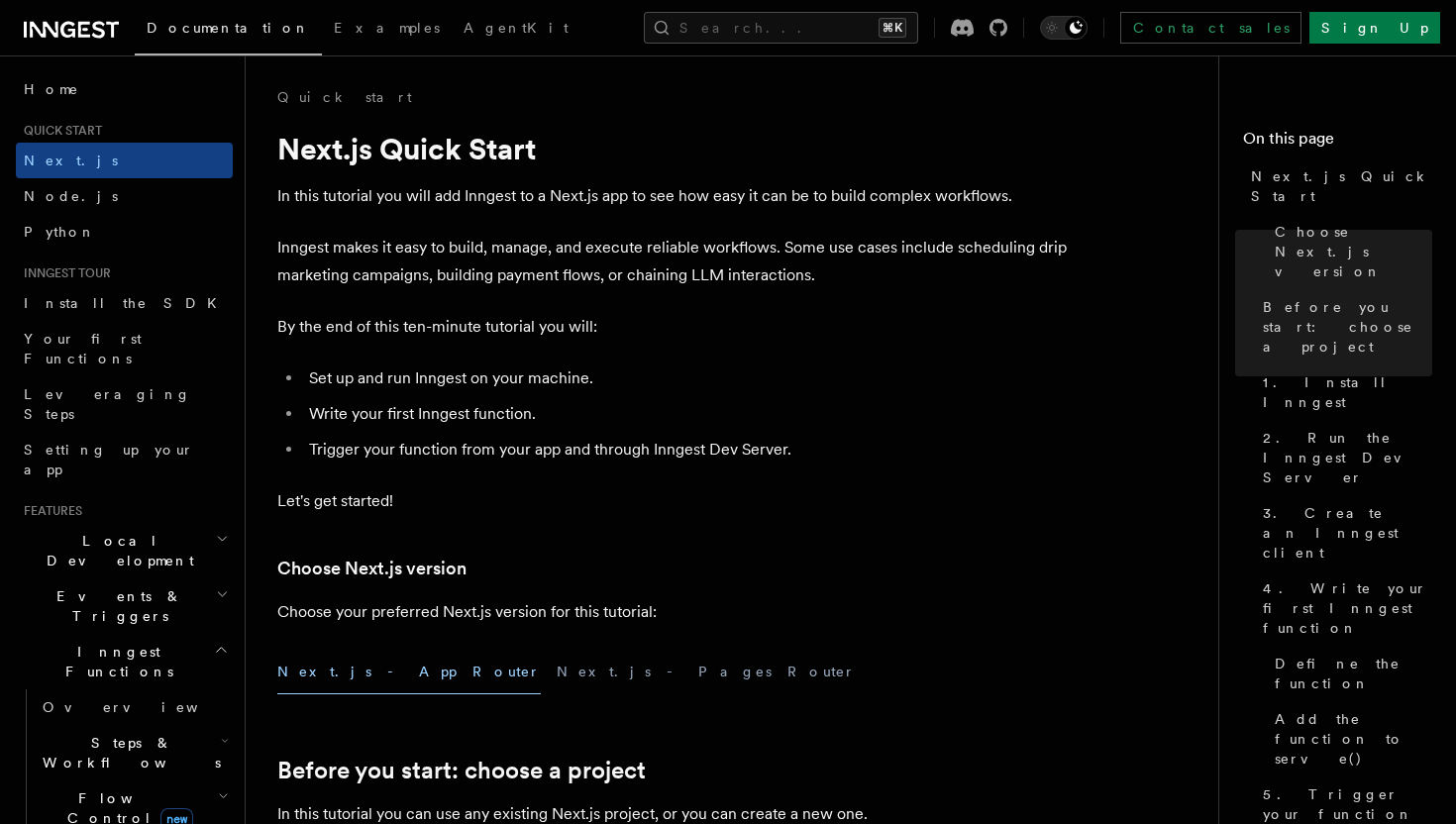 scroll, scrollTop: 876, scrollLeft: 0, axis: vertical 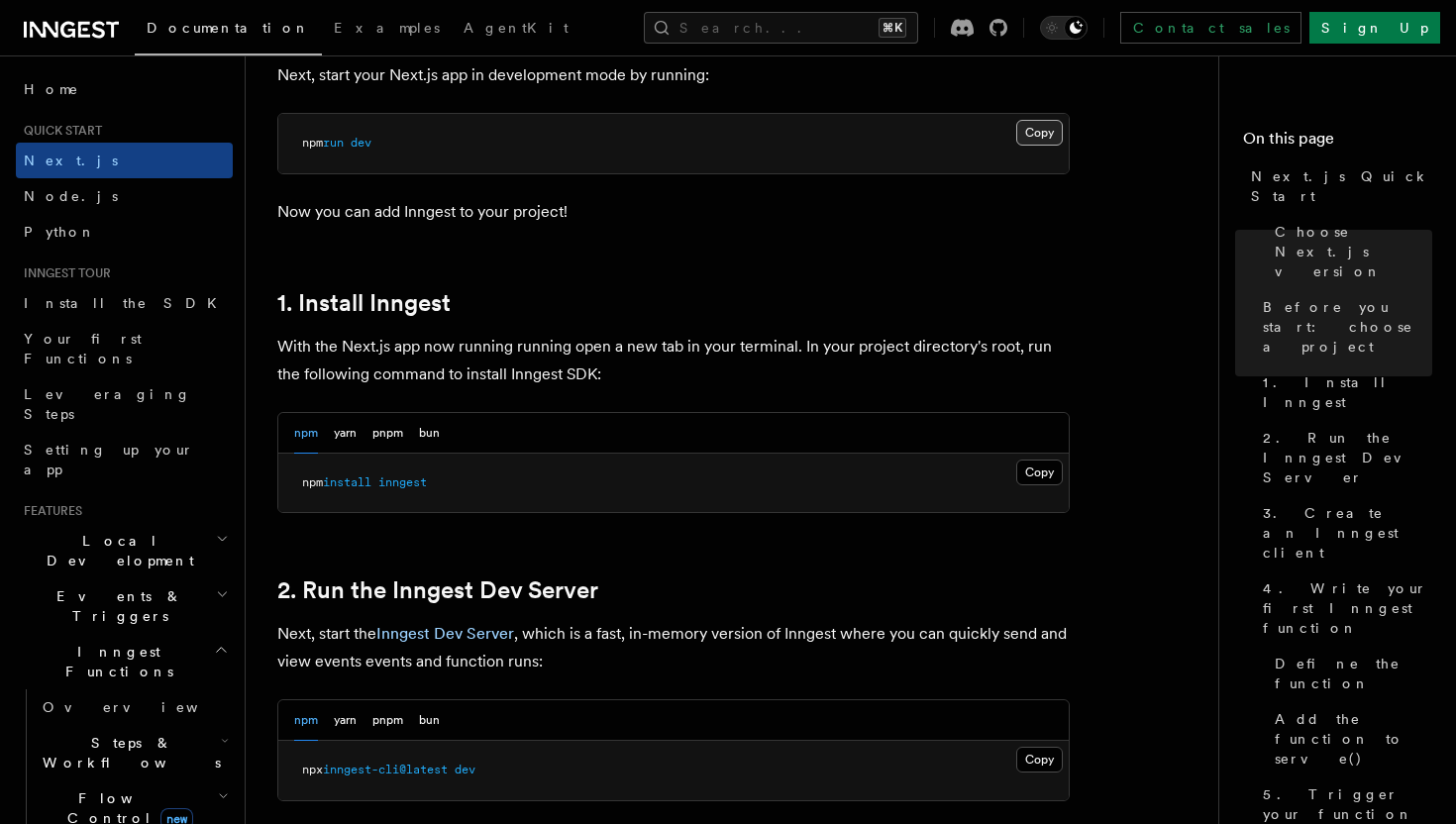 click on "Copy Copied" at bounding box center (1039, 133) 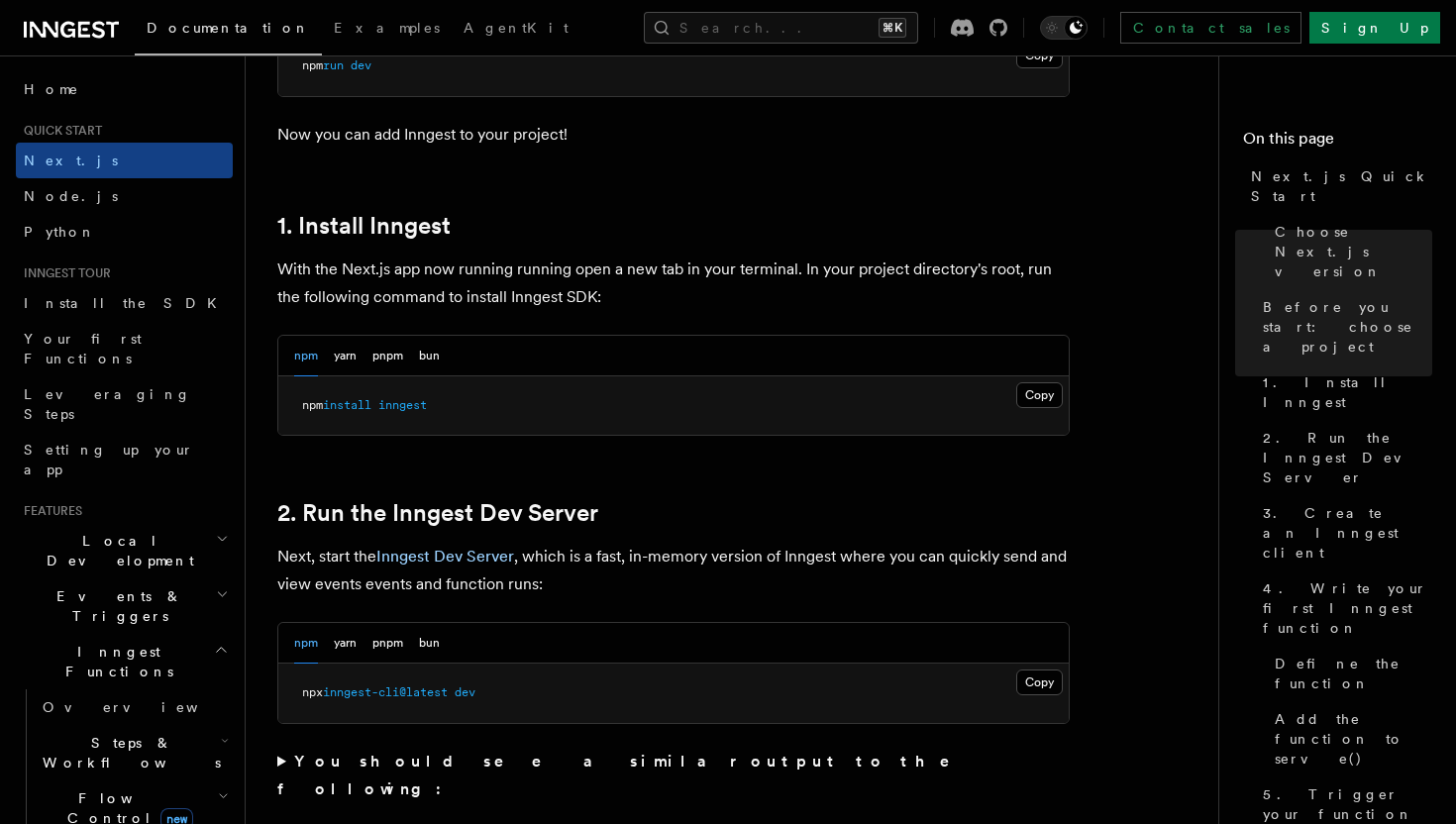 scroll, scrollTop: 953, scrollLeft: 0, axis: vertical 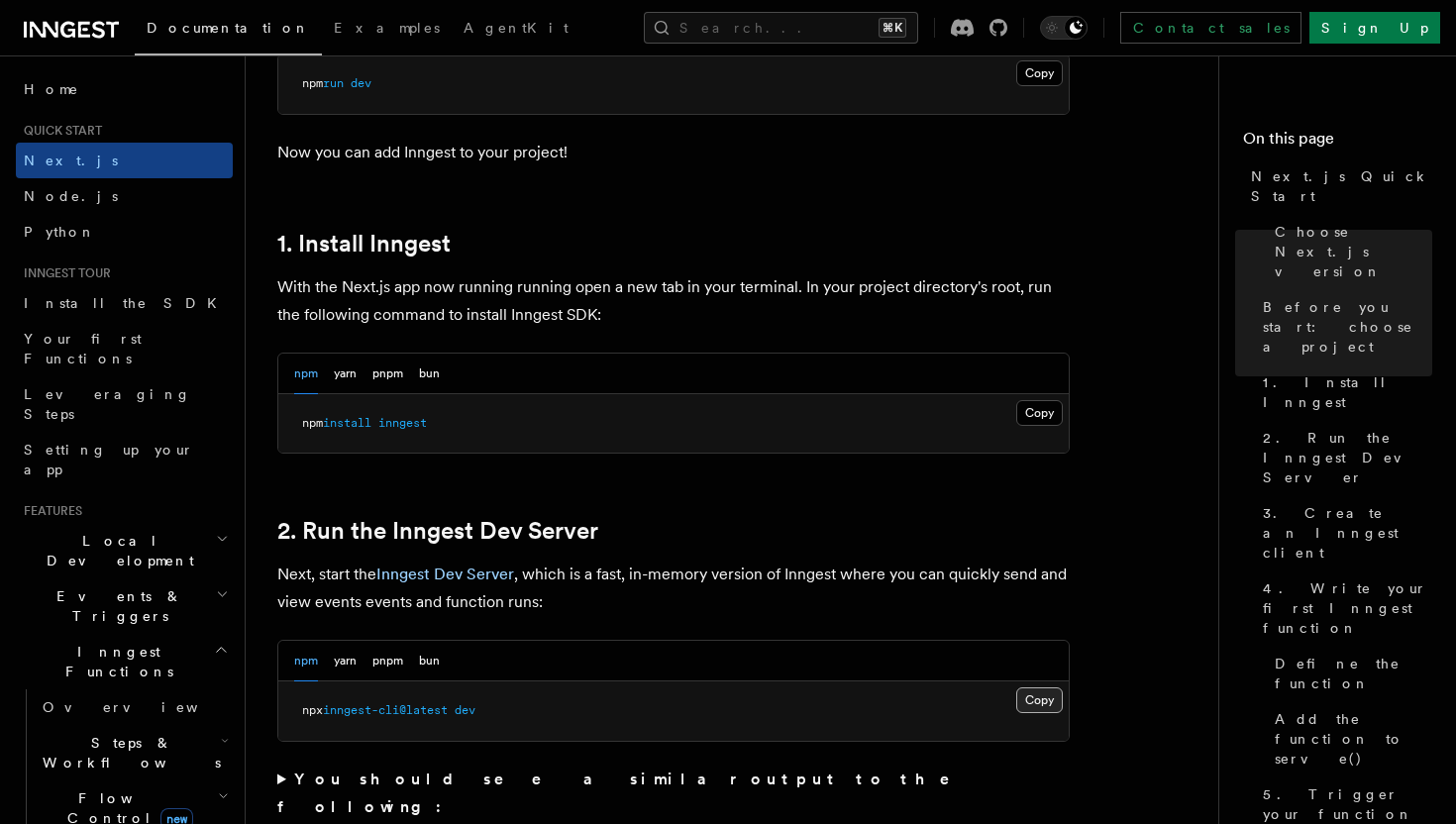 click on "Copy Copied" at bounding box center [1039, 700] 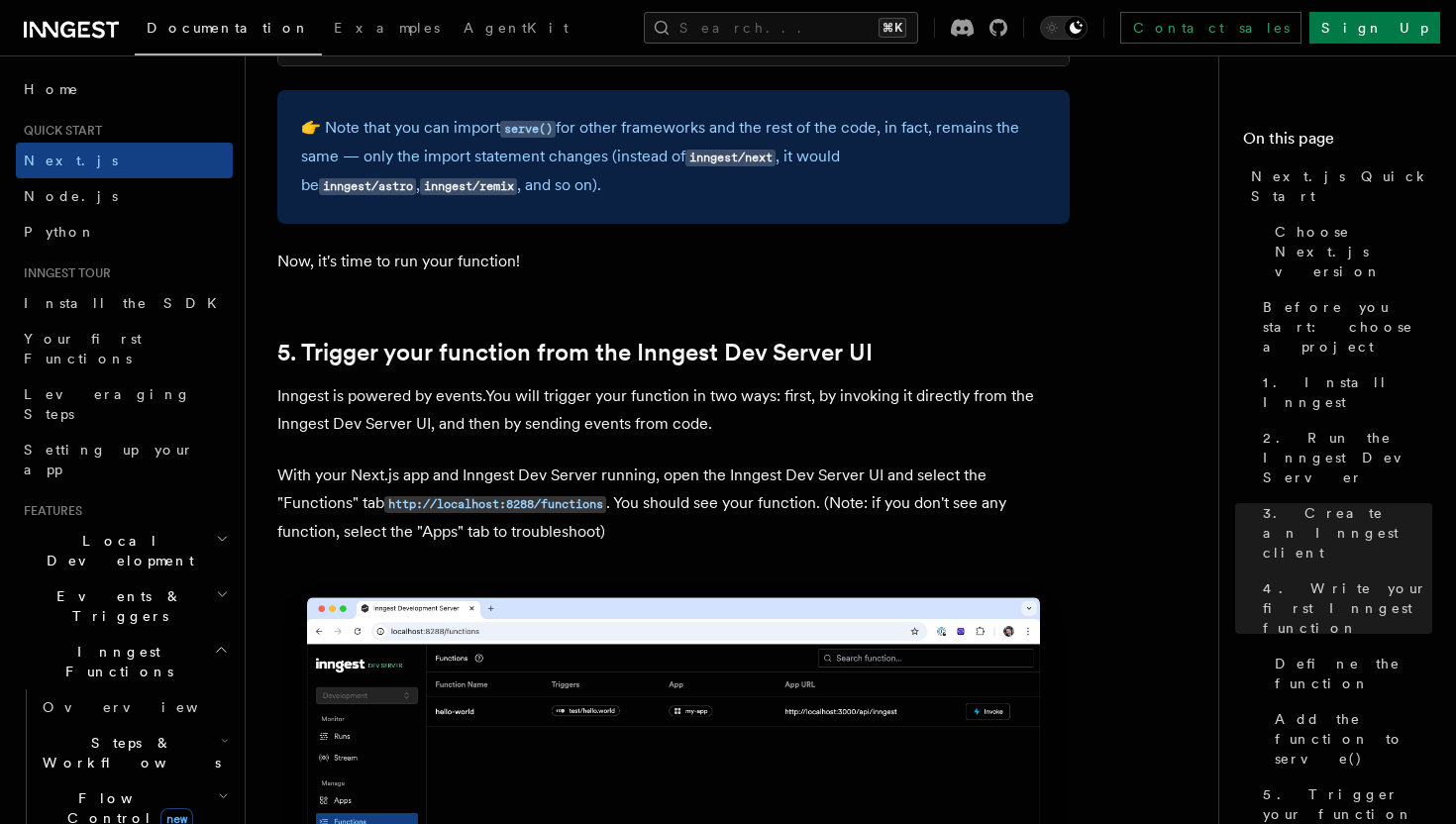 scroll, scrollTop: 4356, scrollLeft: 0, axis: vertical 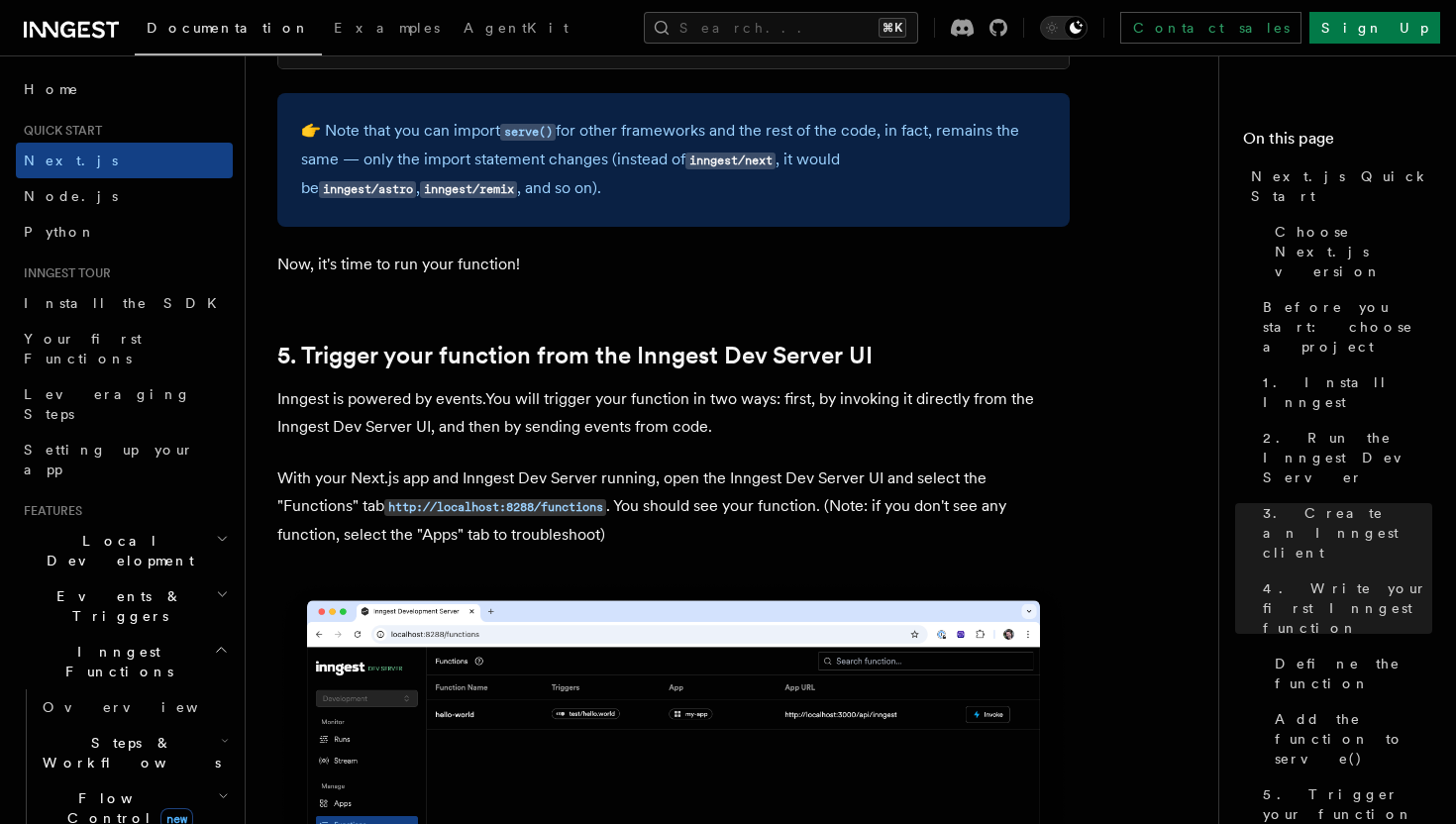 click on "Inngest is powered by events.You will trigger your function in two ways: first, by invoking it directly from the Inngest Dev Server UI, and then by sending events from code." at bounding box center (674, 413) 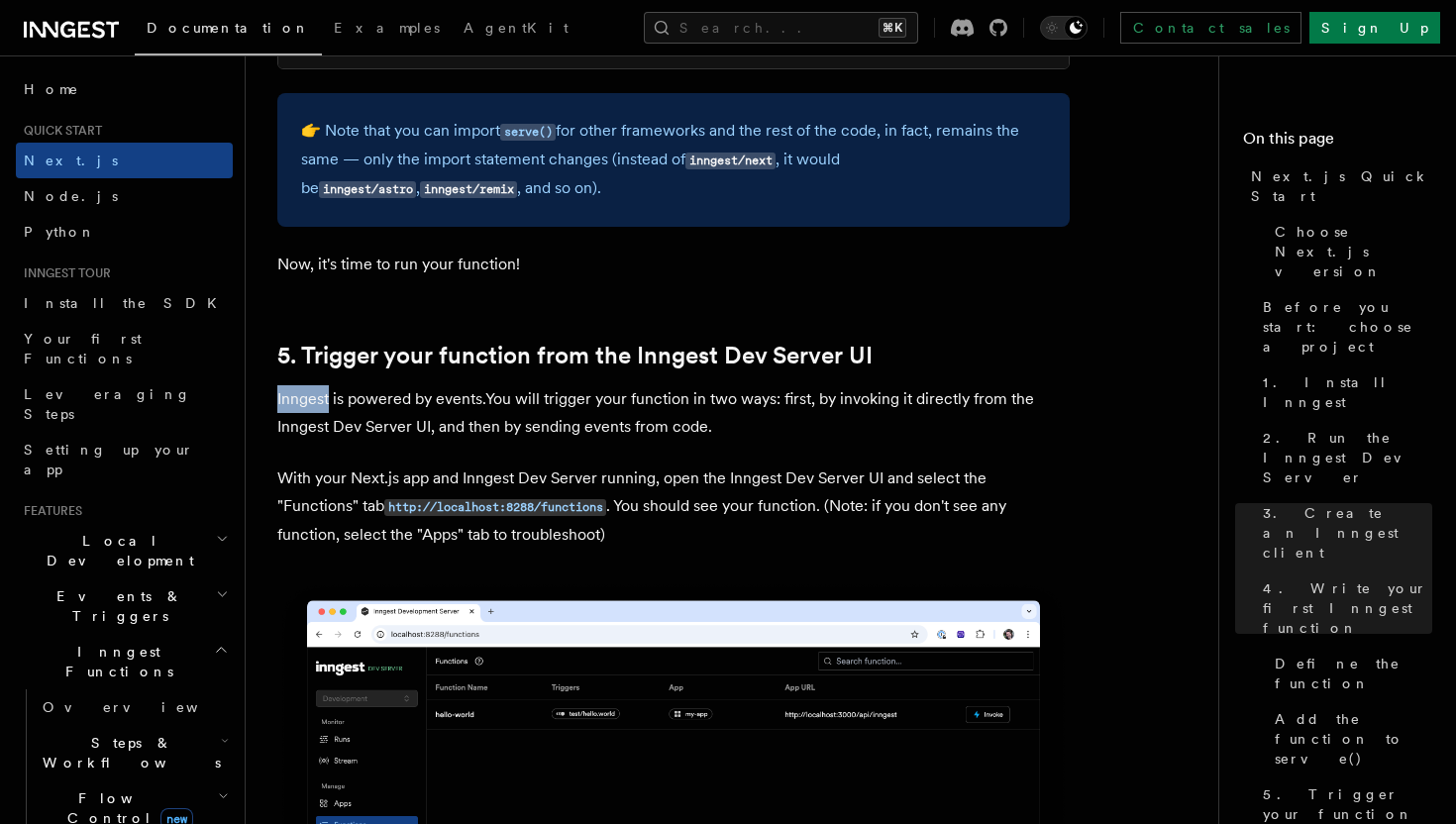 click on "Inngest is powered by events.You will trigger your function in two ways: first, by invoking it directly from the Inngest Dev Server UI, and then by sending events from code." at bounding box center (674, 413) 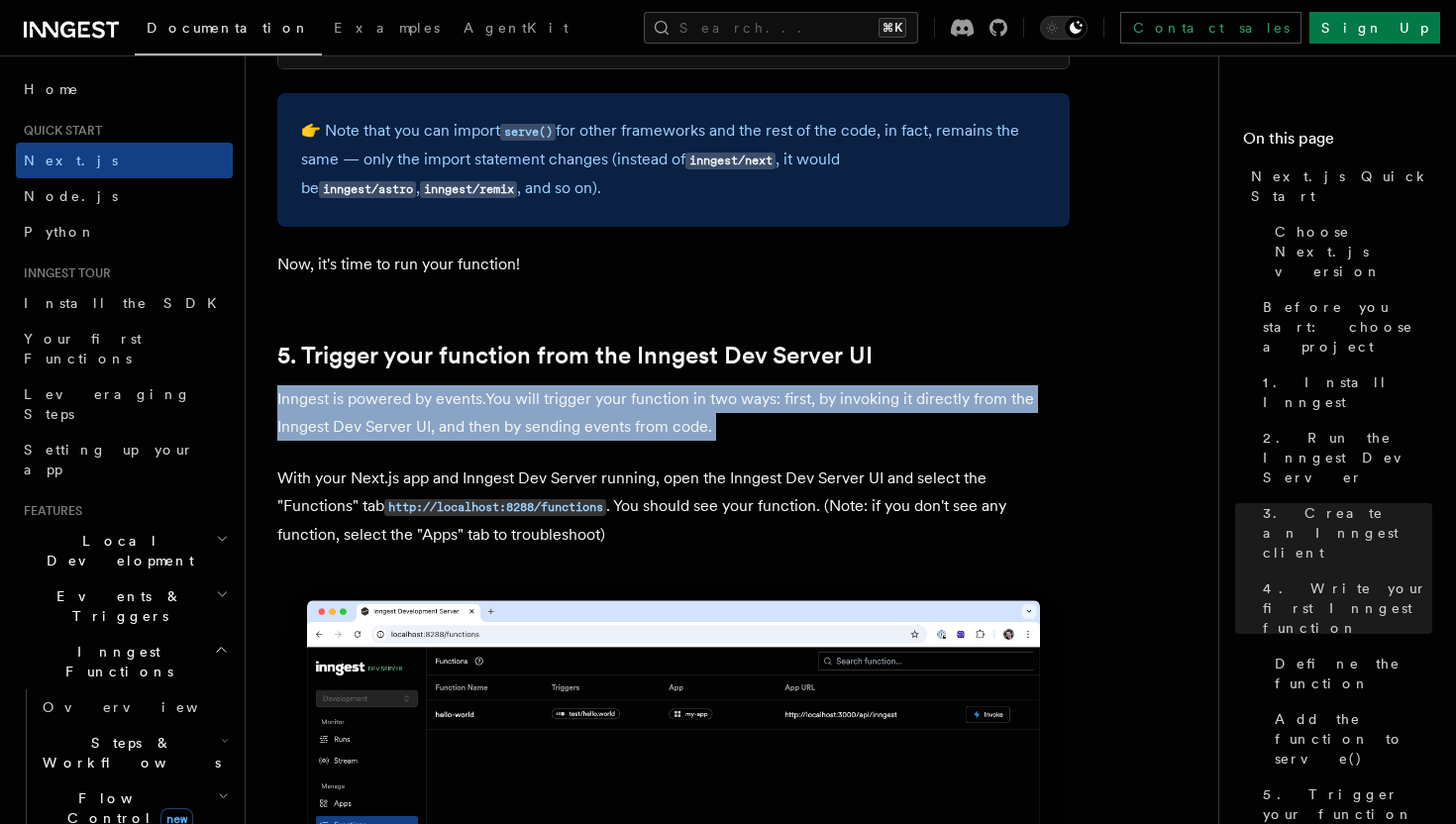 click on "Inngest is powered by events.You will trigger your function in two ways: first, by invoking it directly from the Inngest Dev Server UI, and then by sending events from code." at bounding box center (674, 413) 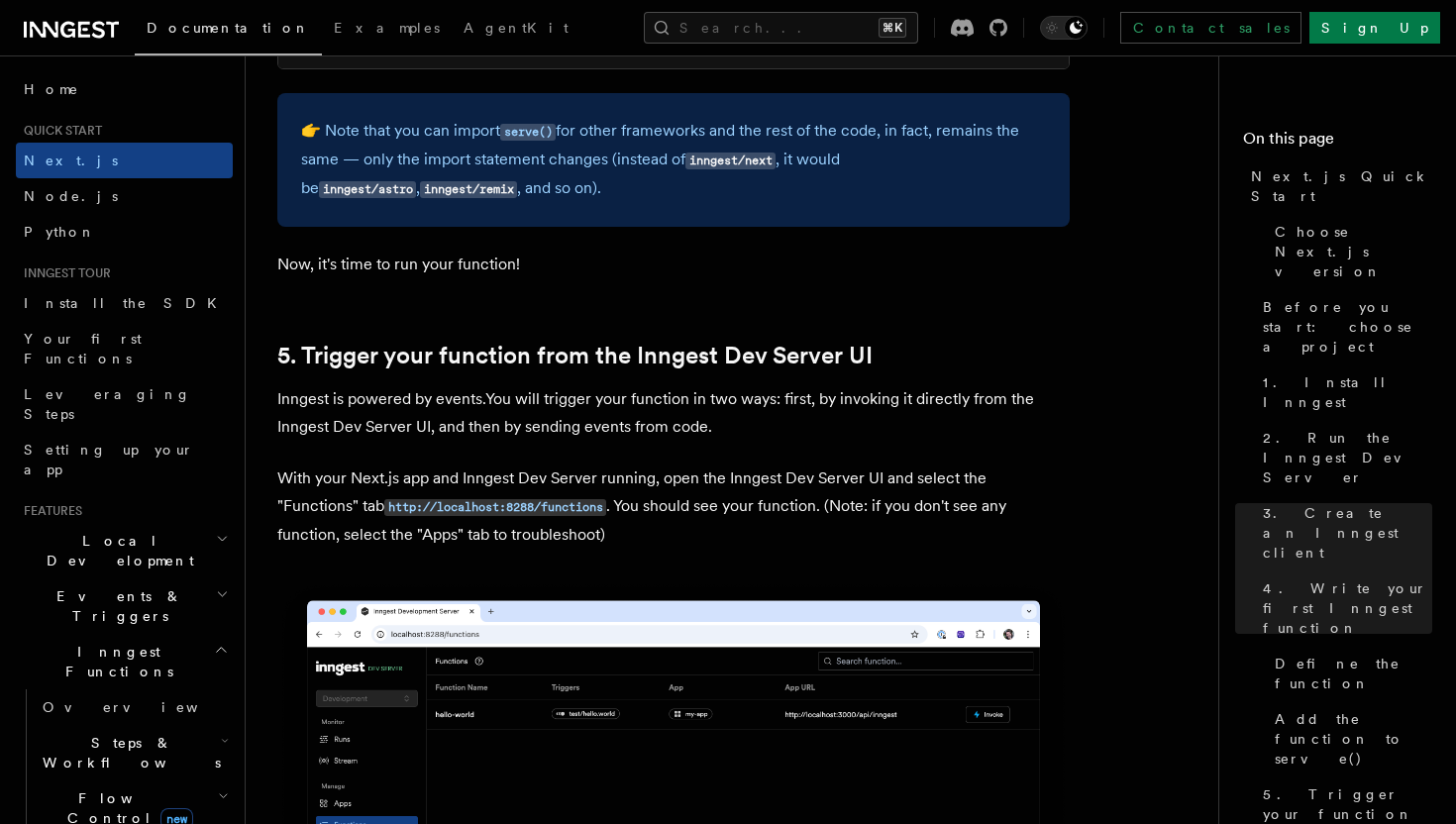 click on "Inngest is powered by events.You will trigger your function in two ways: first, by invoking it directly from the Inngest Dev Server UI, and then by sending events from code." at bounding box center (674, 413) 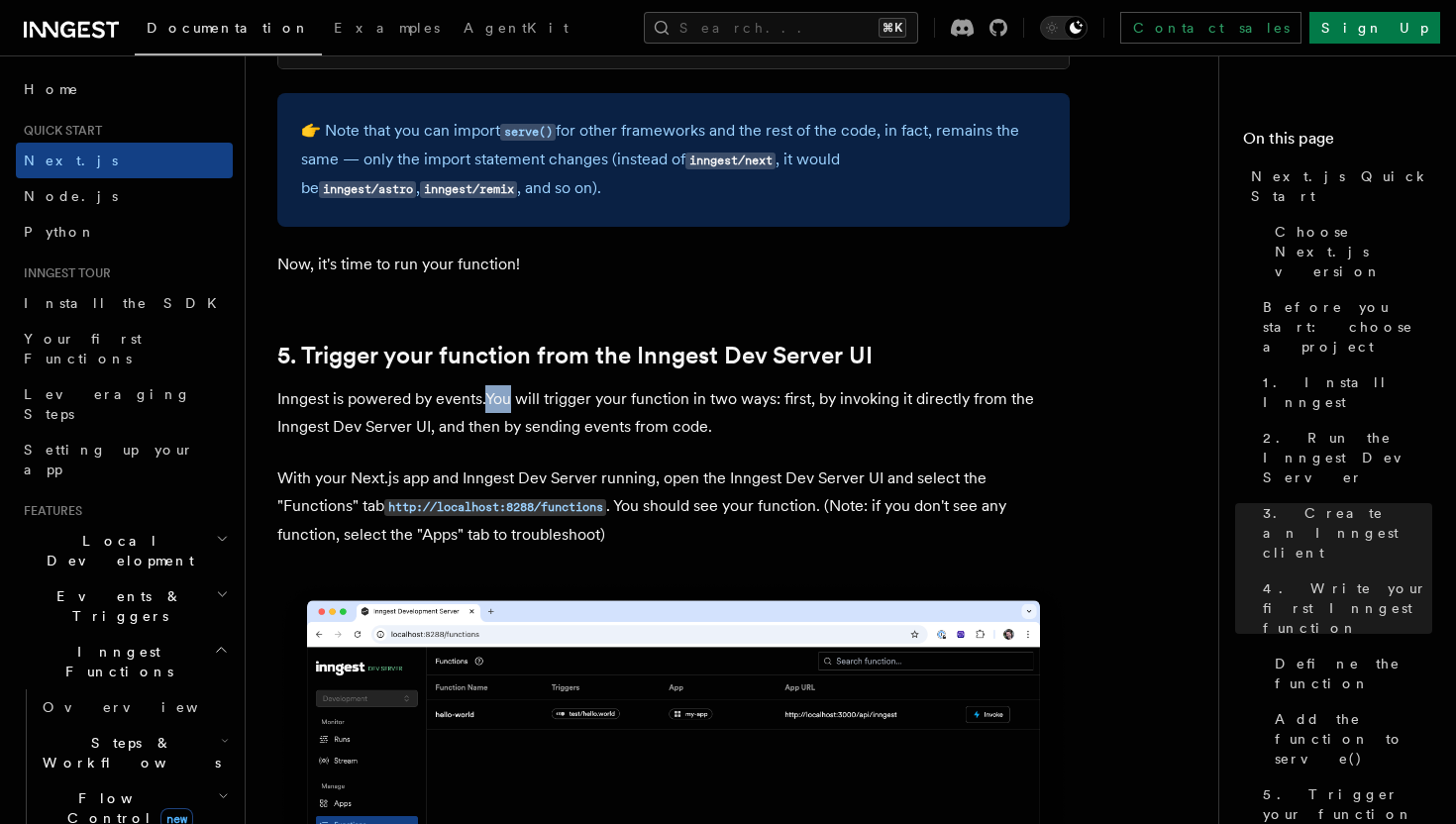 click on "Inngest is powered by events.You will trigger your function in two ways: first, by invoking it directly from the Inngest Dev Server UI, and then by sending events from code." at bounding box center (674, 413) 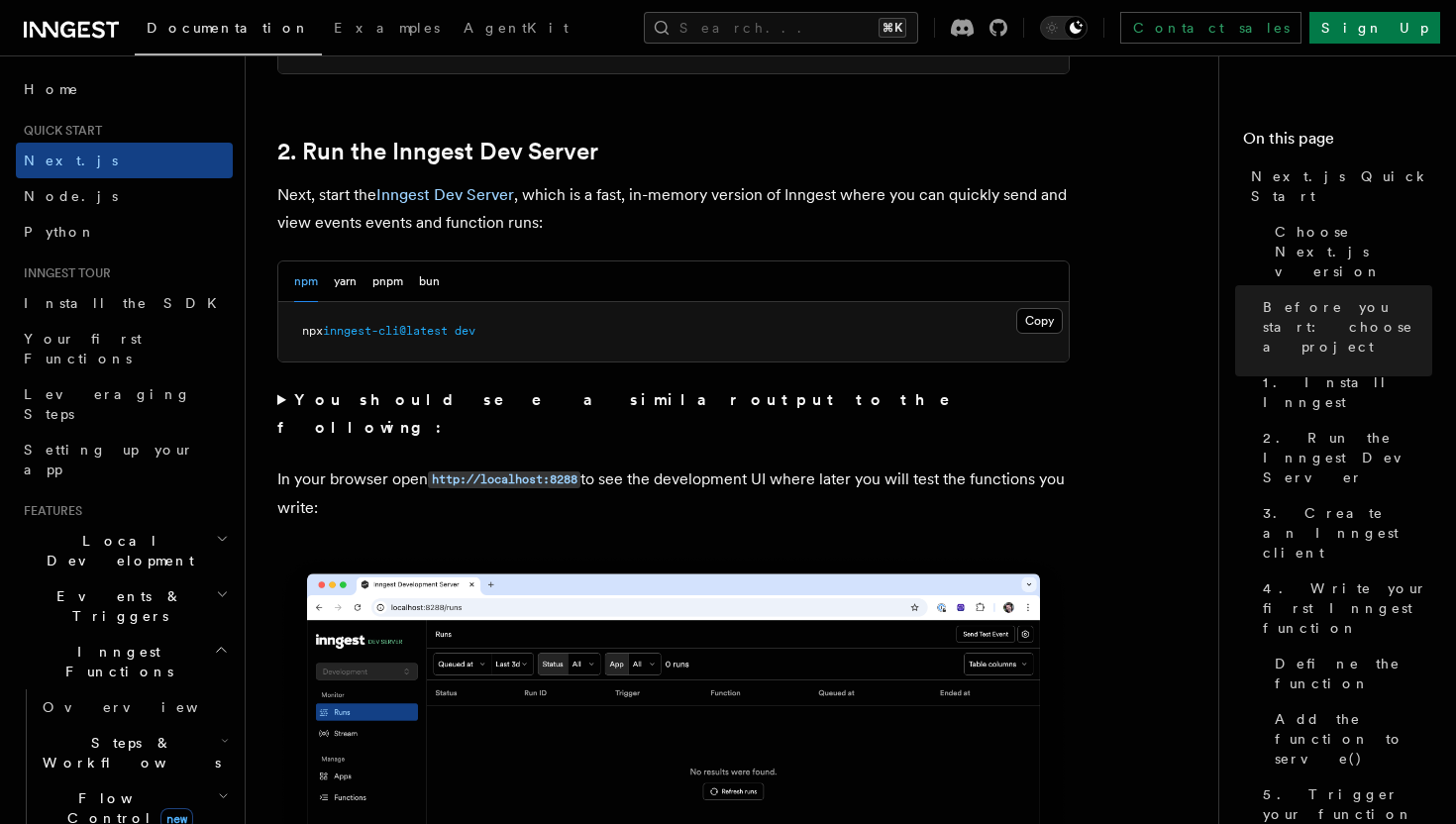 scroll, scrollTop: 1363, scrollLeft: 0, axis: vertical 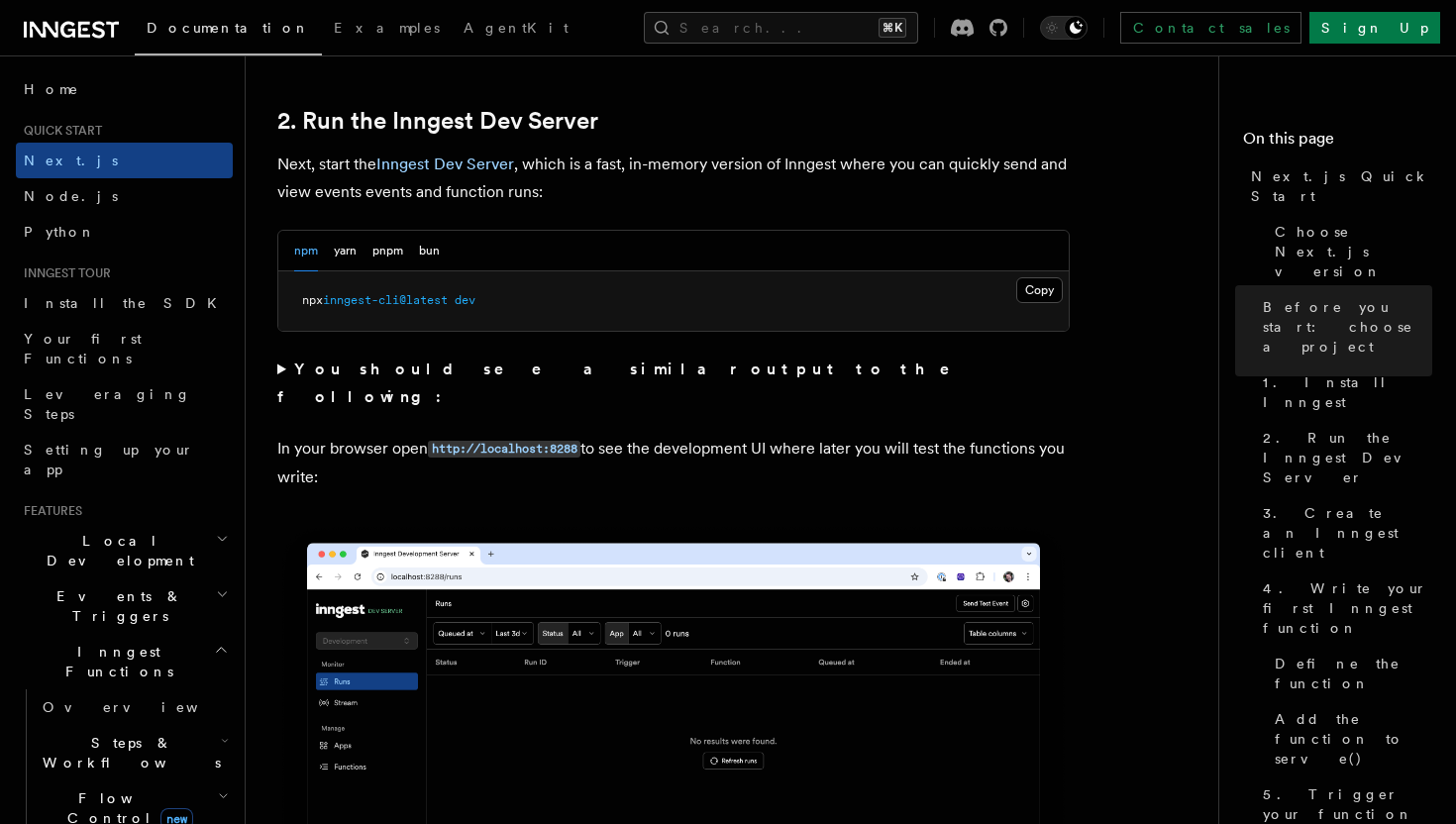 click on "In your browser open  http://localhost:8288  to see the development UI where later you will test the functions you write:" at bounding box center (674, 463) 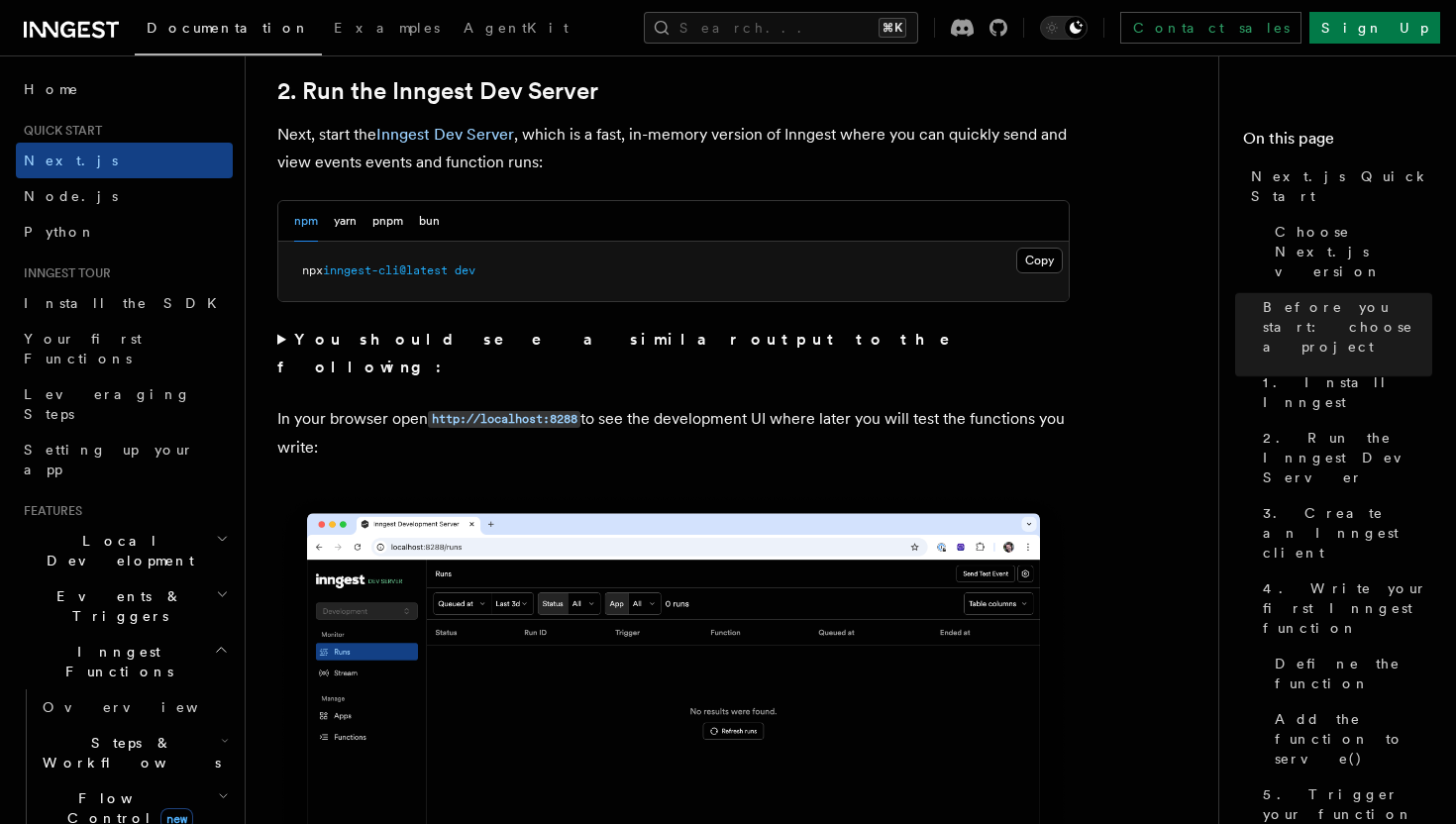 scroll, scrollTop: 1410, scrollLeft: 0, axis: vertical 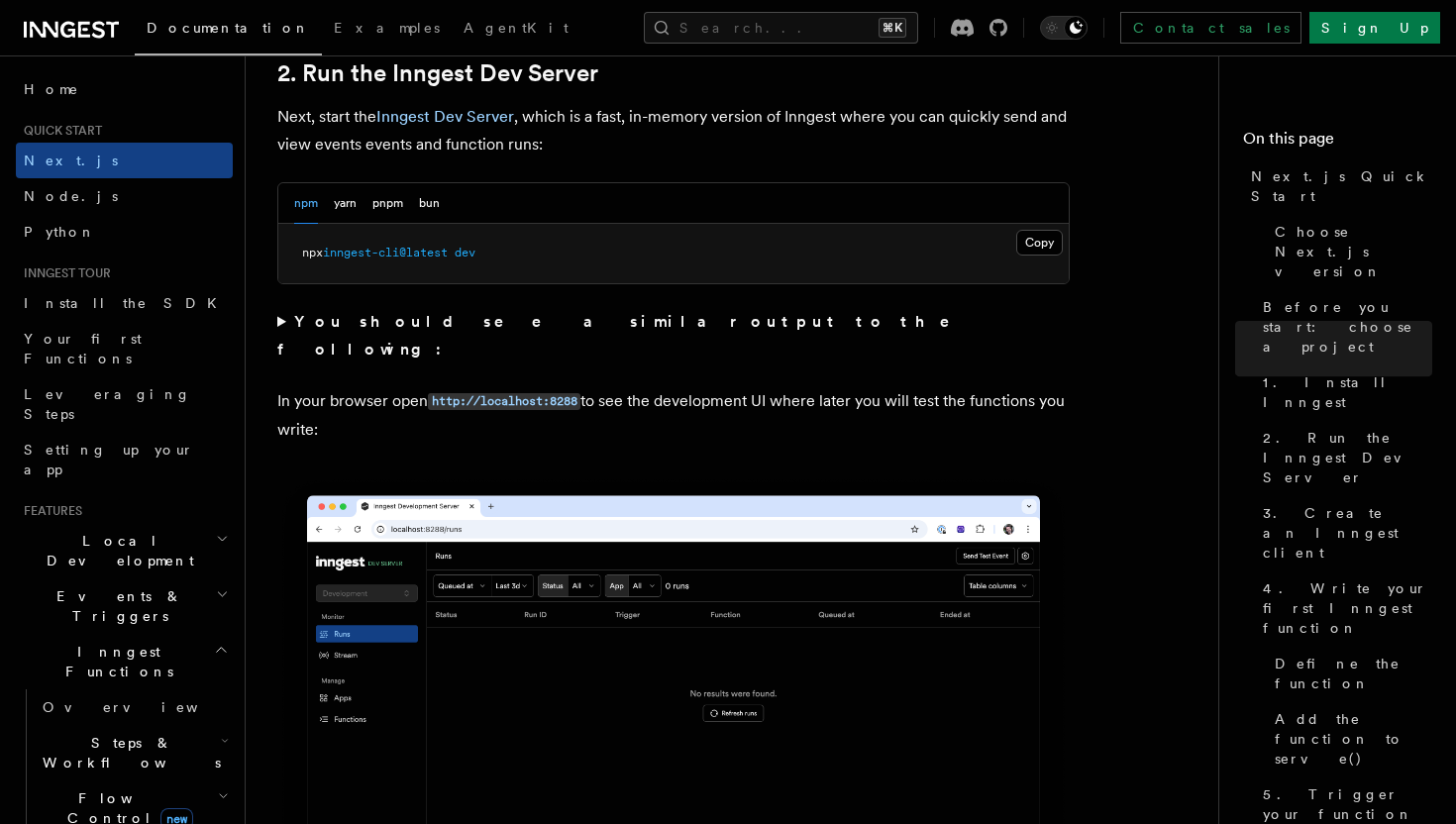 click on "In your browser open  http://localhost:8288  to see the development UI where later you will test the functions you write:" at bounding box center (674, 415) 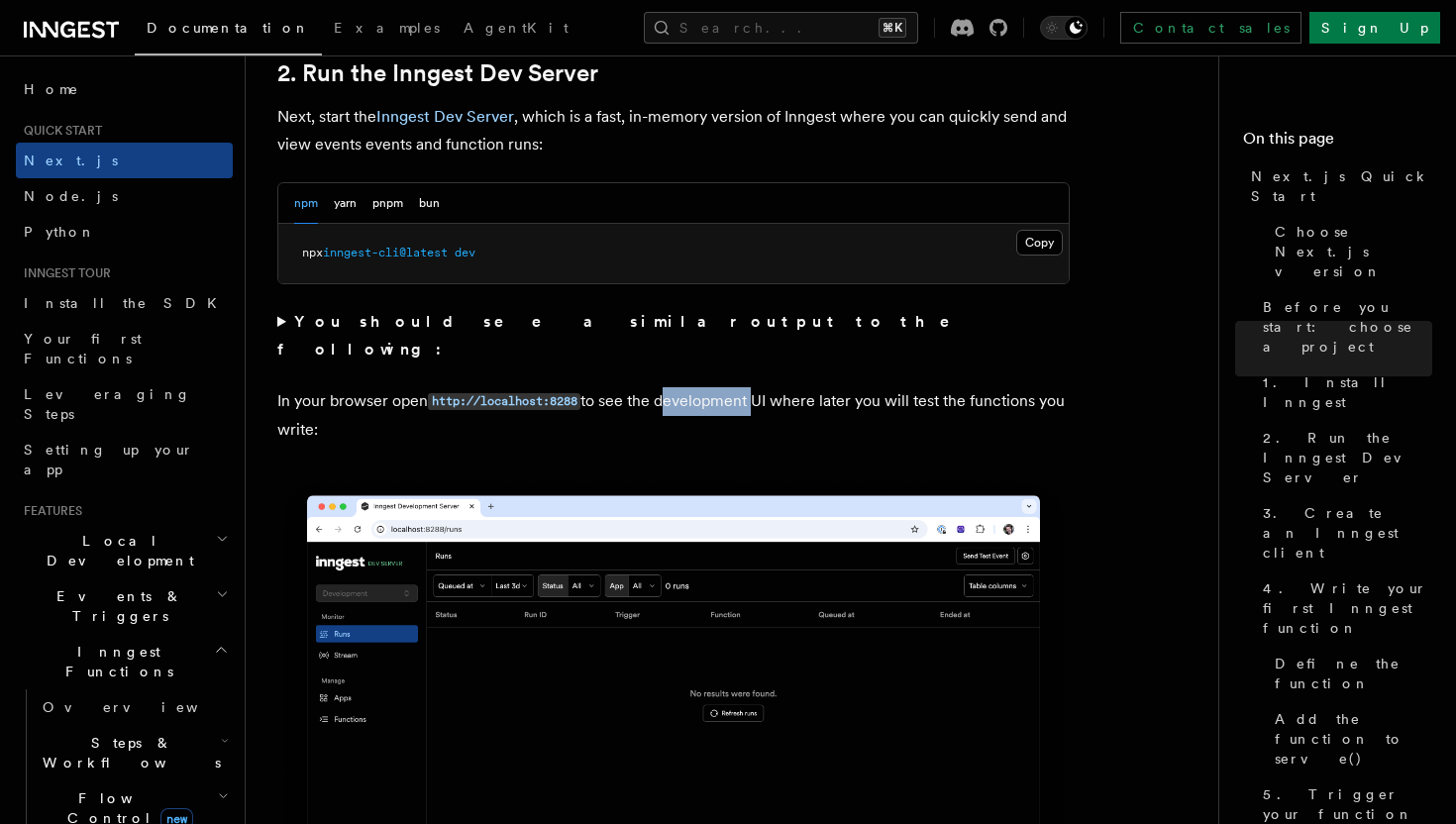click on "In your browser open  http://localhost:8288  to see the development UI where later you will test the functions you write:" at bounding box center [674, 415] 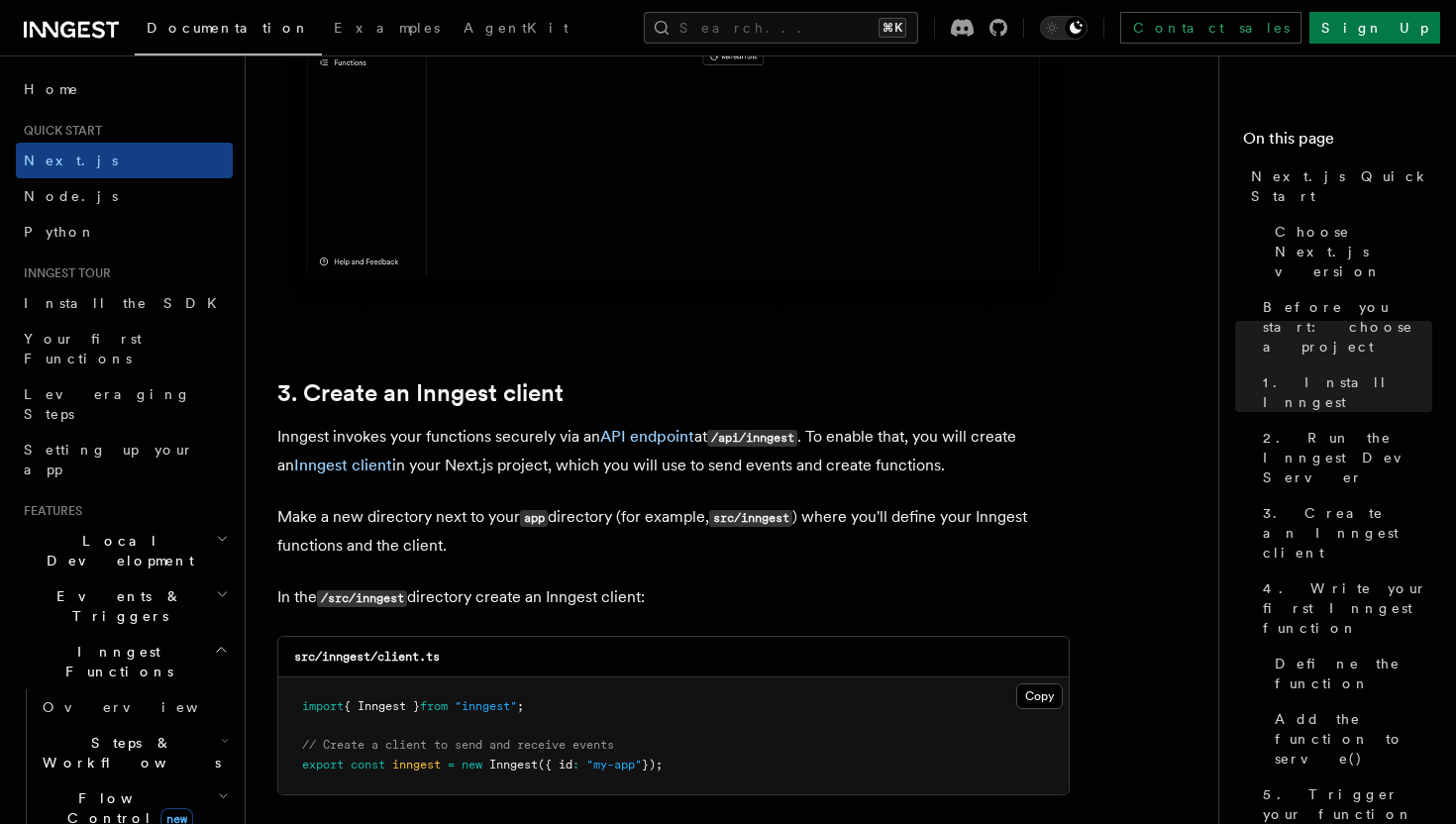 scroll, scrollTop: 2081, scrollLeft: 0, axis: vertical 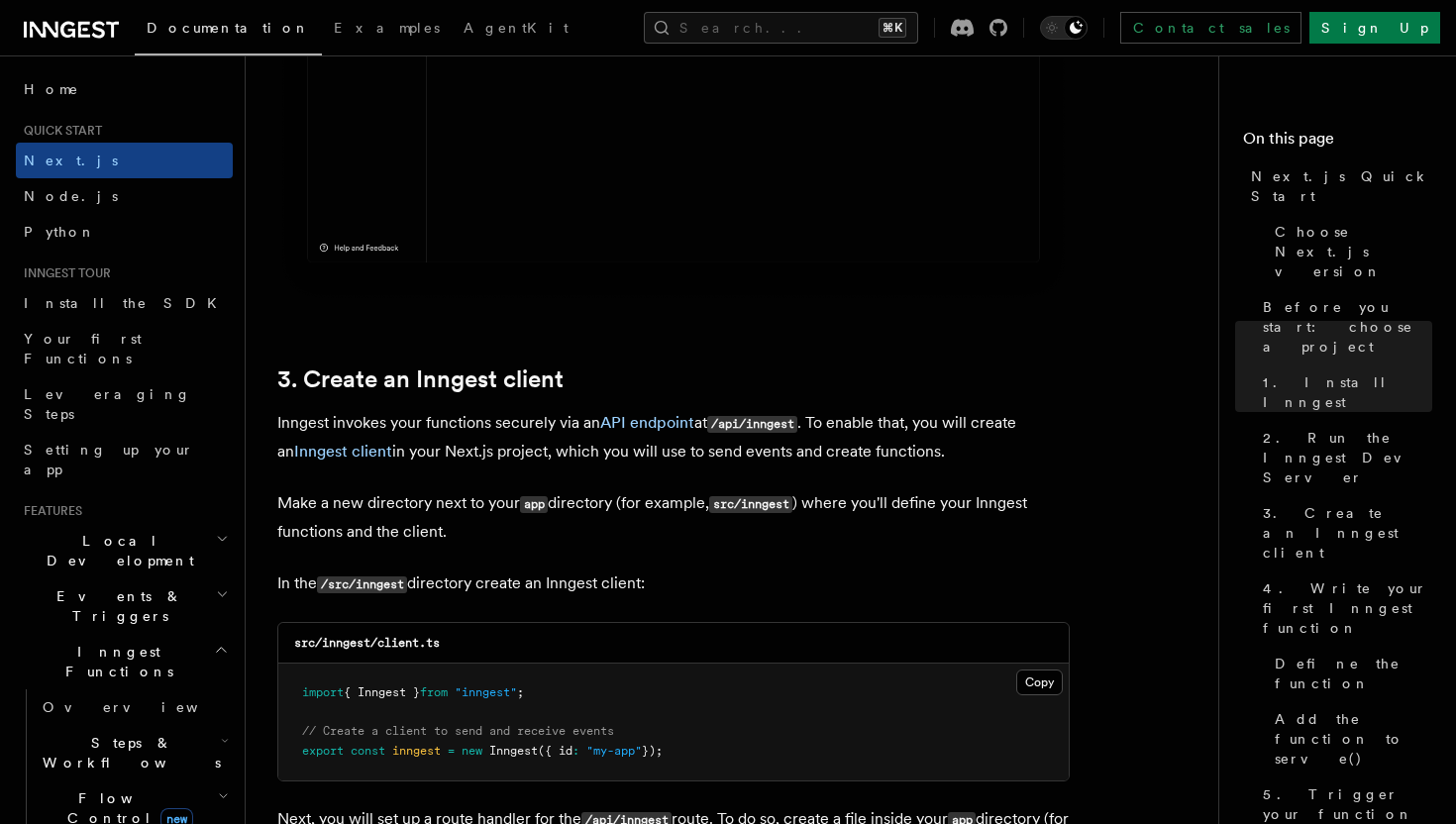 click on "Inngest invokes your functions securely via an  API endpoint  at  /api/inngest . To enable that, you will create an  Inngest client  in your Next.js project, which you will use to send events and create functions." at bounding box center (674, 437) 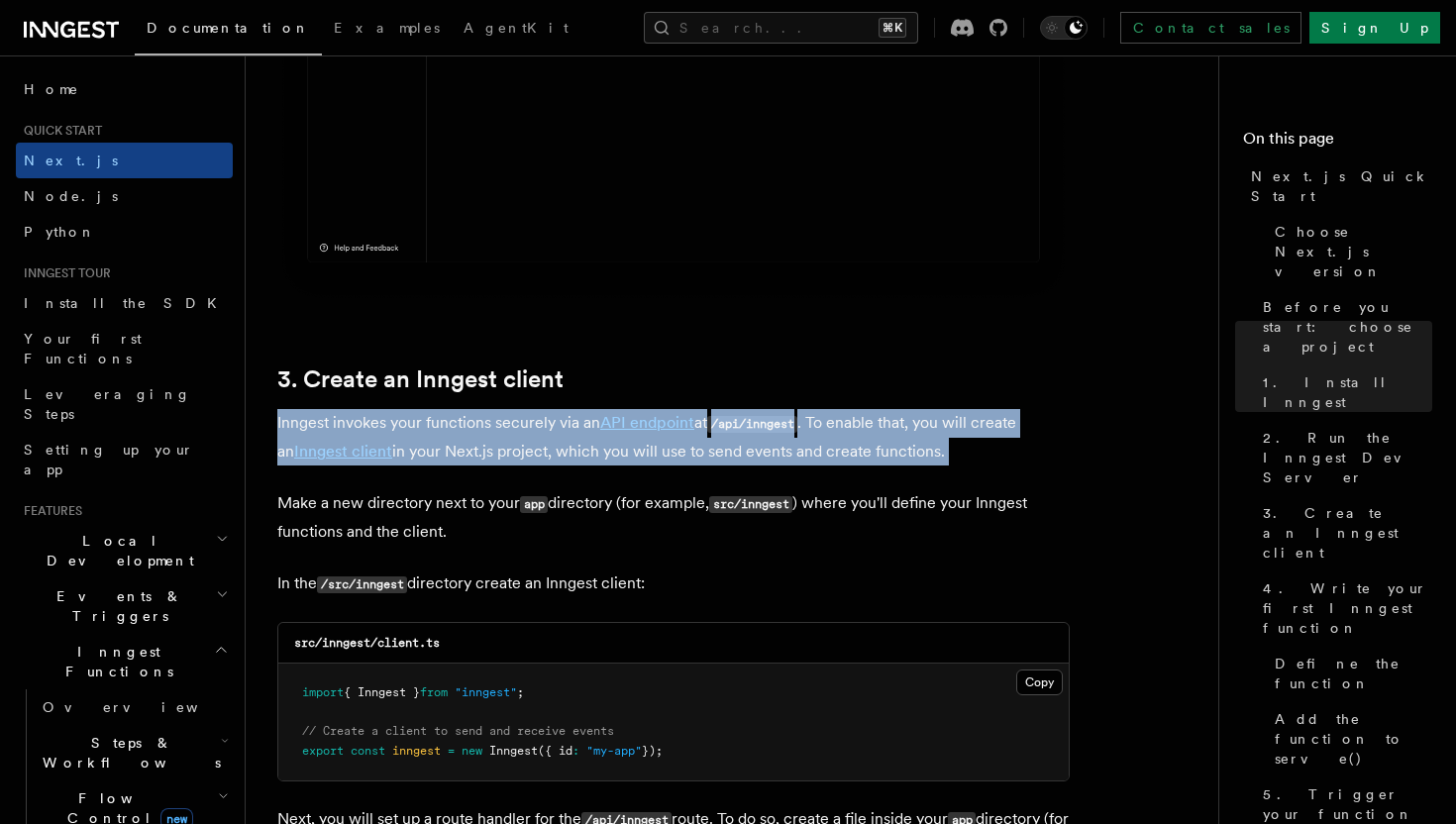 click on "Inngest invokes your functions securely via an  API endpoint  at  /api/inngest . To enable that, you will create an  Inngest client  in your Next.js project, which you will use to send events and create functions." at bounding box center (674, 437) 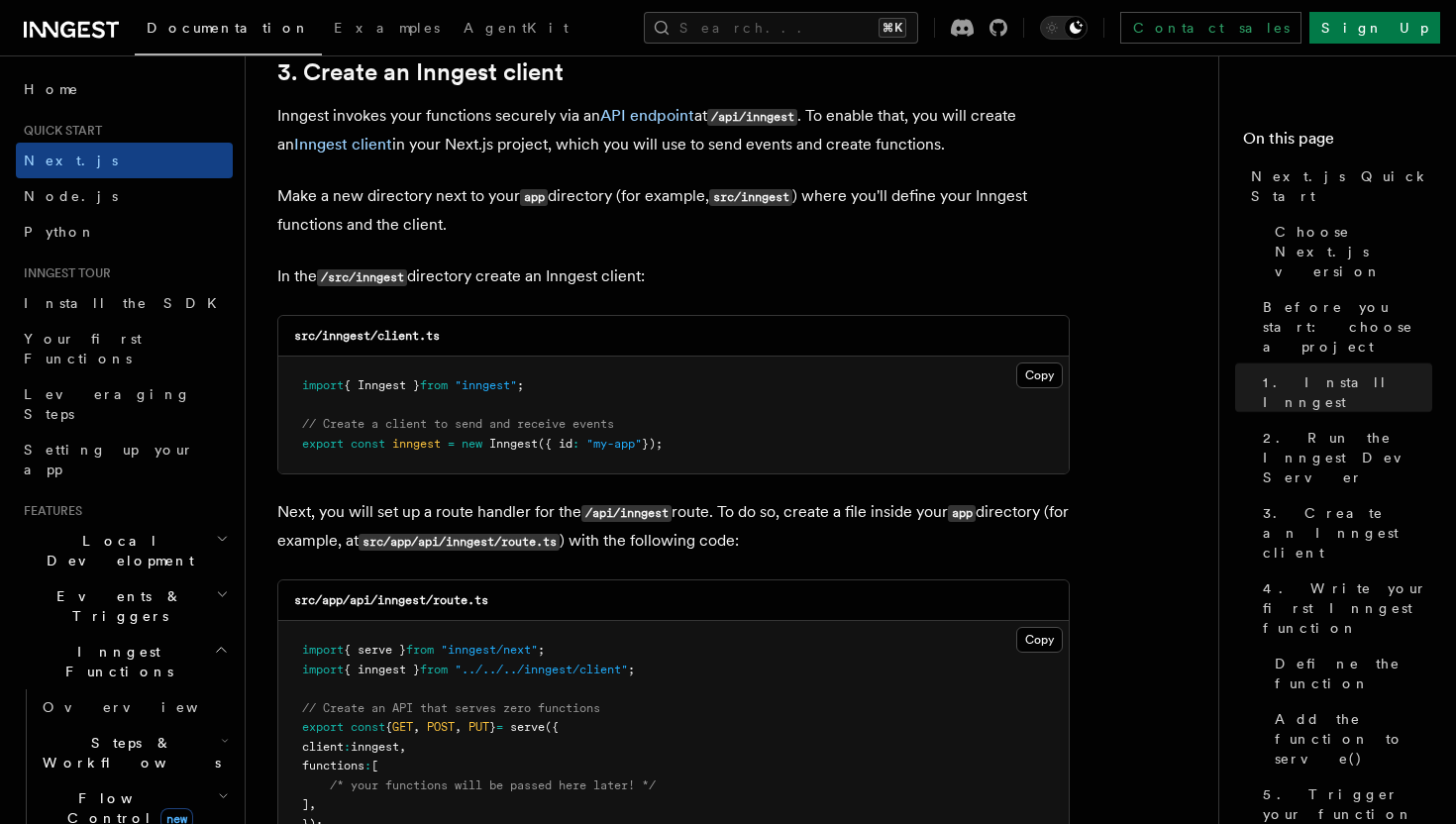 scroll, scrollTop: 2425, scrollLeft: 0, axis: vertical 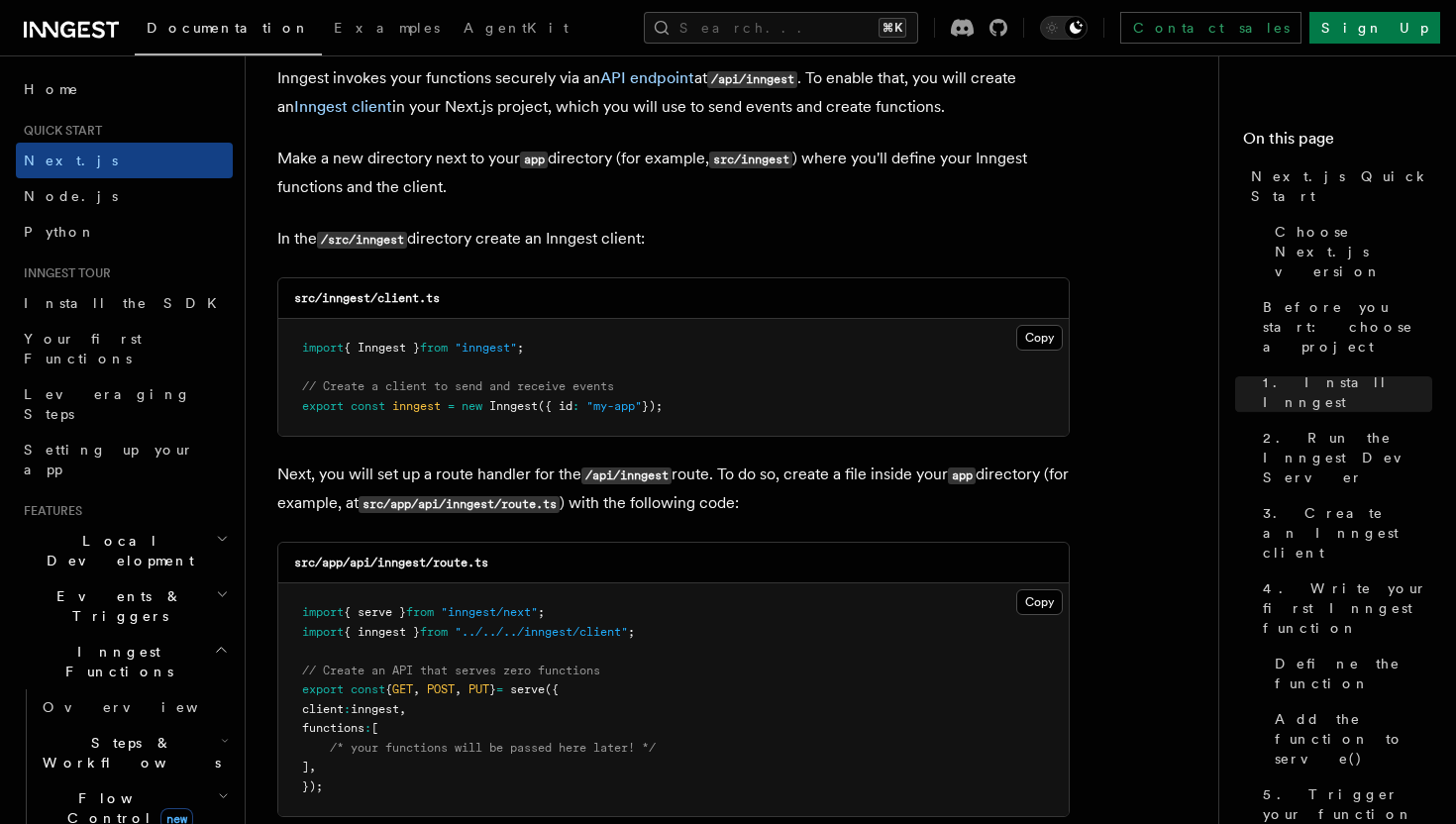 click on "Next, you will set up a route handler for the  /api/inngest  route. To do so, create a file inside your  app  directory (for example, at  src/app/api/inngest/route.ts ) with the following code:" at bounding box center (674, 489) 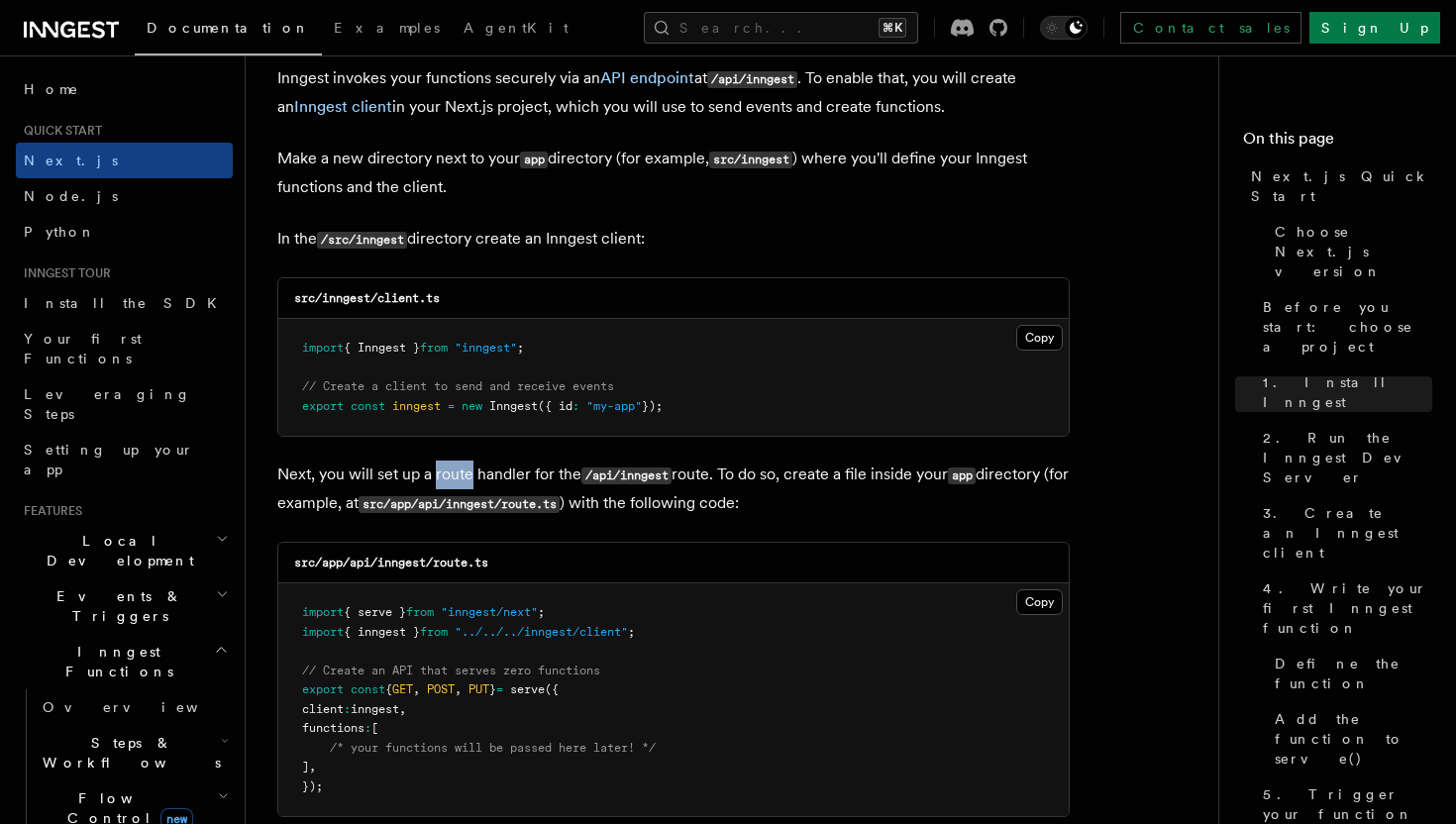 click on "Next, you will set up a route handler for the  /api/inngest  route. To do so, create a file inside your  app  directory (for example, at  src/app/api/inngest/route.ts ) with the following code:" at bounding box center (674, 489) 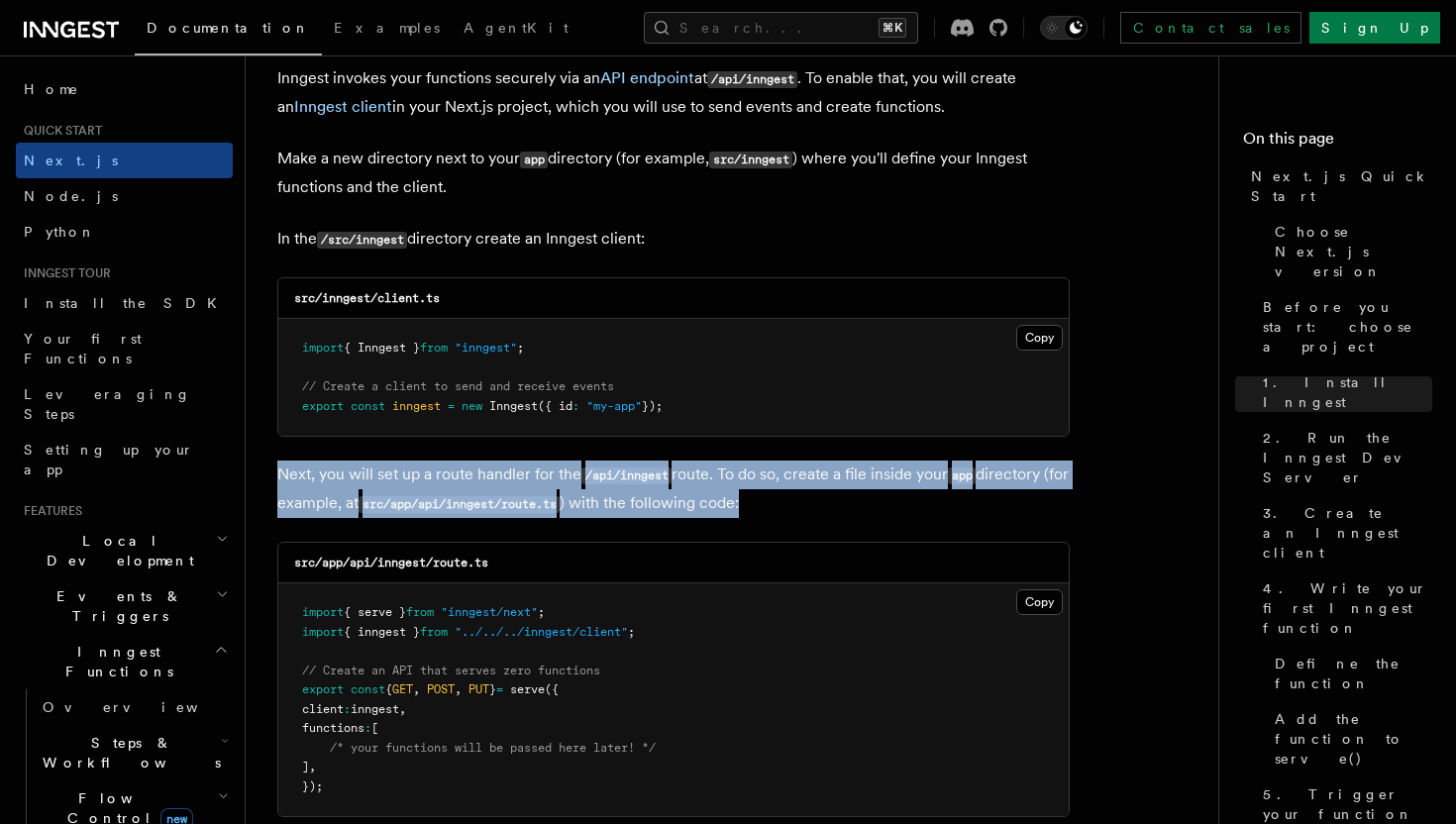 click on "Next, you will set up a route handler for the  /api/inngest  route. To do so, create a file inside your  app  directory (for example, at  src/app/api/inngest/route.ts ) with the following code:" at bounding box center (674, 489) 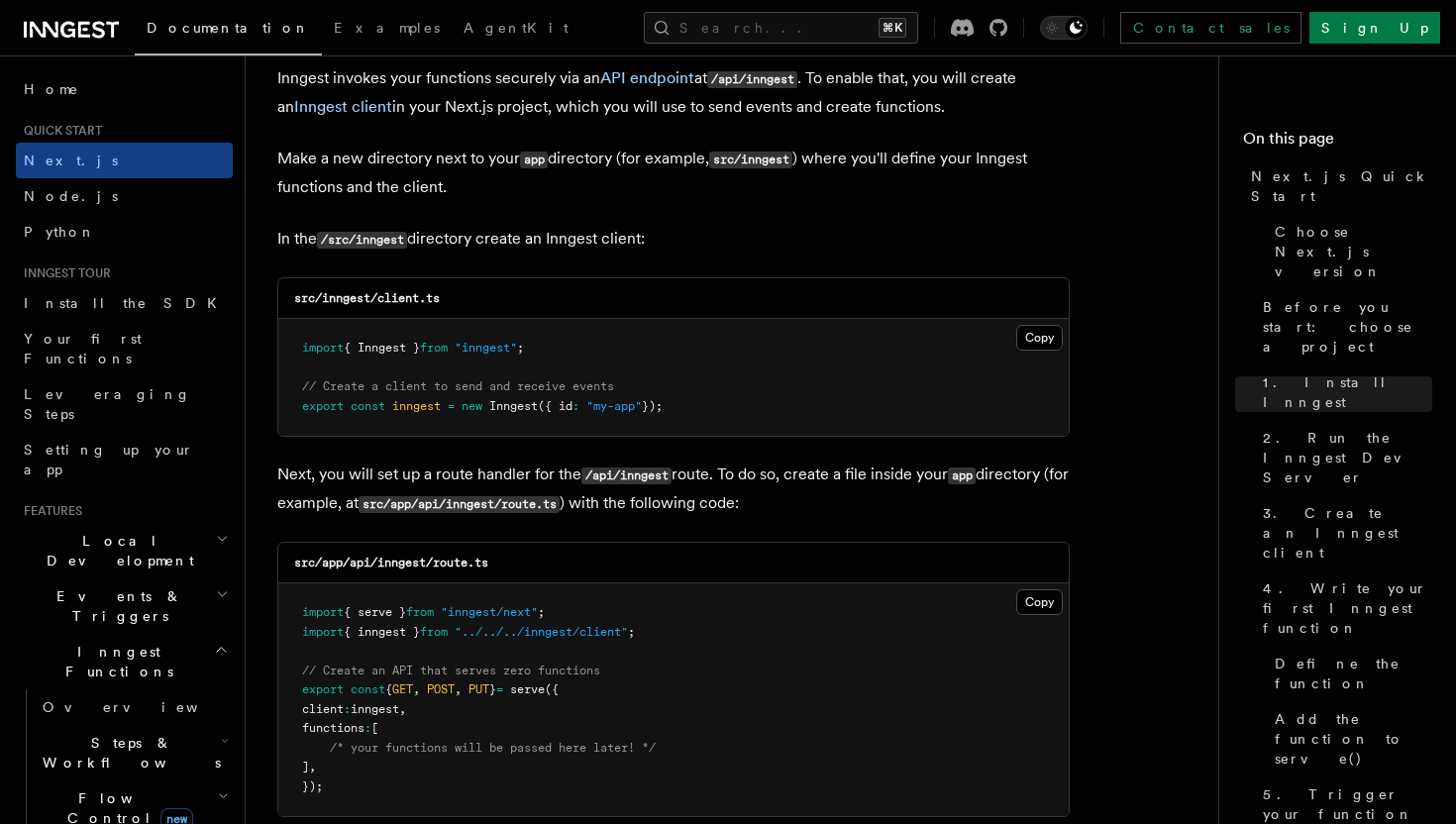 click on "Next, you will set up a route handler for the  /api/inngest  route. To do so, create a file inside your  app  directory (for example, at  src/app/api/inngest/route.ts ) with the following code:" at bounding box center [674, 489] 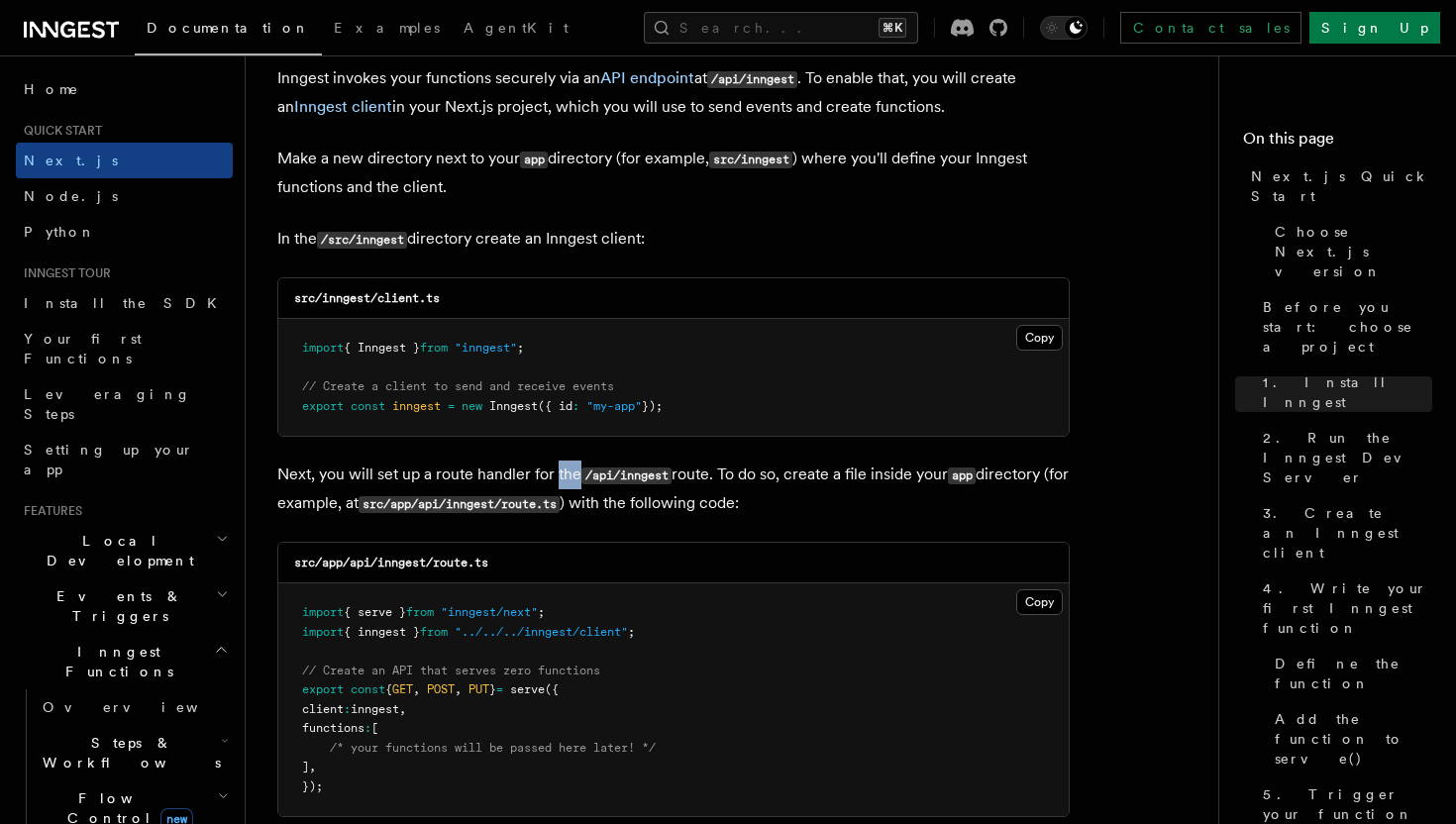 click on "Next, you will set up a route handler for the  /api/inngest  route. To do so, create a file inside your  app  directory (for example, at  src/app/api/inngest/route.ts ) with the following code:" at bounding box center (674, 489) 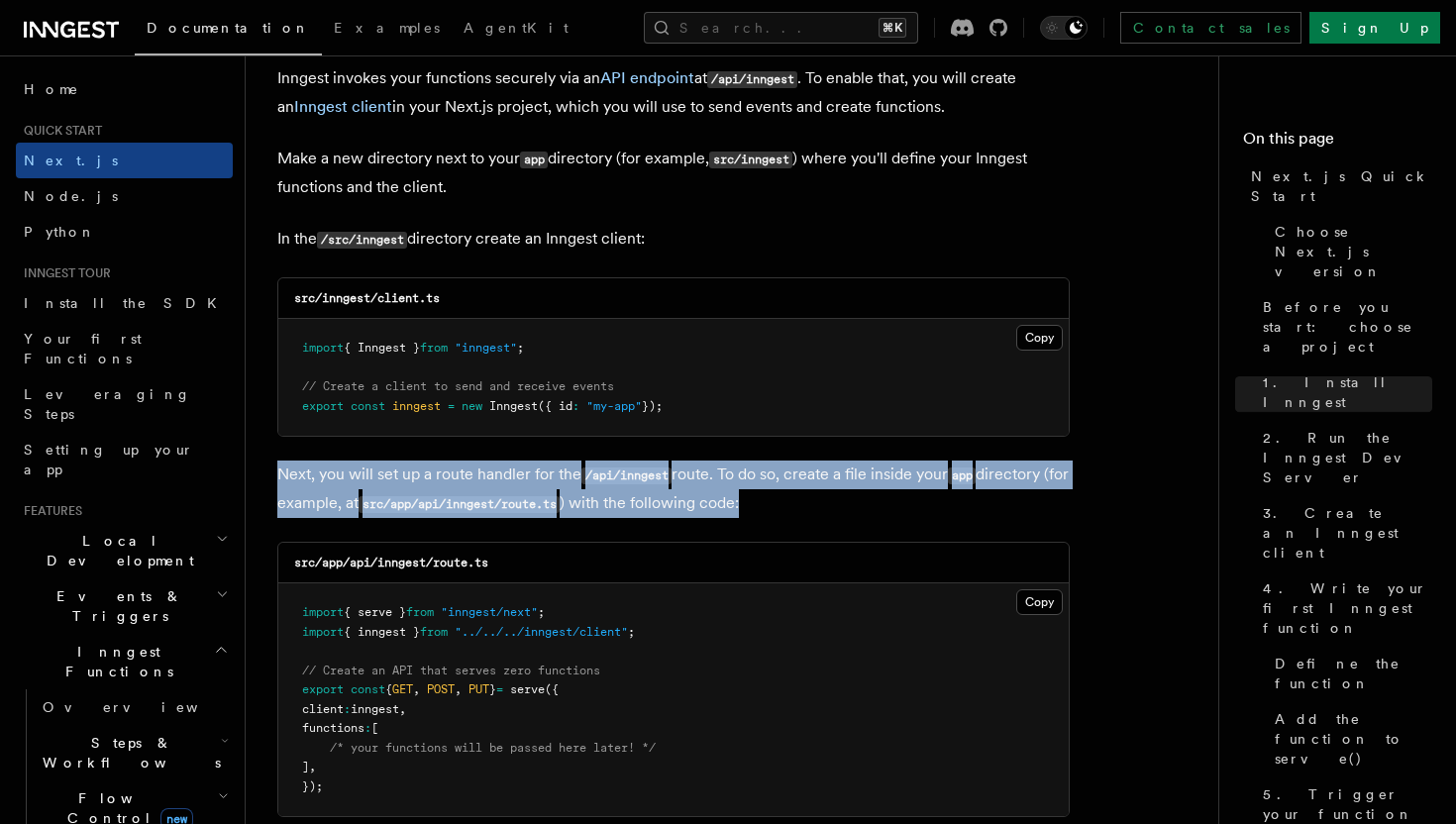 click on "/api/inngest" at bounding box center (626, 475) 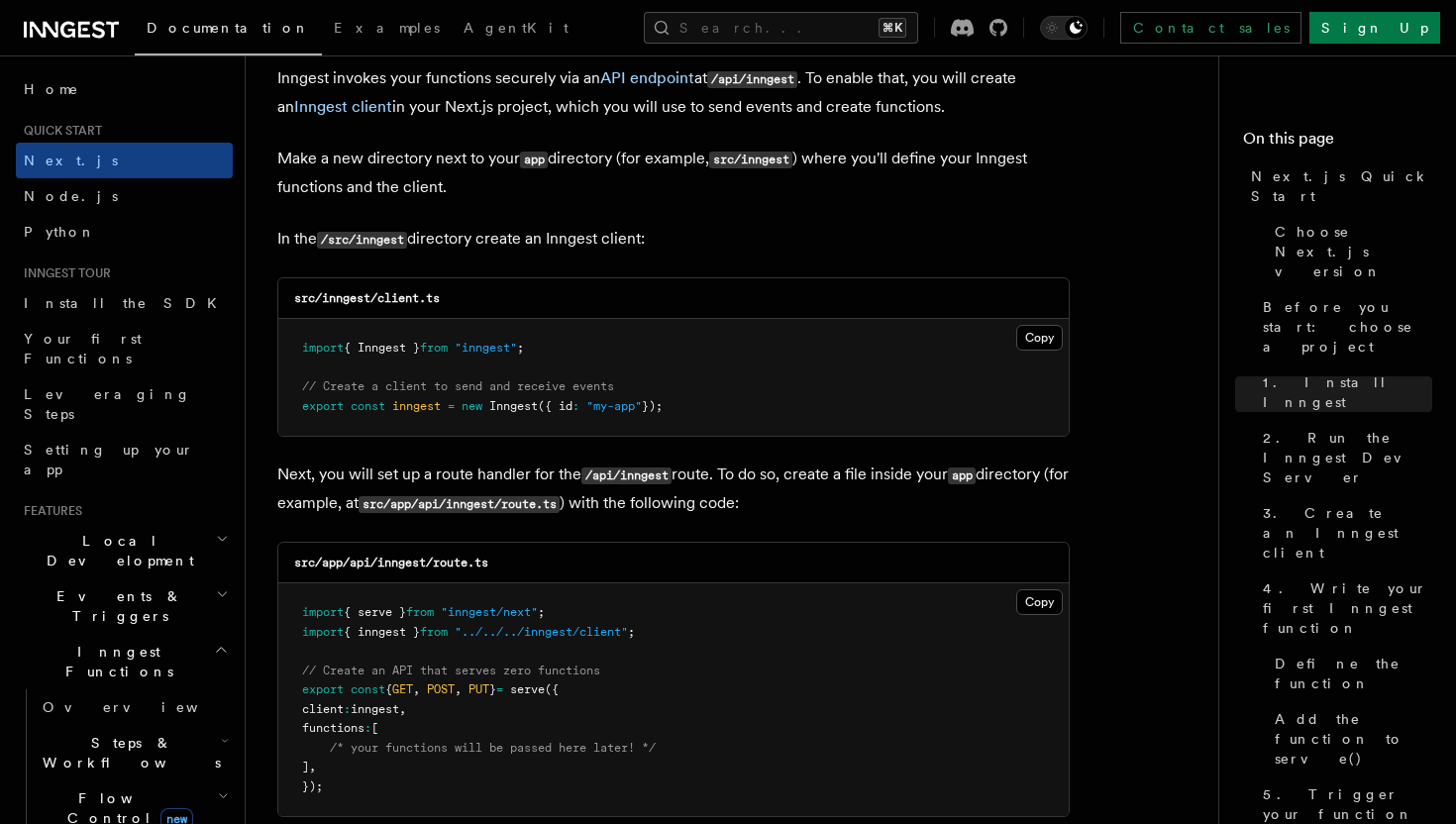 click on "/api/inngest" at bounding box center [626, 475] 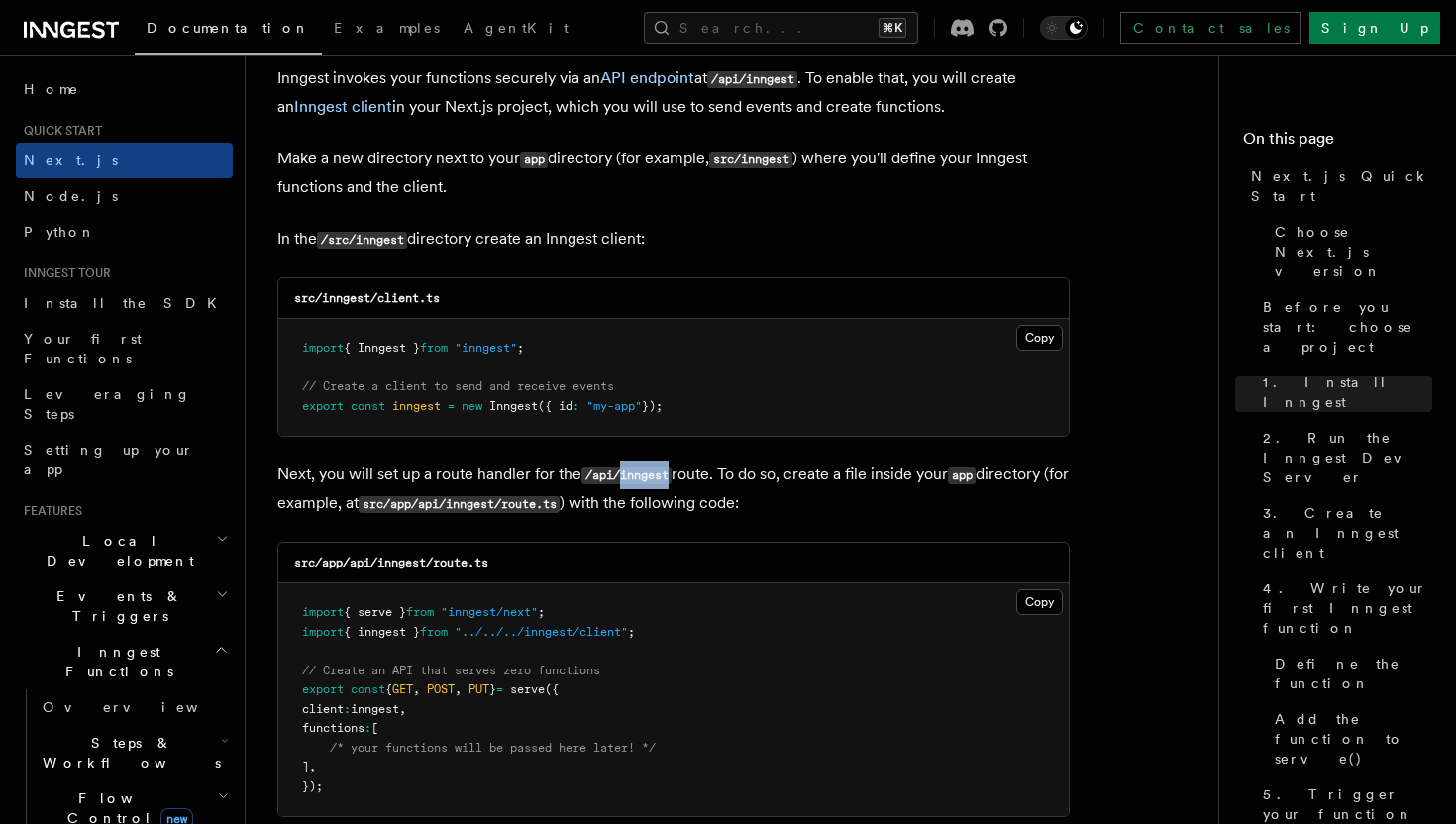 click on "/api/inngest" at bounding box center [626, 475] 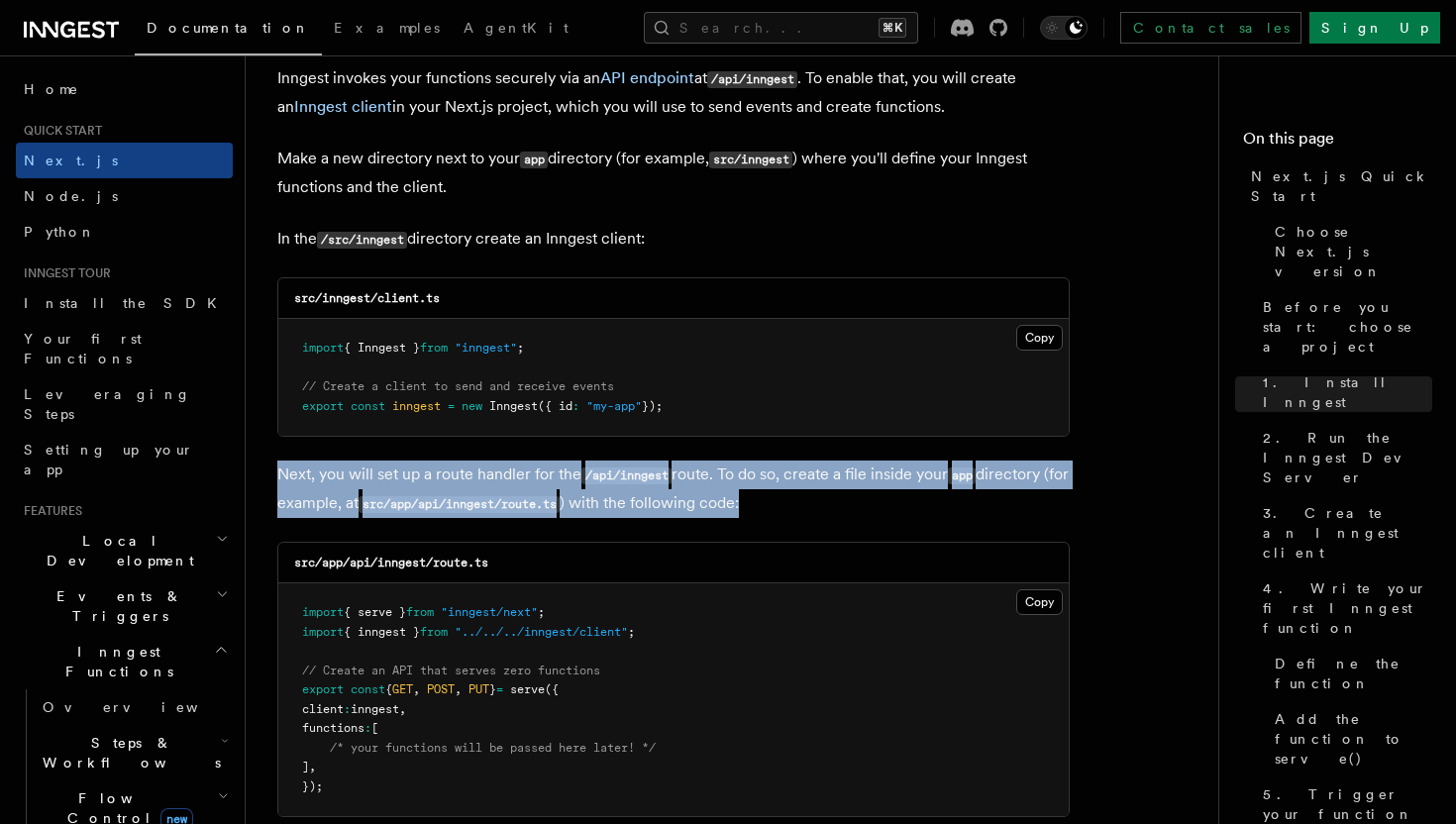 click on "Next, you will set up a route handler for the  /api/inngest  route. To do so, create a file inside your  app  directory (for example, at  src/app/api/inngest/route.ts ) with the following code:" at bounding box center (674, 489) 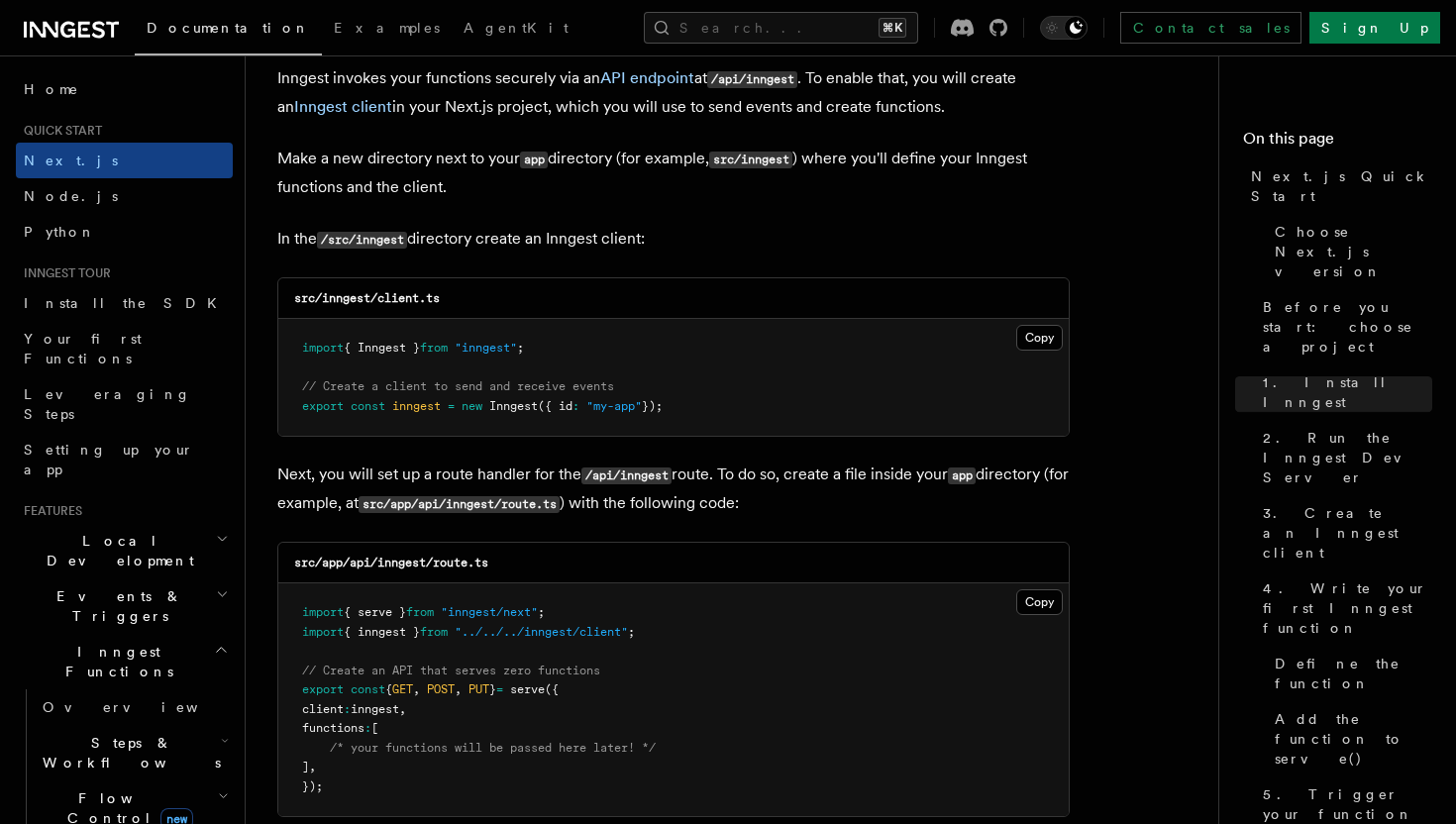 click on "Next, you will set up a route handler for the  /api/inngest  route. To do so, create a file inside your  app  directory (for example, at  src/app/api/inngest/route.ts ) with the following code:" at bounding box center (674, 489) 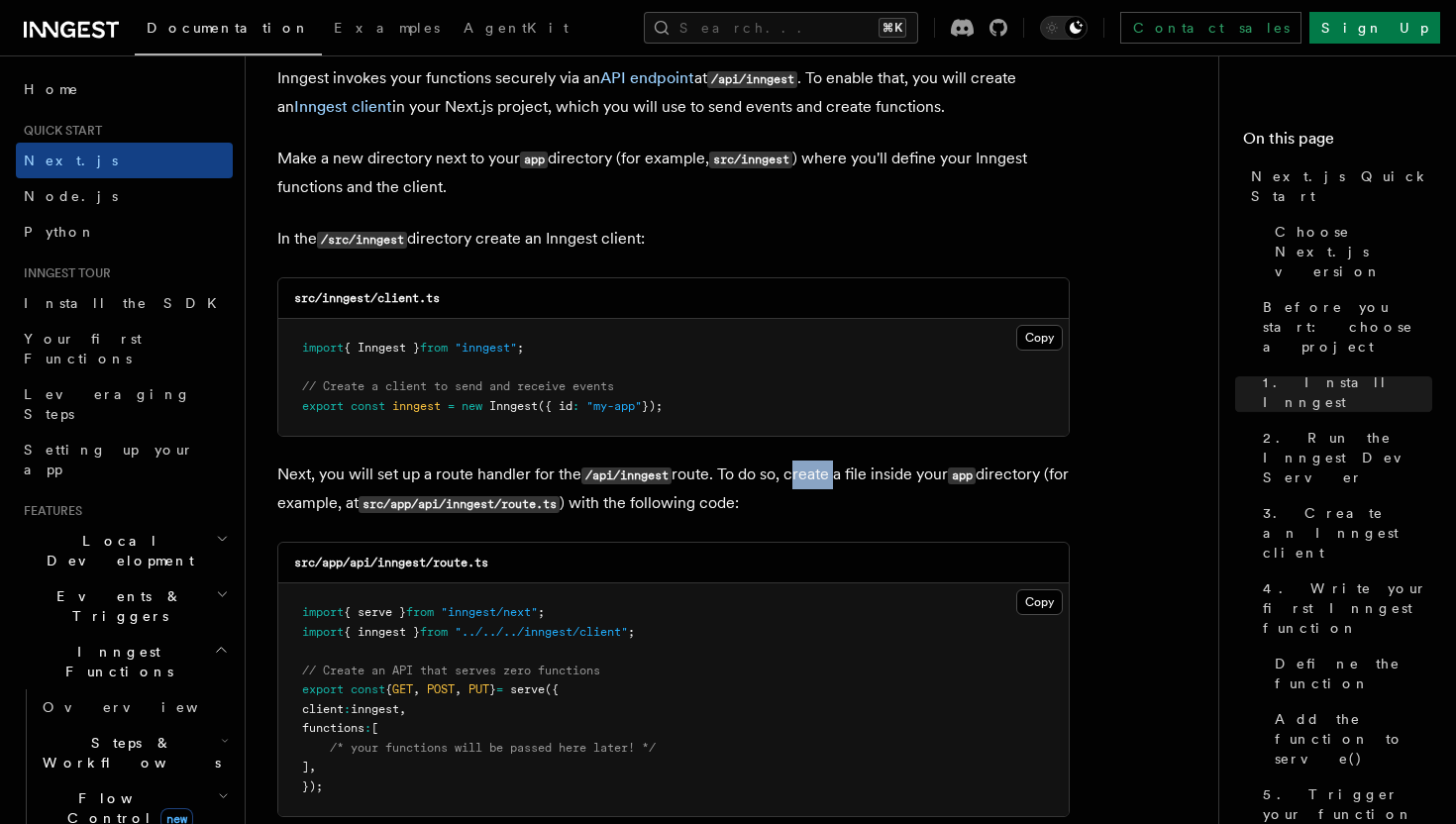 click on "Next, you will set up a route handler for the  /api/inngest  route. To do so, create a file inside your  app  directory (for example, at  src/app/api/inngest/route.ts ) with the following code:" at bounding box center (674, 489) 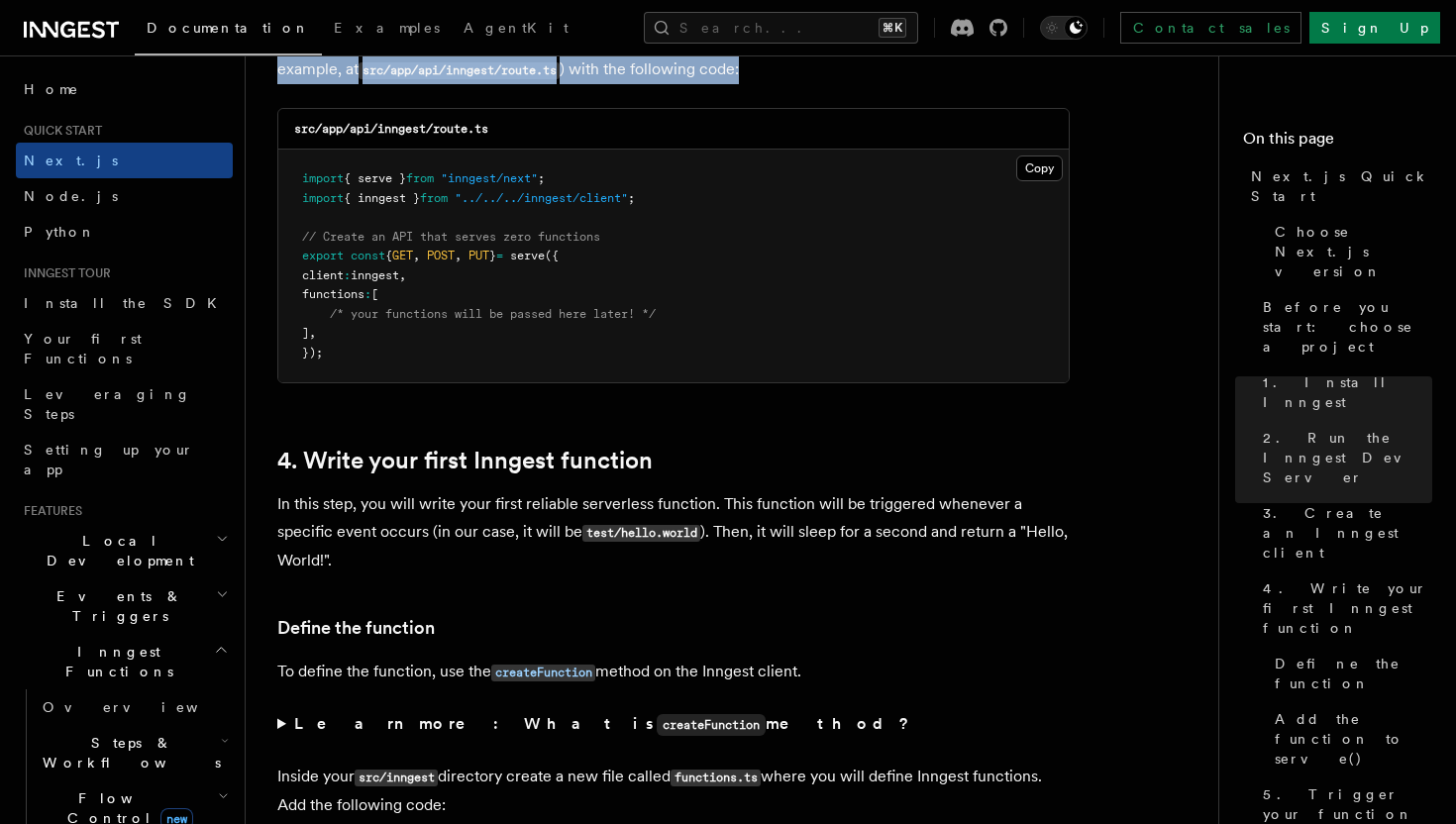 scroll, scrollTop: 2924, scrollLeft: 0, axis: vertical 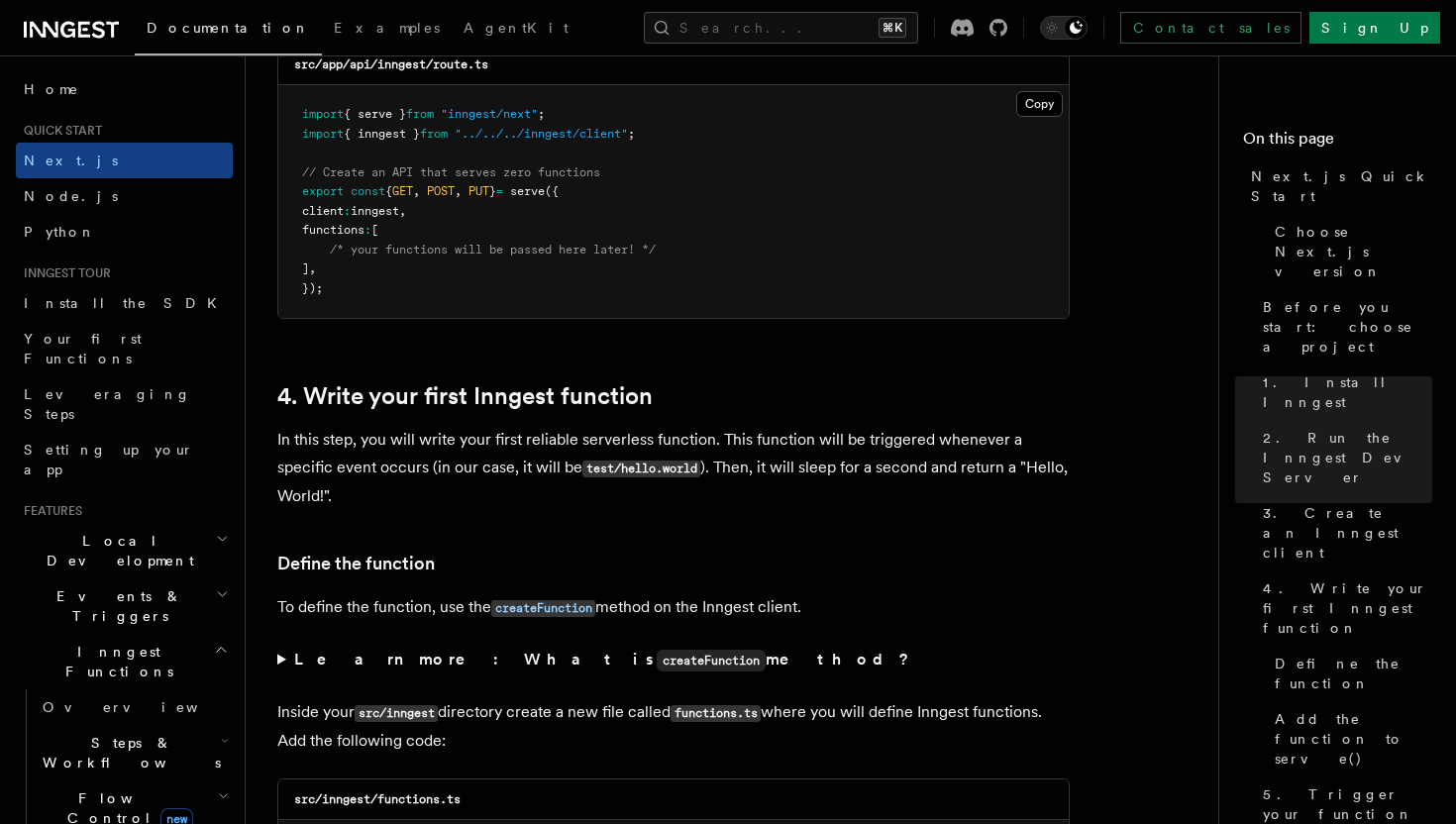 click on "In this step, you will write your first reliable serverless function. This function will be triggered whenever a specific event occurs (in our case, it will be  test/hello.world ). Then, it will sleep for a second and return a "Hello, World!"." at bounding box center (674, 467) 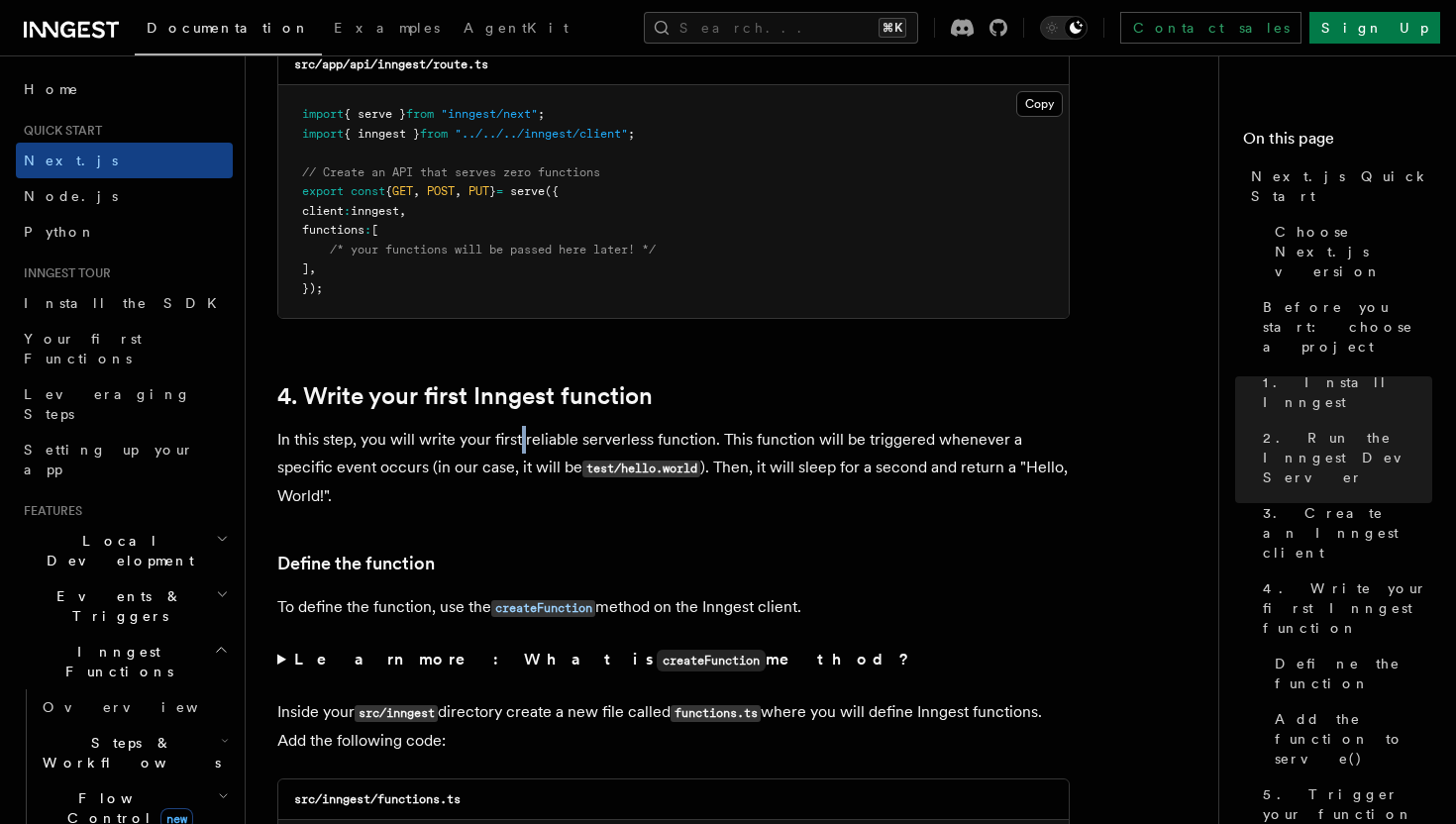 click on "In this step, you will write your first reliable serverless function. This function will be triggered whenever a specific event occurs (in our case, it will be  test/hello.world ). Then, it will sleep for a second and return a "Hello, World!"." at bounding box center [674, 467] 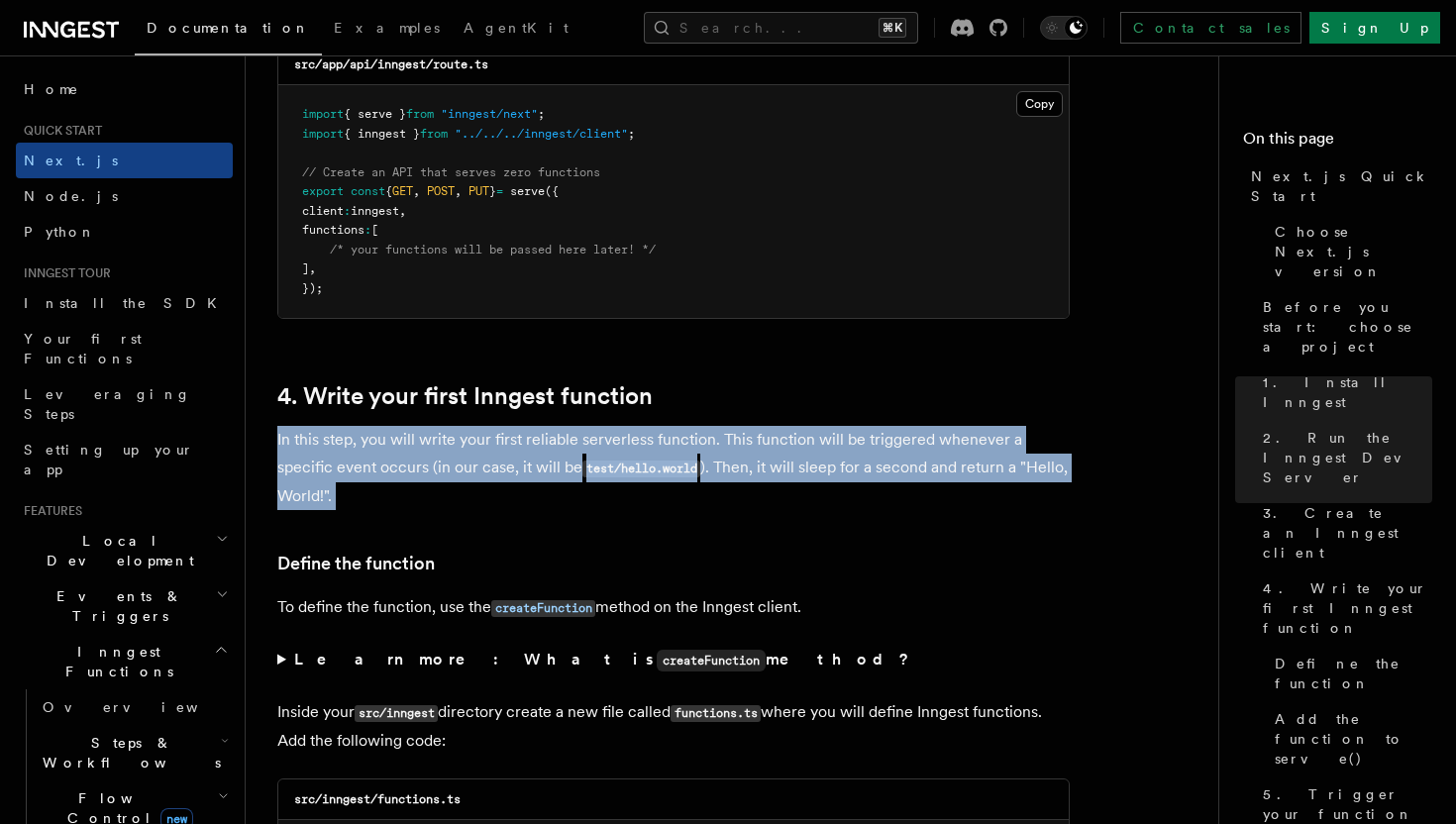 click on "In this step, you will write your first reliable serverless function. This function will be triggered whenever a specific event occurs (in our case, it will be  test/hello.world ). Then, it will sleep for a second and return a "Hello, World!"." at bounding box center [674, 467] 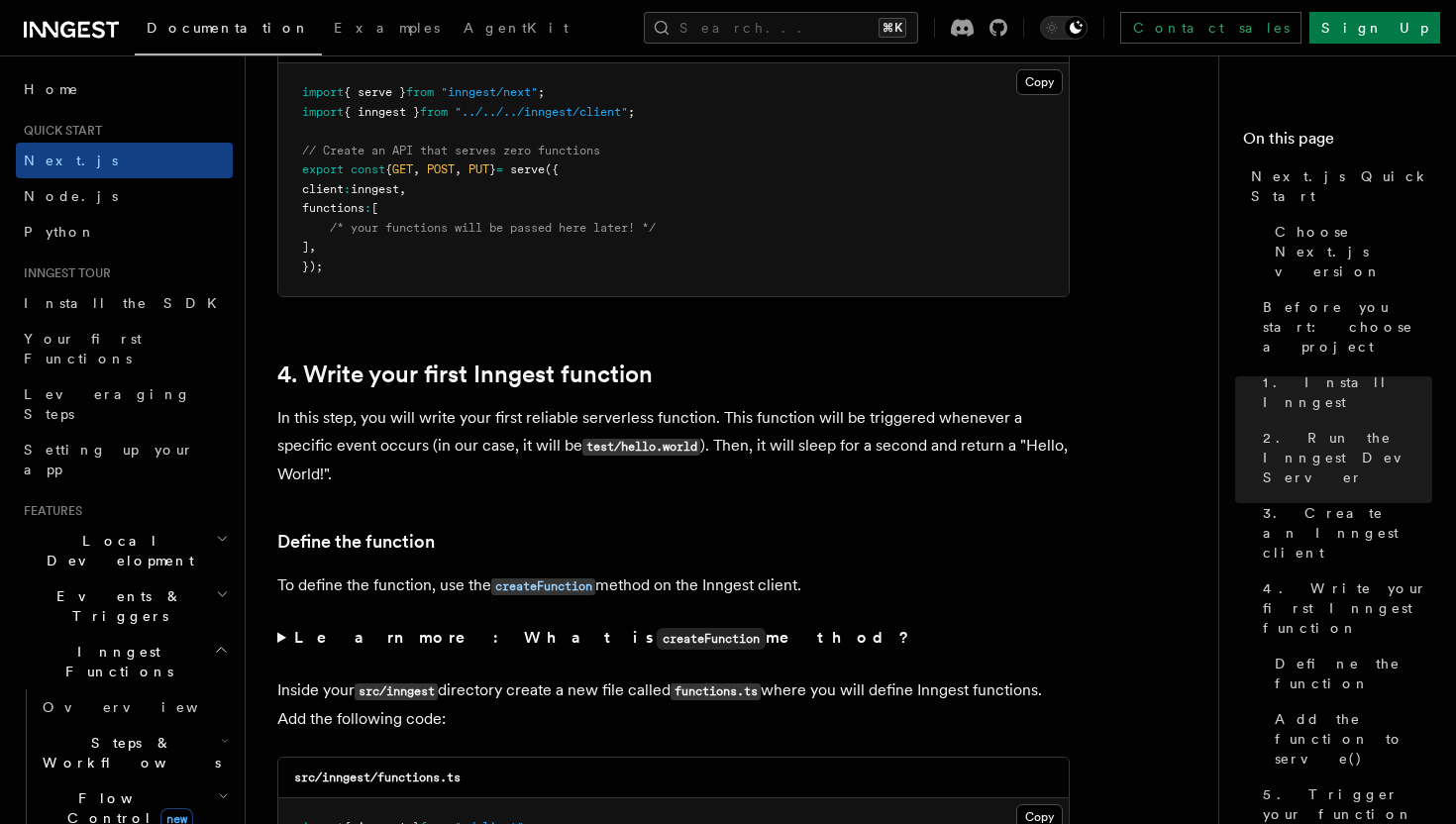 scroll, scrollTop: 2946, scrollLeft: 0, axis: vertical 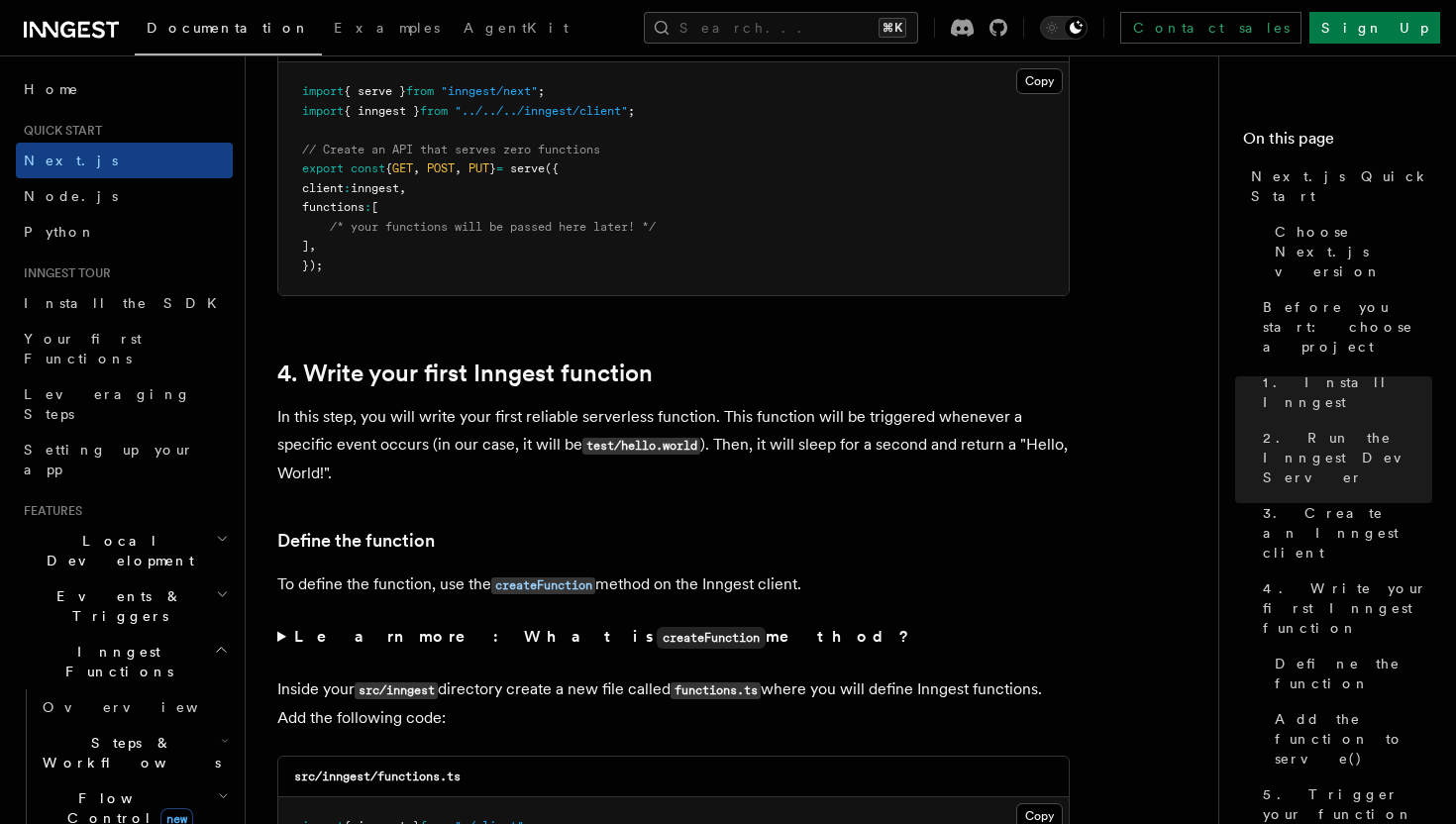 click on "In this step, you will write your first reliable serverless function. This function will be triggered whenever a specific event occurs (in our case, it will be  test/hello.world ). Then, it will sleep for a second and return a "Hello, World!"." at bounding box center (674, 445) 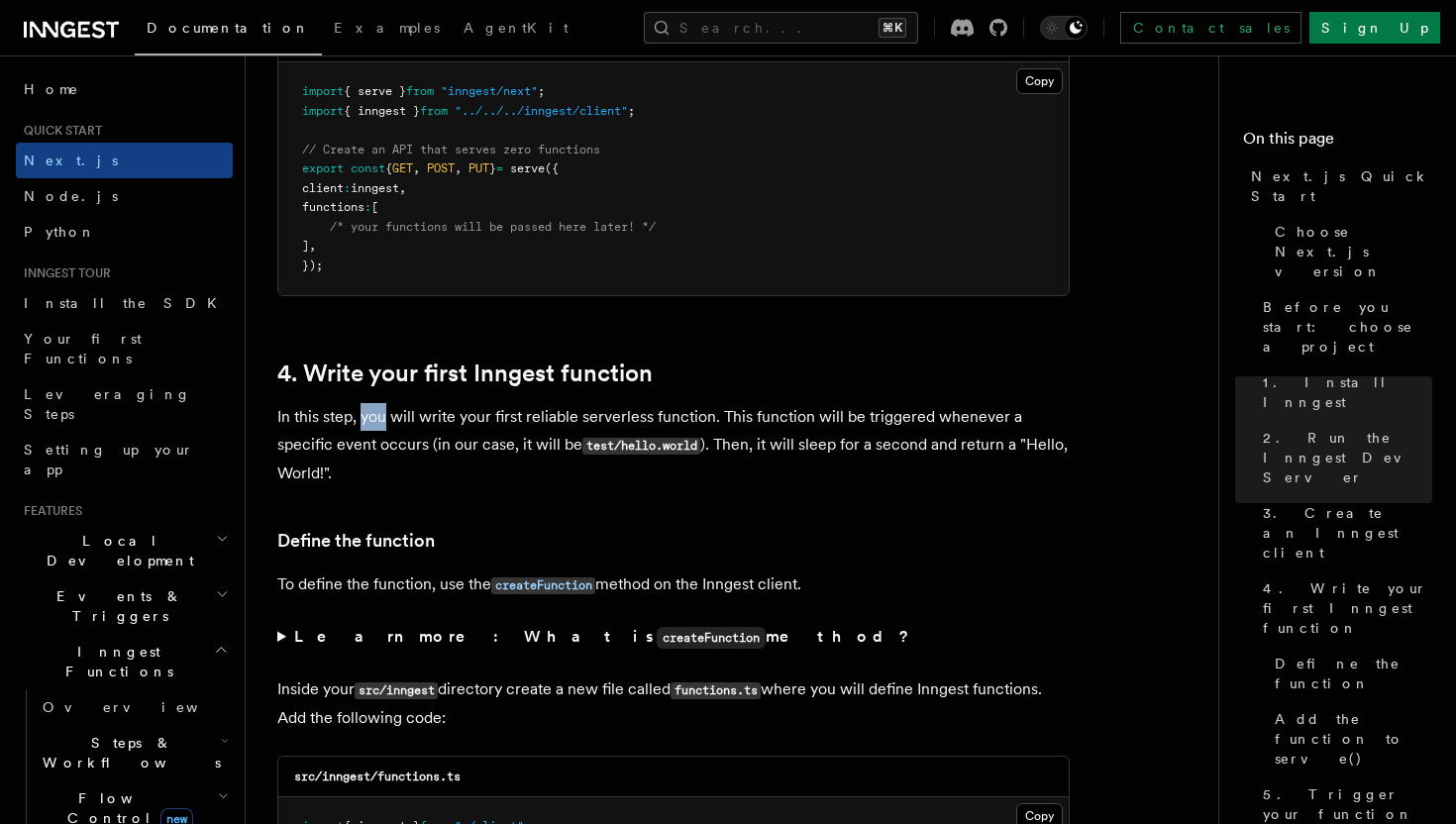 click on "In this step, you will write your first reliable serverless function. This function will be triggered whenever a specific event occurs (in our case, it will be  test/hello.world ). Then, it will sleep for a second and return a "Hello, World!"." at bounding box center (674, 445) 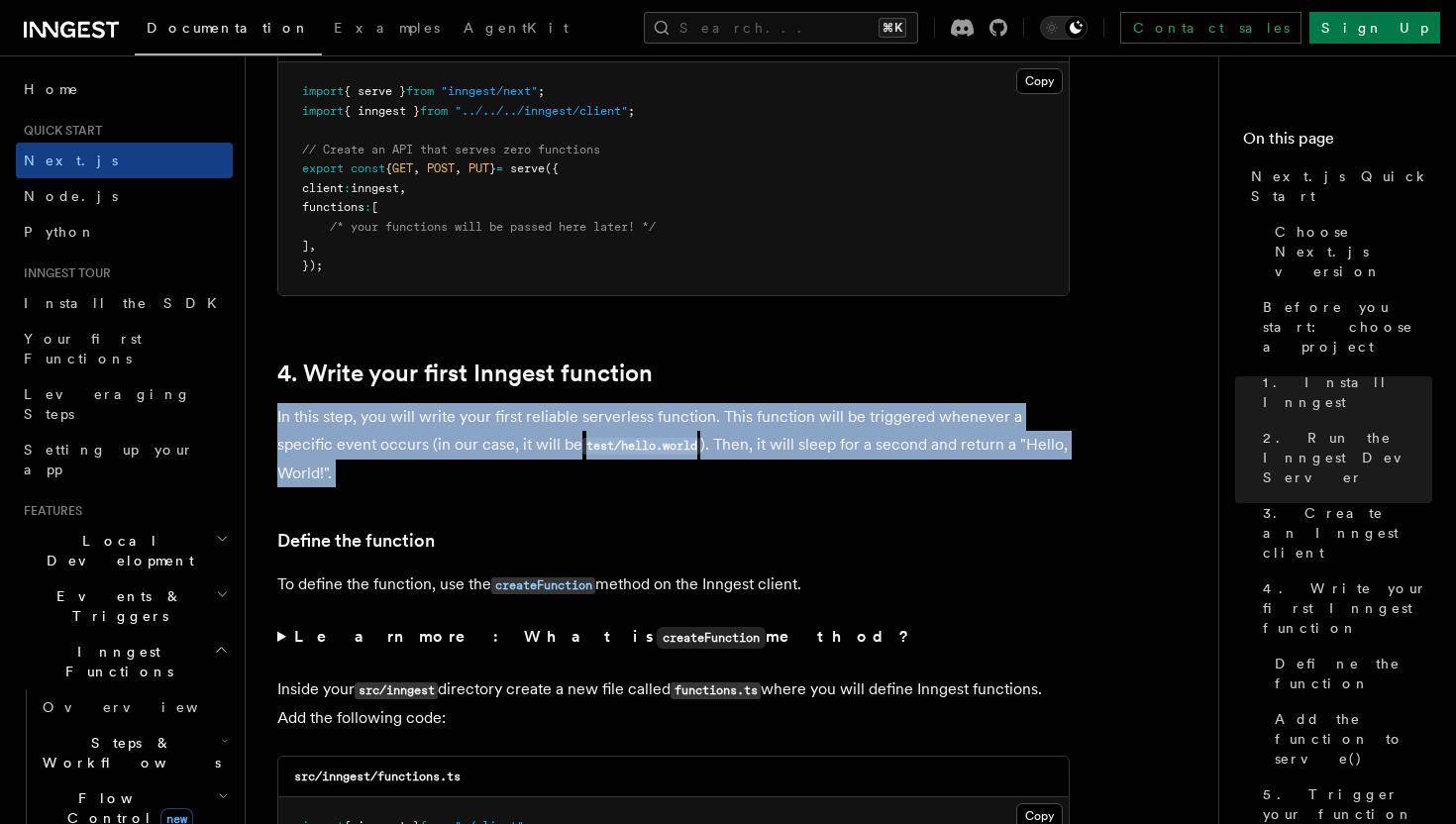 click on "In this step, you will write your first reliable serverless function. This function will be triggered whenever a specific event occurs (in our case, it will be  test/hello.world ). Then, it will sleep for a second and return a "Hello, World!"." at bounding box center [674, 445] 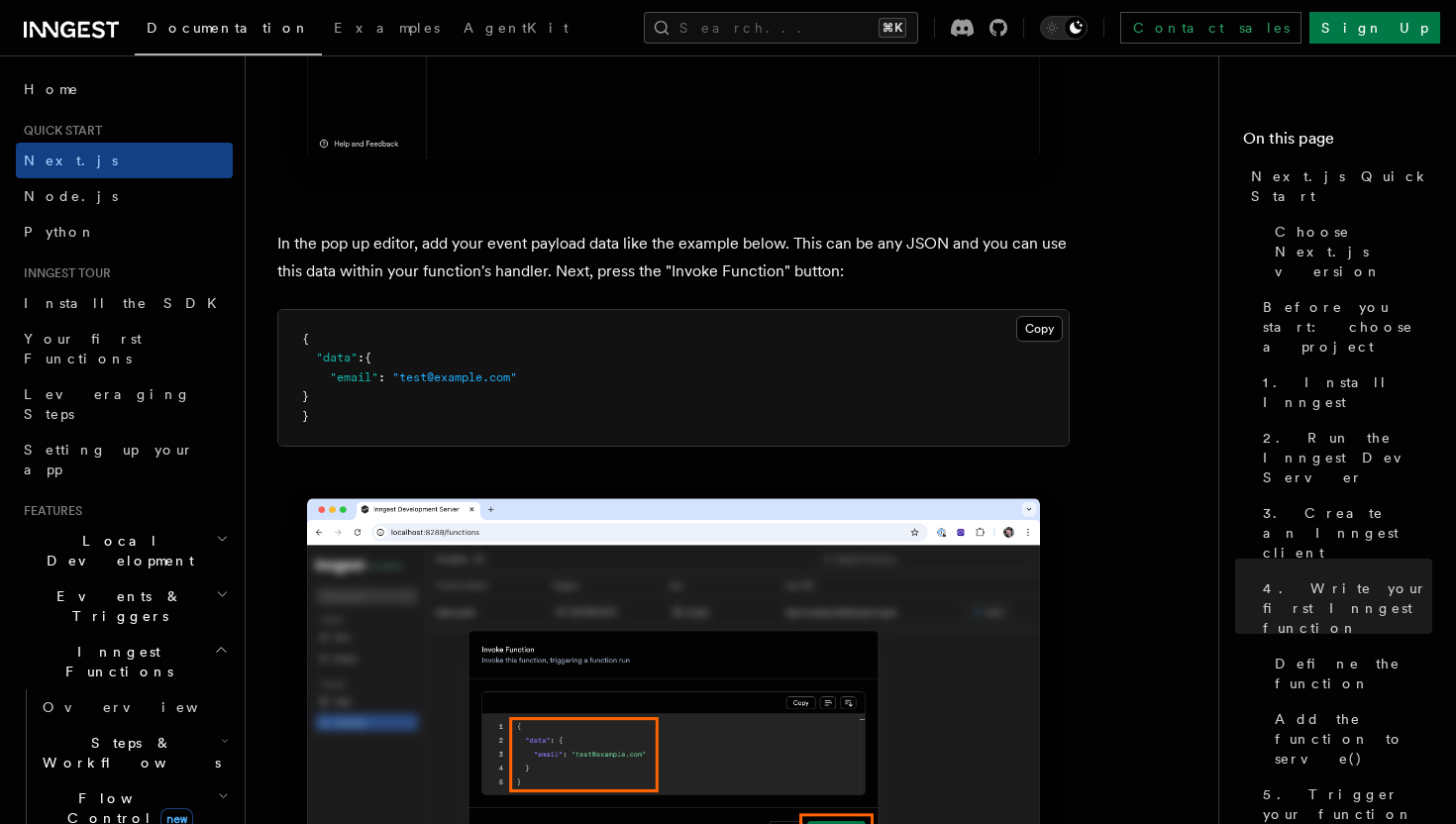 scroll, scrollTop: 5827, scrollLeft: 0, axis: vertical 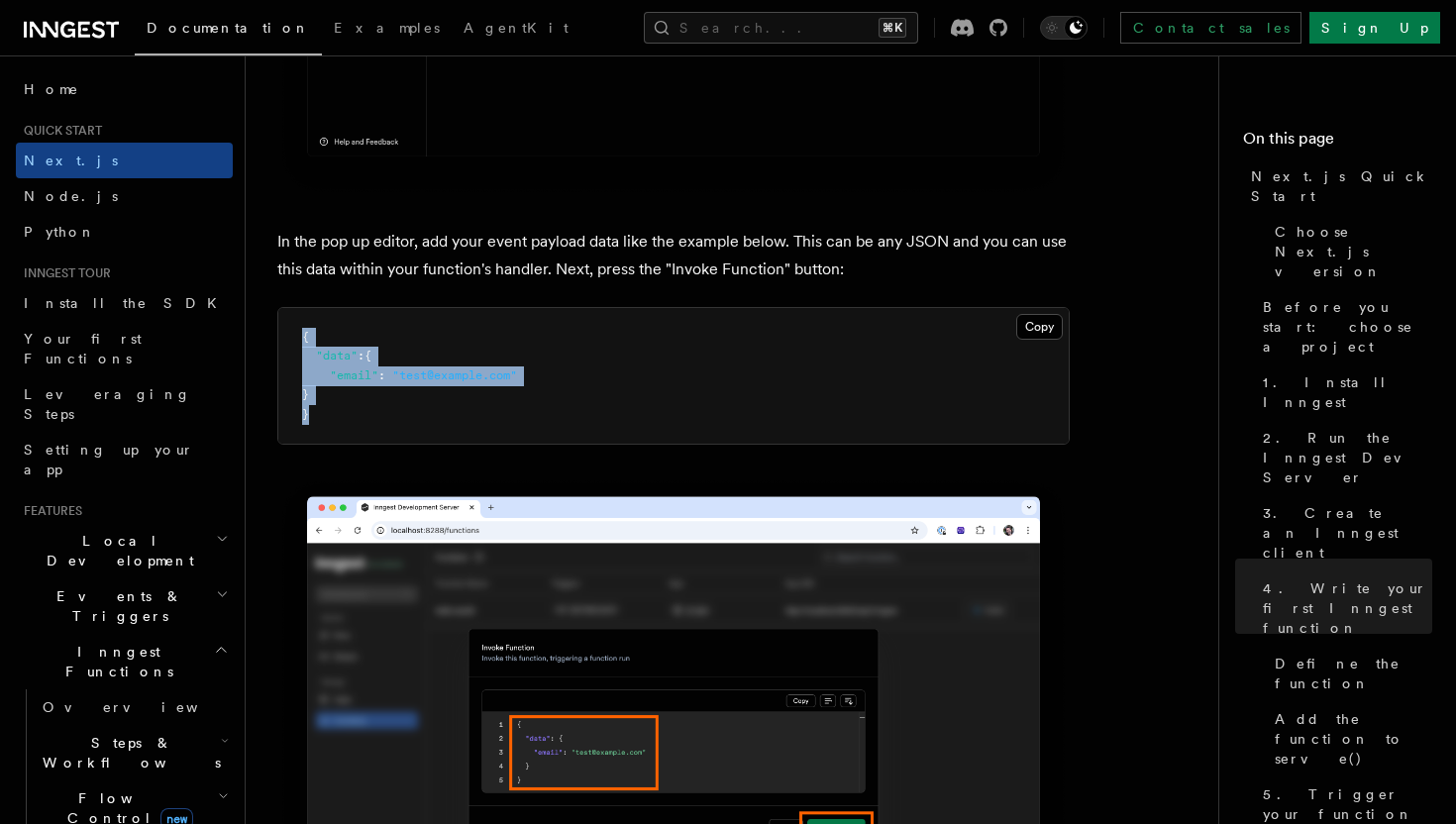 drag, startPoint x: 302, startPoint y: 313, endPoint x: 418, endPoint y: 413, distance: 153.1535 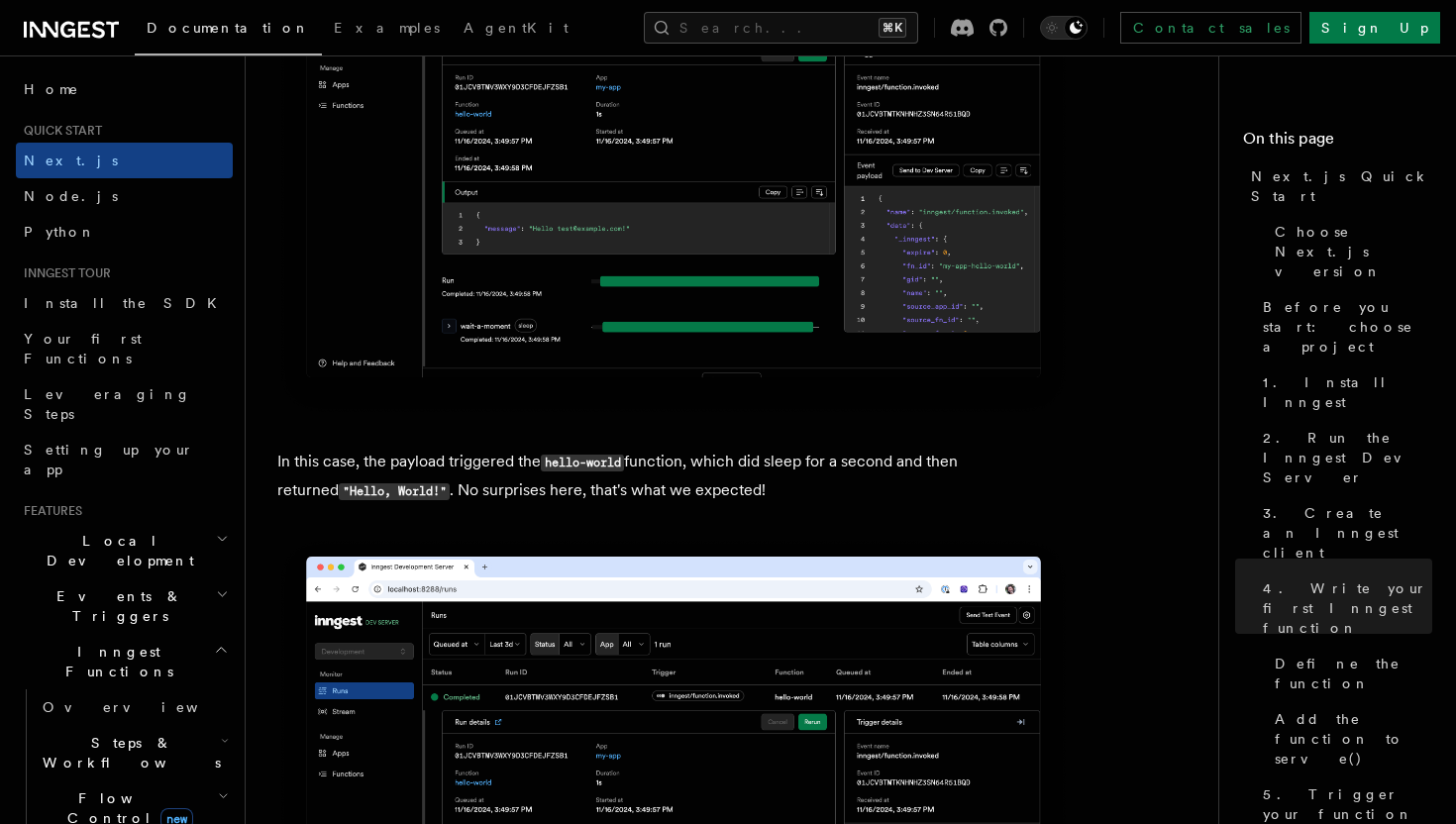 scroll, scrollTop: 7668, scrollLeft: 0, axis: vertical 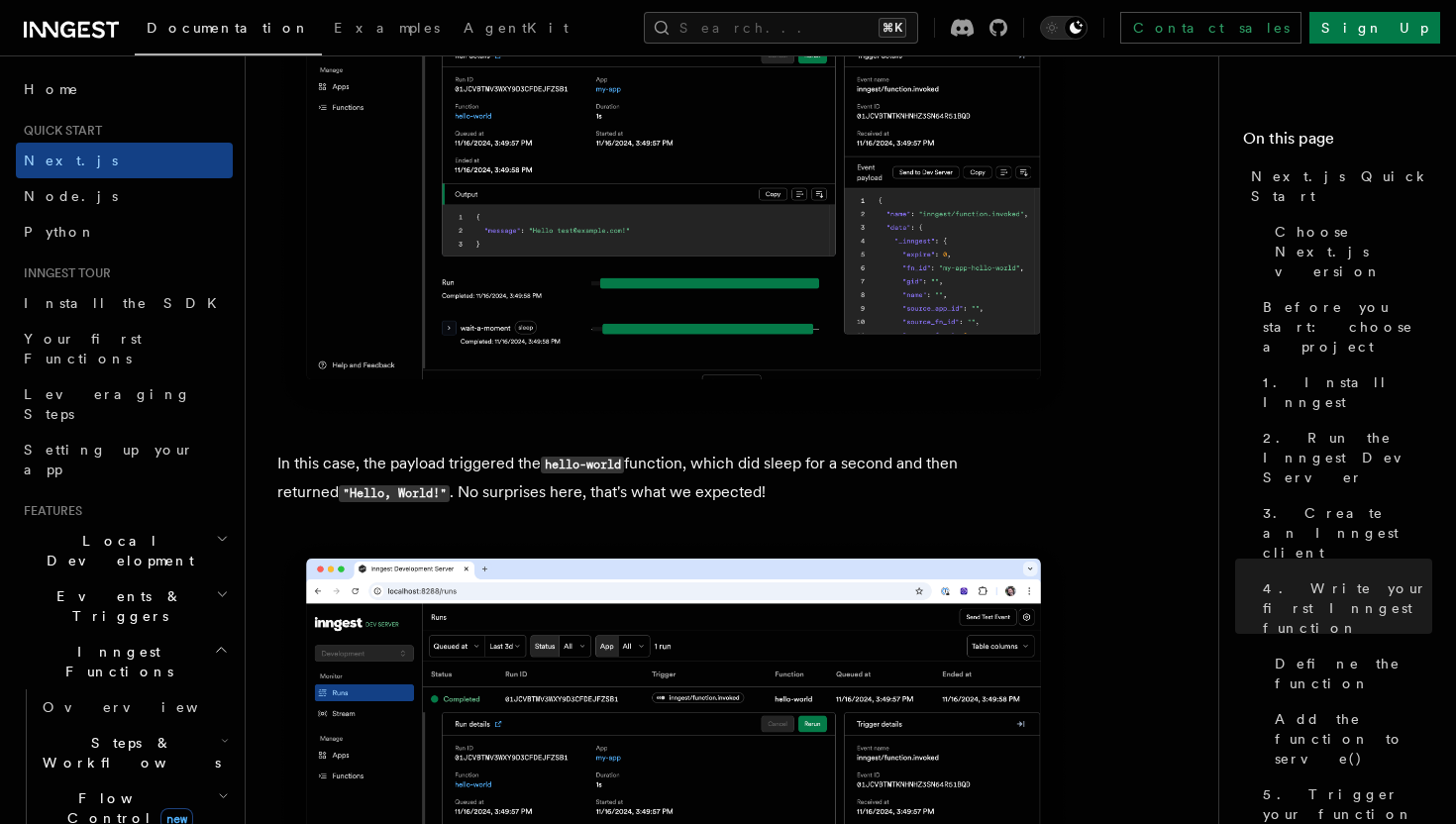 click at bounding box center [674, 144] 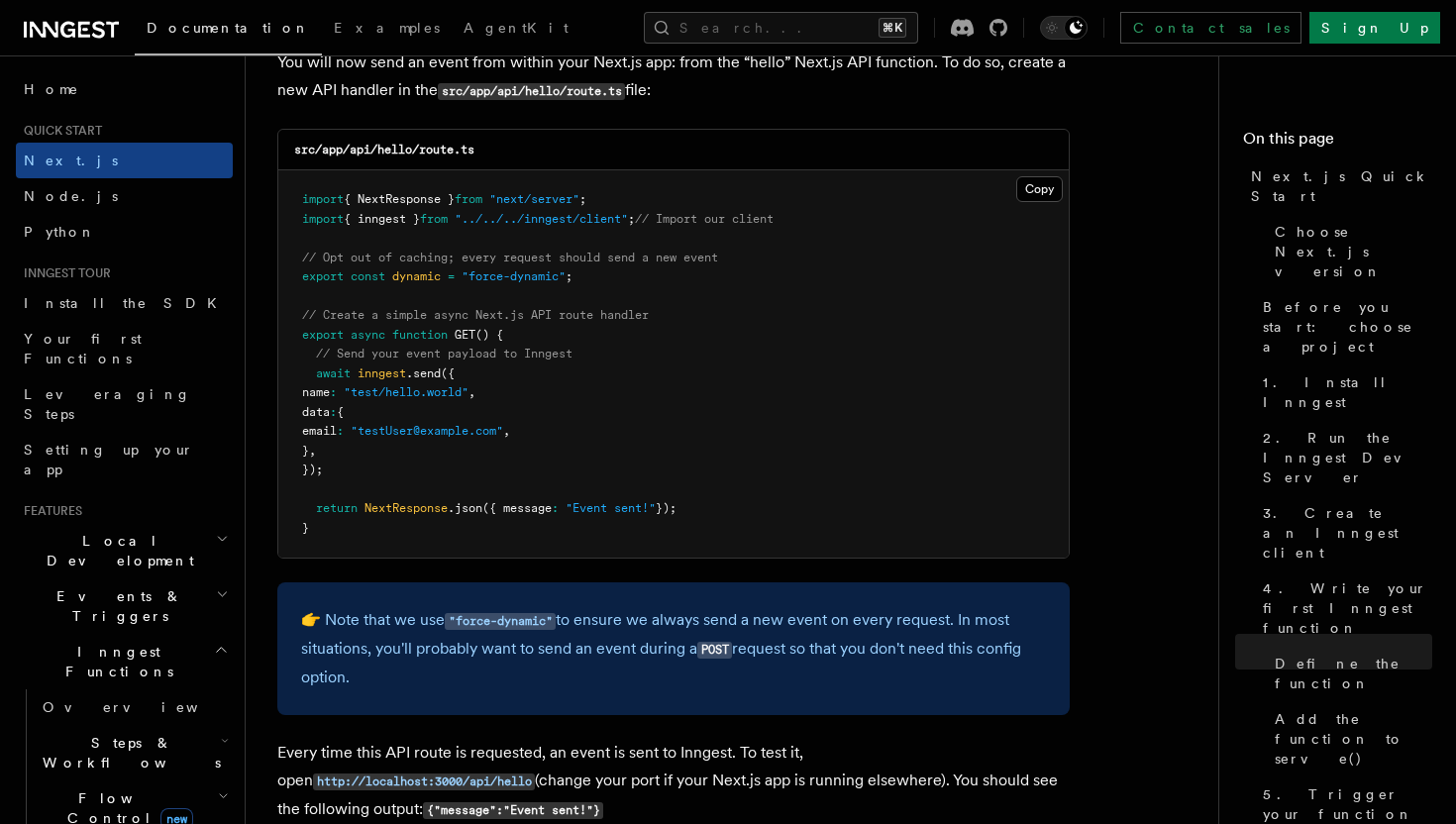 scroll, scrollTop: 10360, scrollLeft: 0, axis: vertical 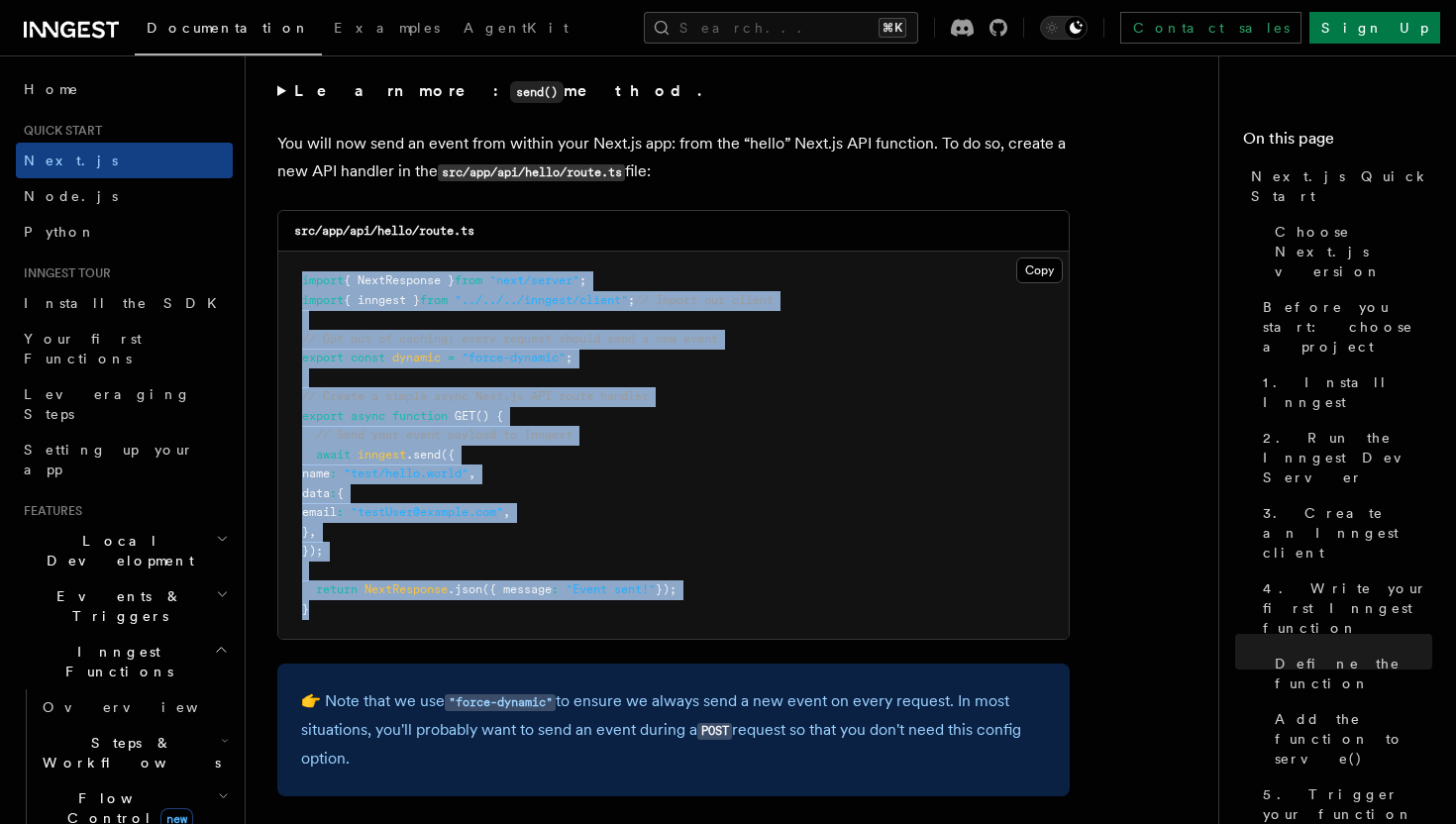 drag, startPoint x: 299, startPoint y: 256, endPoint x: 662, endPoint y: 592, distance: 494.63623 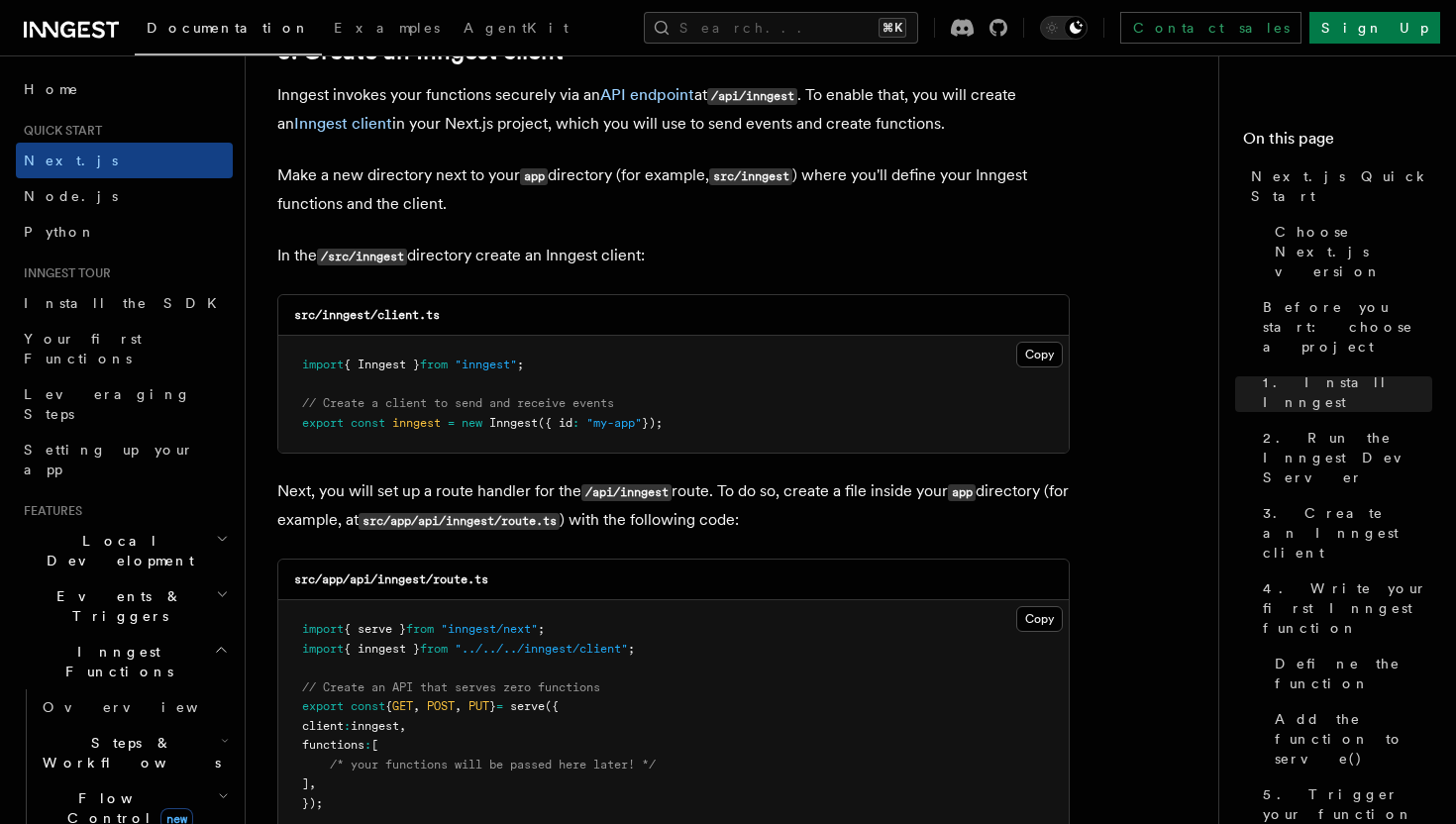 scroll, scrollTop: 2406, scrollLeft: 0, axis: vertical 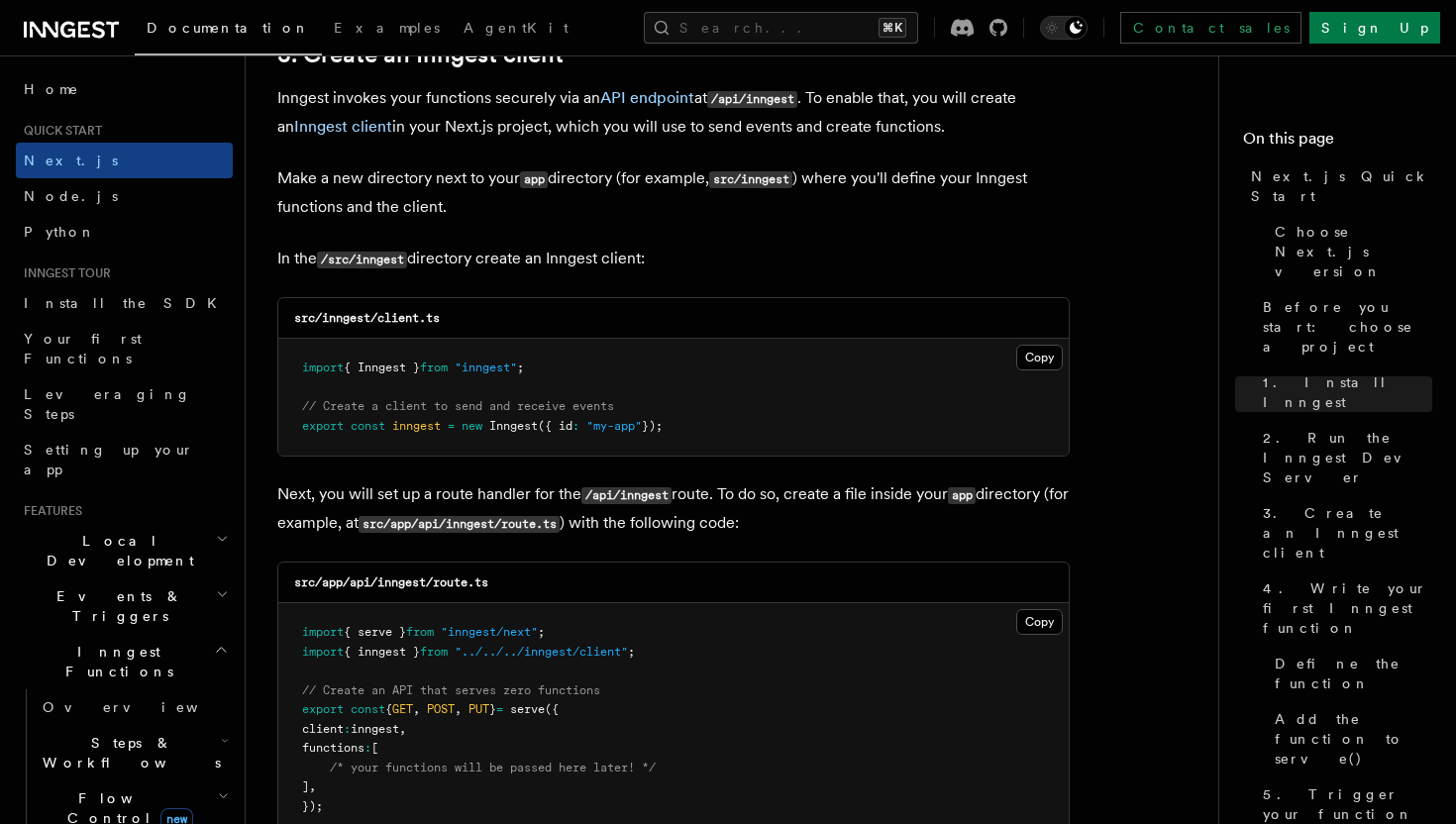 click on "});" at bounding box center [652, 426] 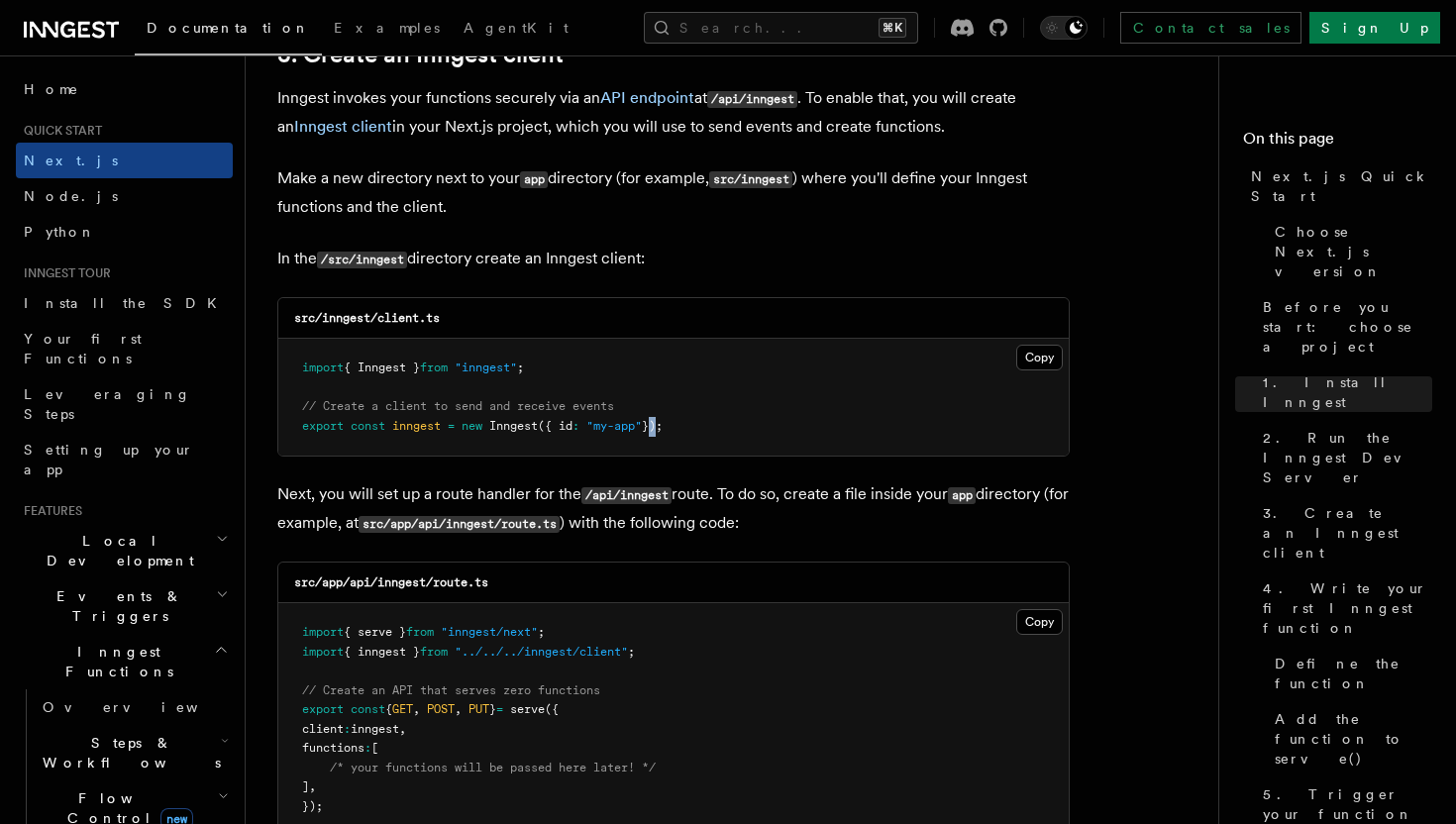 click on "});" at bounding box center (652, 426) 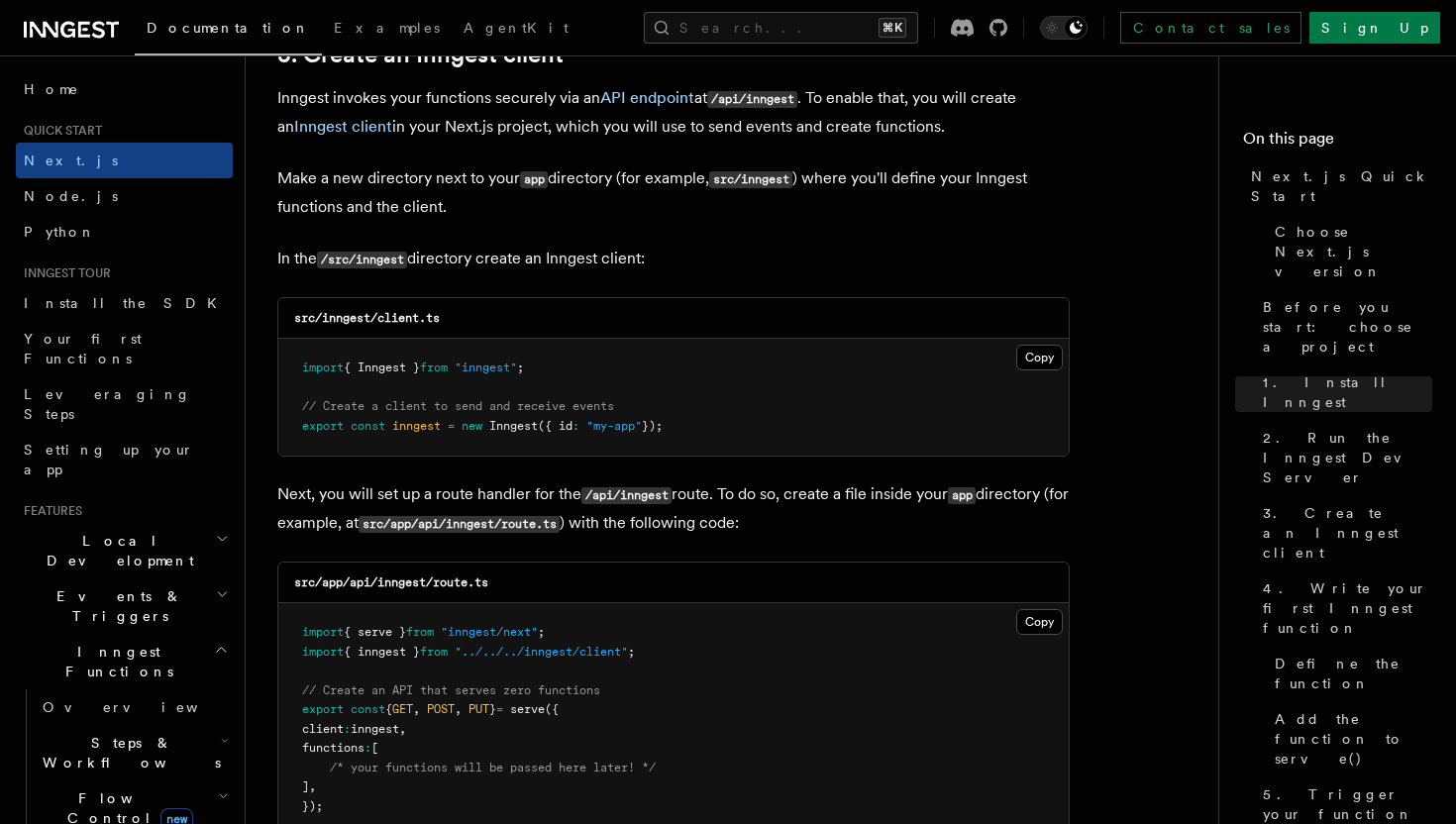 click on "import  { Inngest }  from   "inngest" ;
// Create a client to send and receive events
export   const   inngest   =   new   Inngest ({ id :   "my-app"  });" at bounding box center (674, 397) 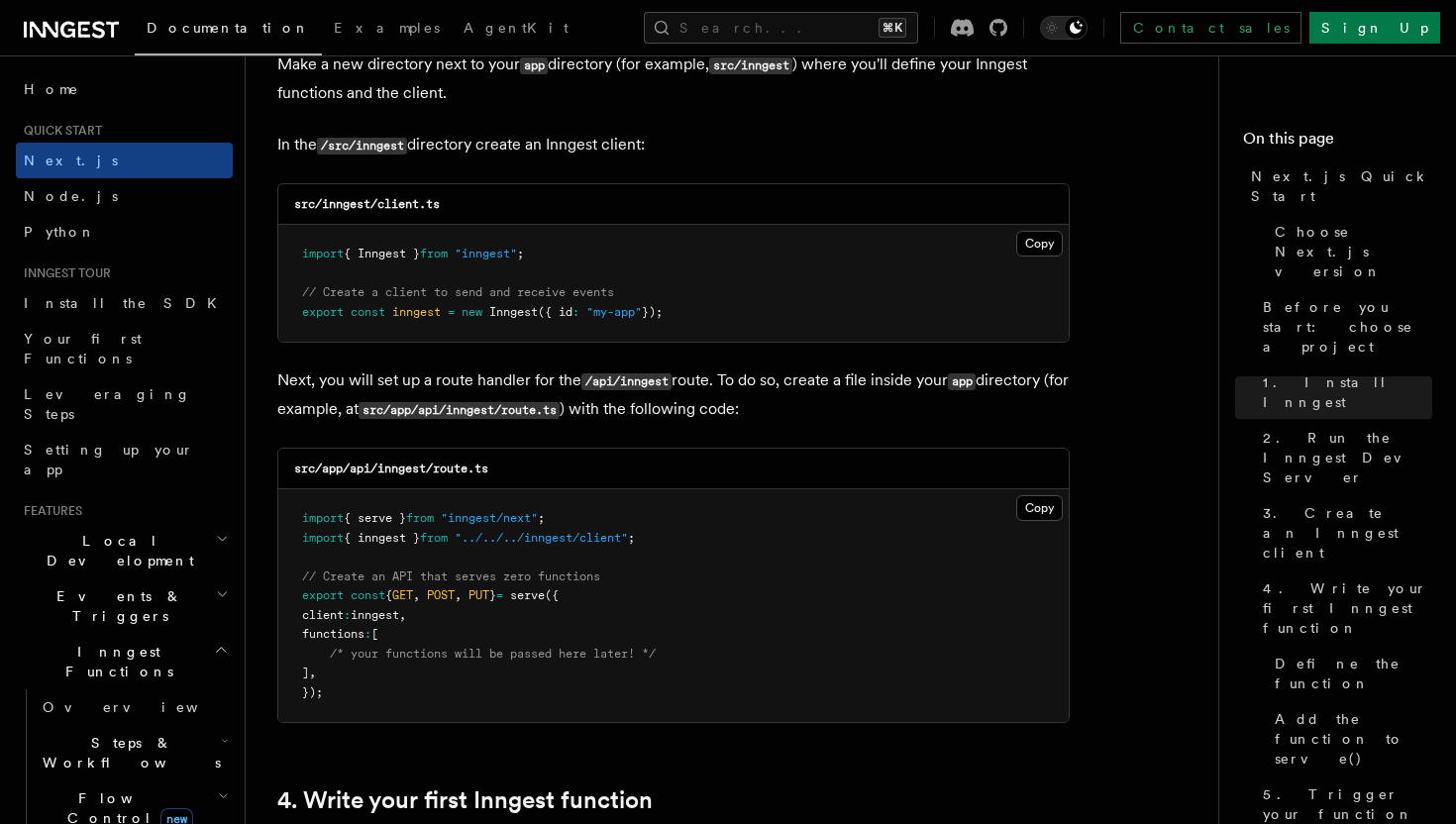 scroll, scrollTop: 2542, scrollLeft: 0, axis: vertical 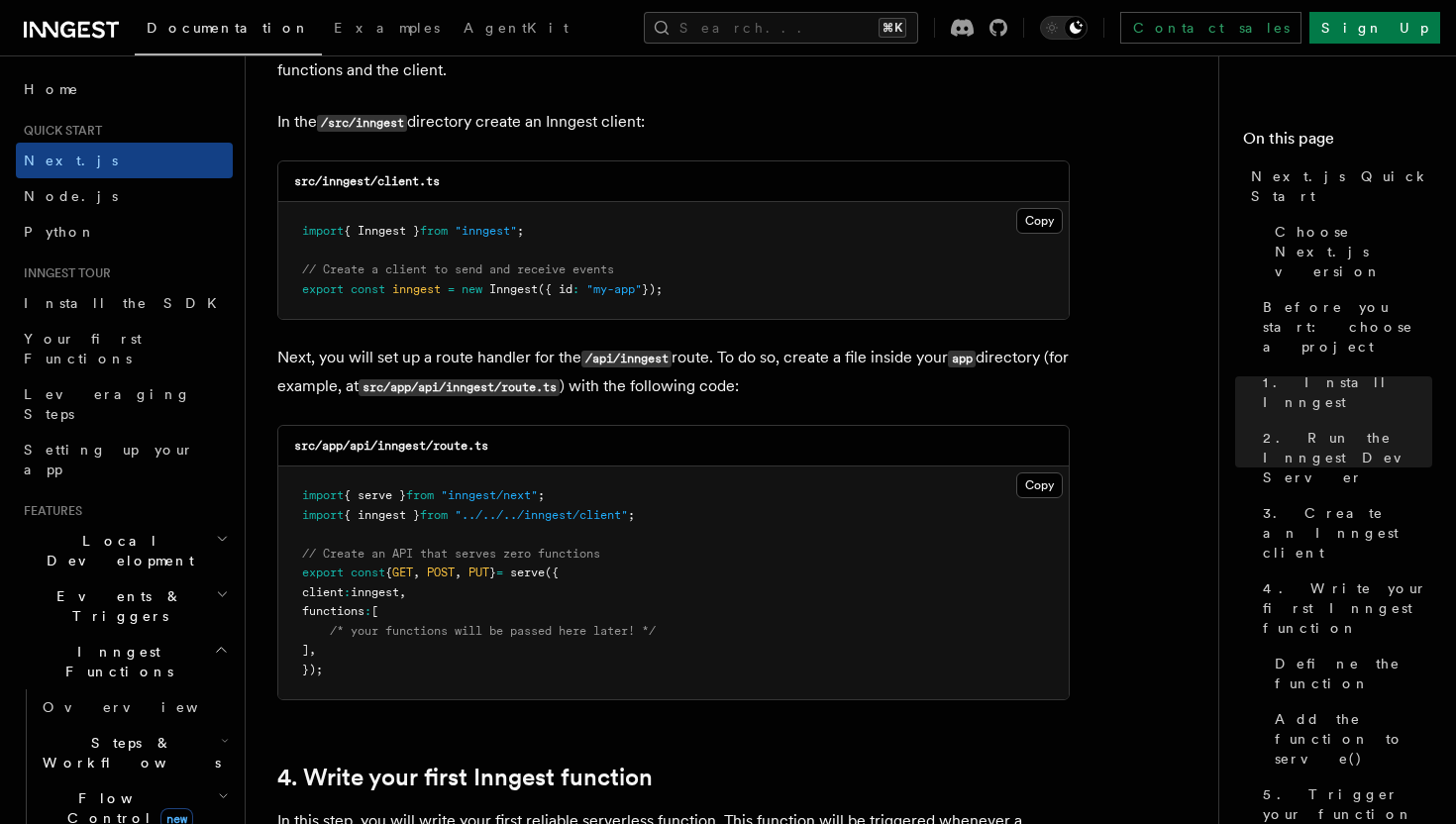 click on "import  { Inngest }  from   "inngest" ;
// Create a client to send and receive events
export   const   inngest   =   new   Inngest ({ id :   "my-app"  });" at bounding box center (674, 260) 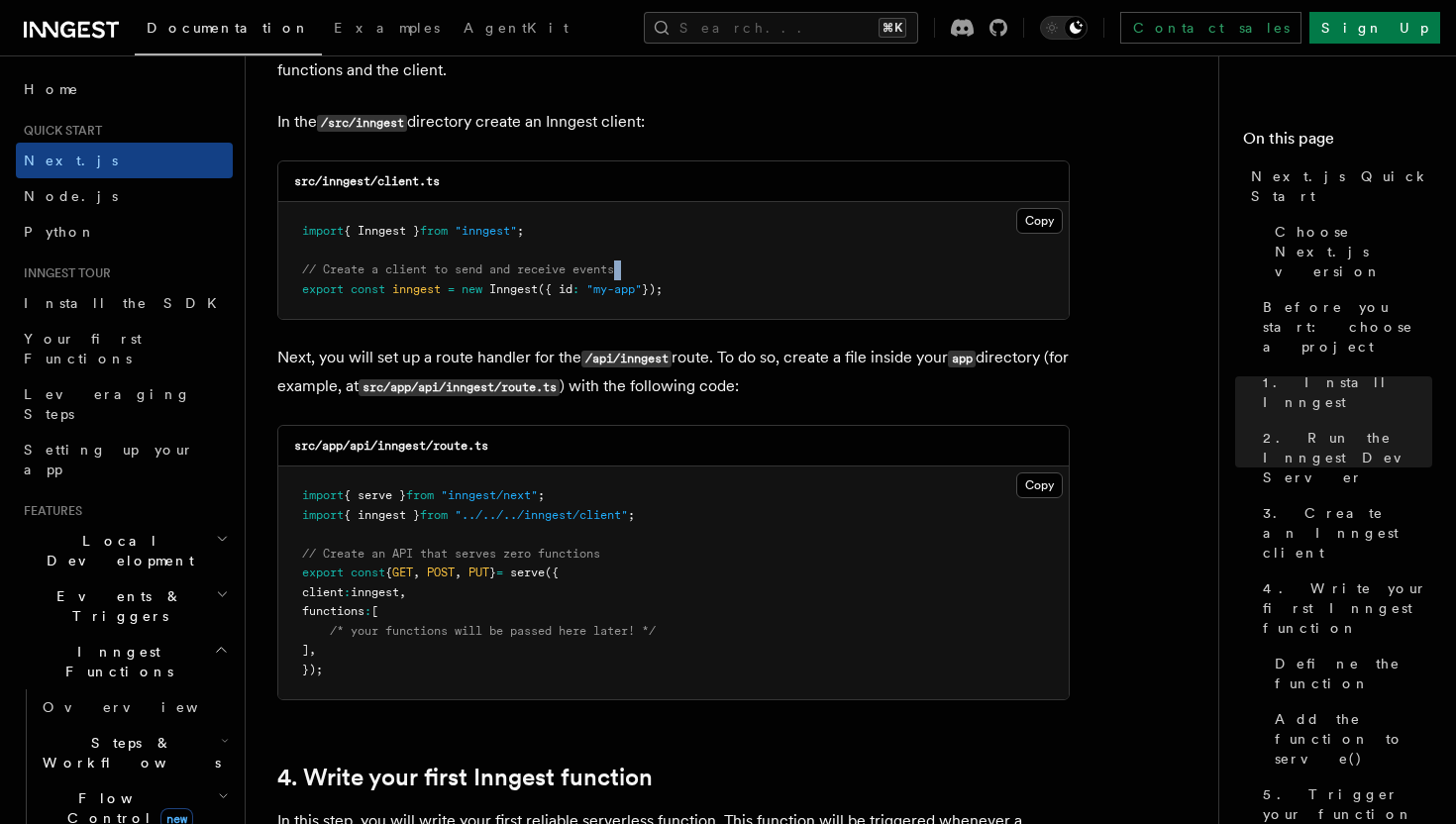 click on "import  { Inngest }  from   "inngest" ;
// Create a client to send and receive events
export   const   inngest   =   new   Inngest ({ id :   "my-app"  });" at bounding box center (674, 260) 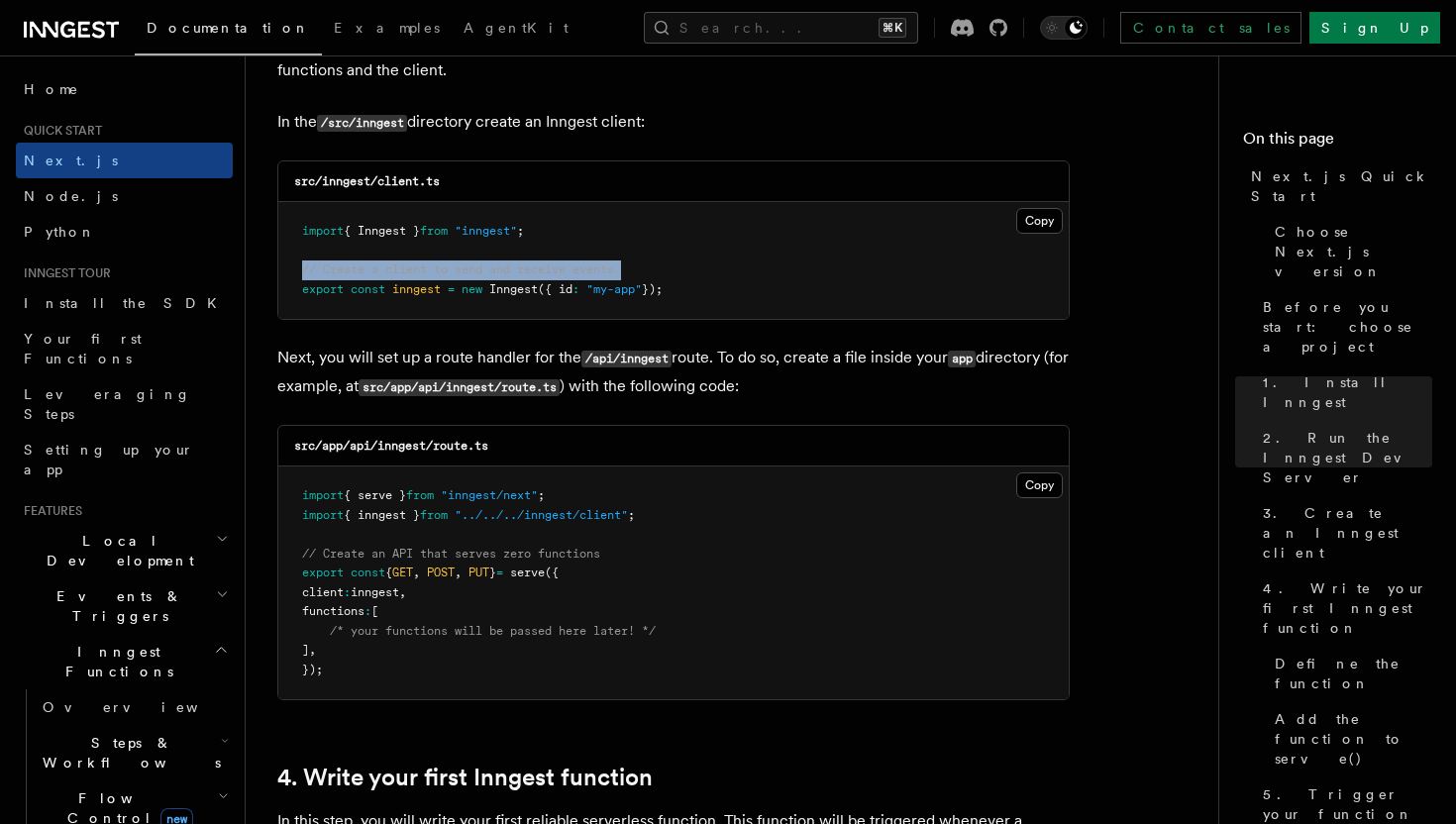 click on "import  { Inngest }  from   "inngest" ;
// Create a client to send and receive events
export   const   inngest   =   new   Inngest ({ id :   "my-app"  });" at bounding box center (674, 260) 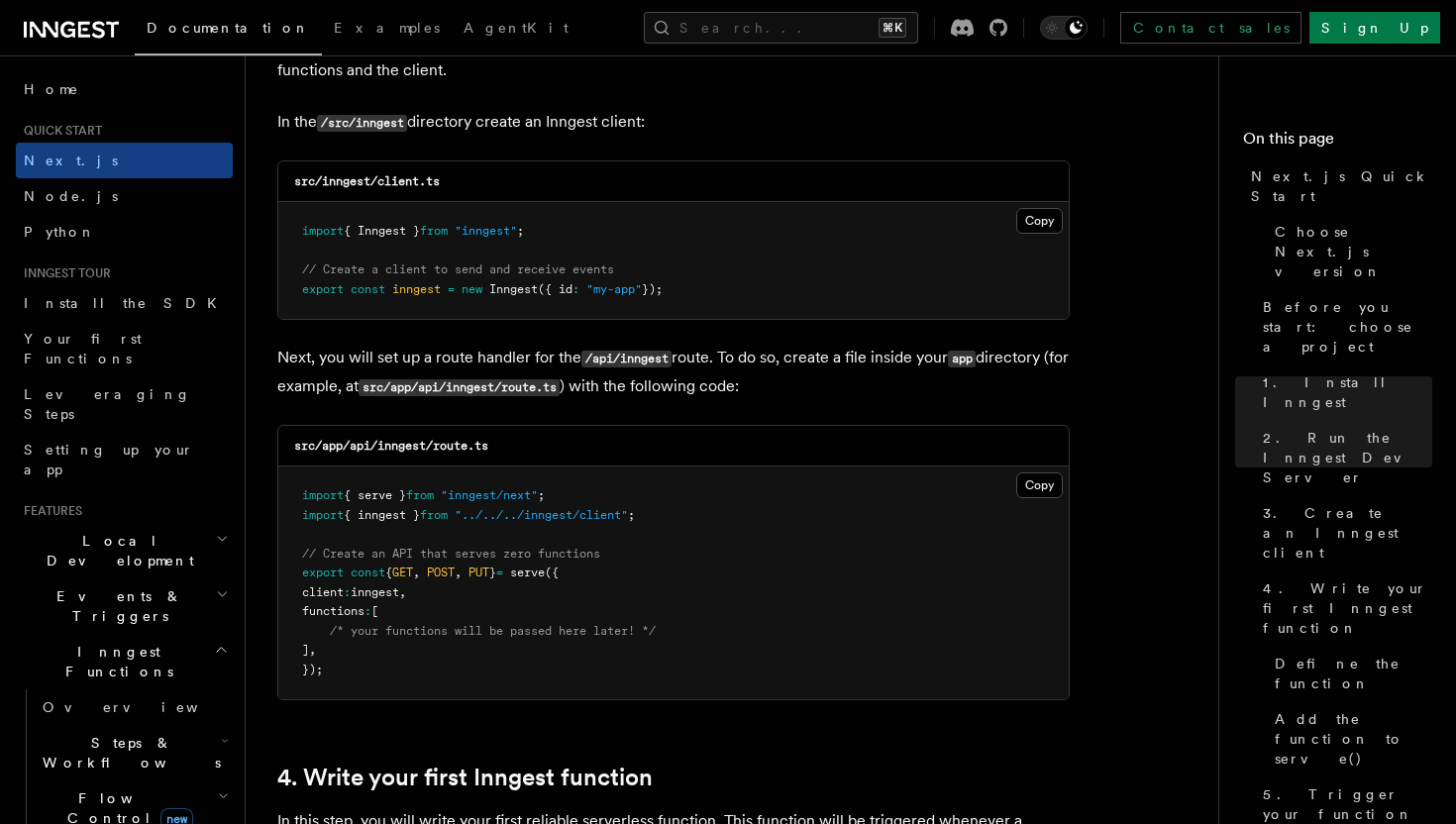 click on "import  { Inngest }  from   "inngest" ;
// Create a client to send and receive events
export   const   inngest   =   new   Inngest ({ id :   "my-app"  });" at bounding box center (674, 260) 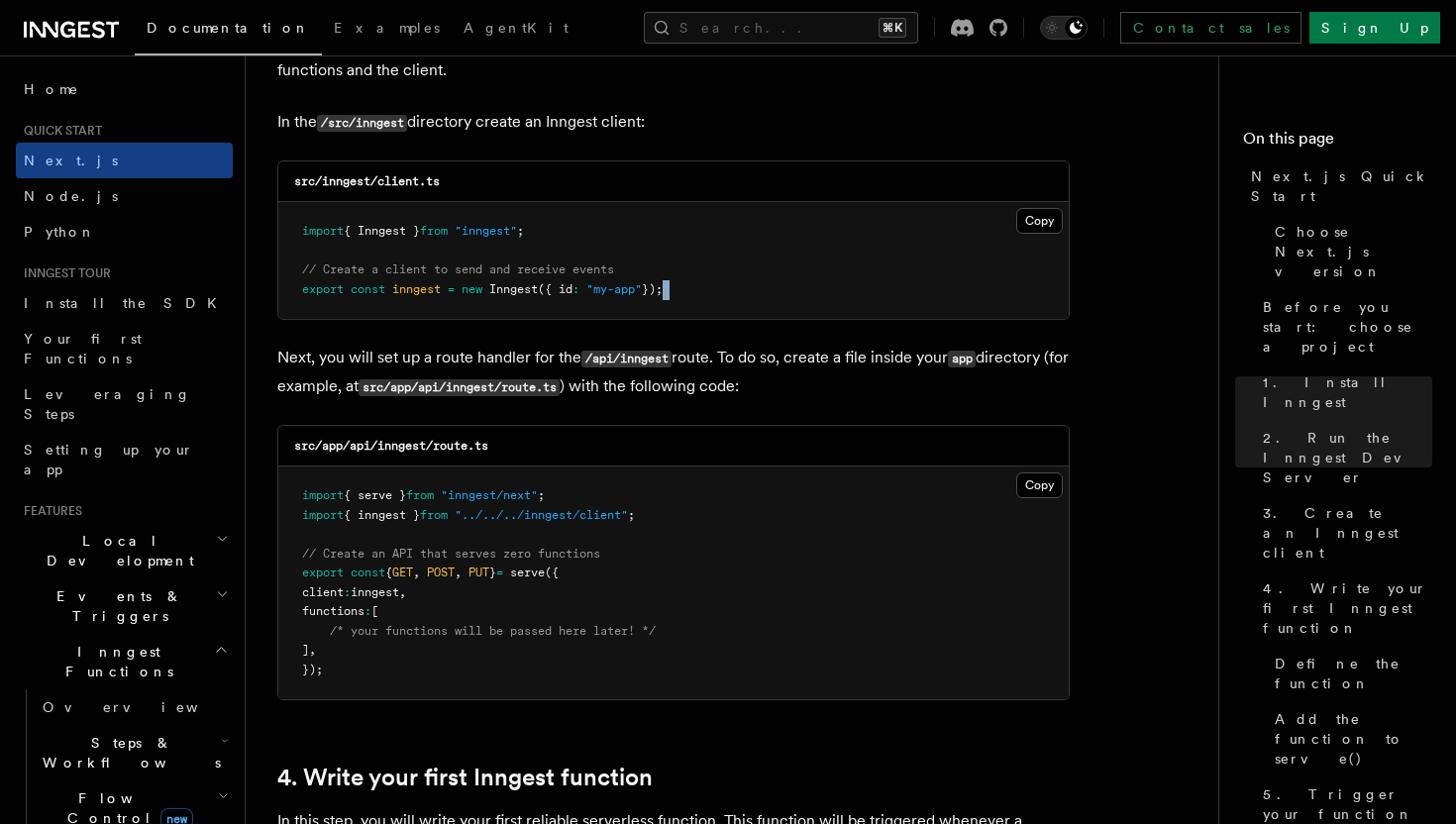 click on "import  { Inngest }  from   "inngest" ;
// Create a client to send and receive events
export   const   inngest   =   new   Inngest ({ id :   "my-app"  });" at bounding box center [674, 260] 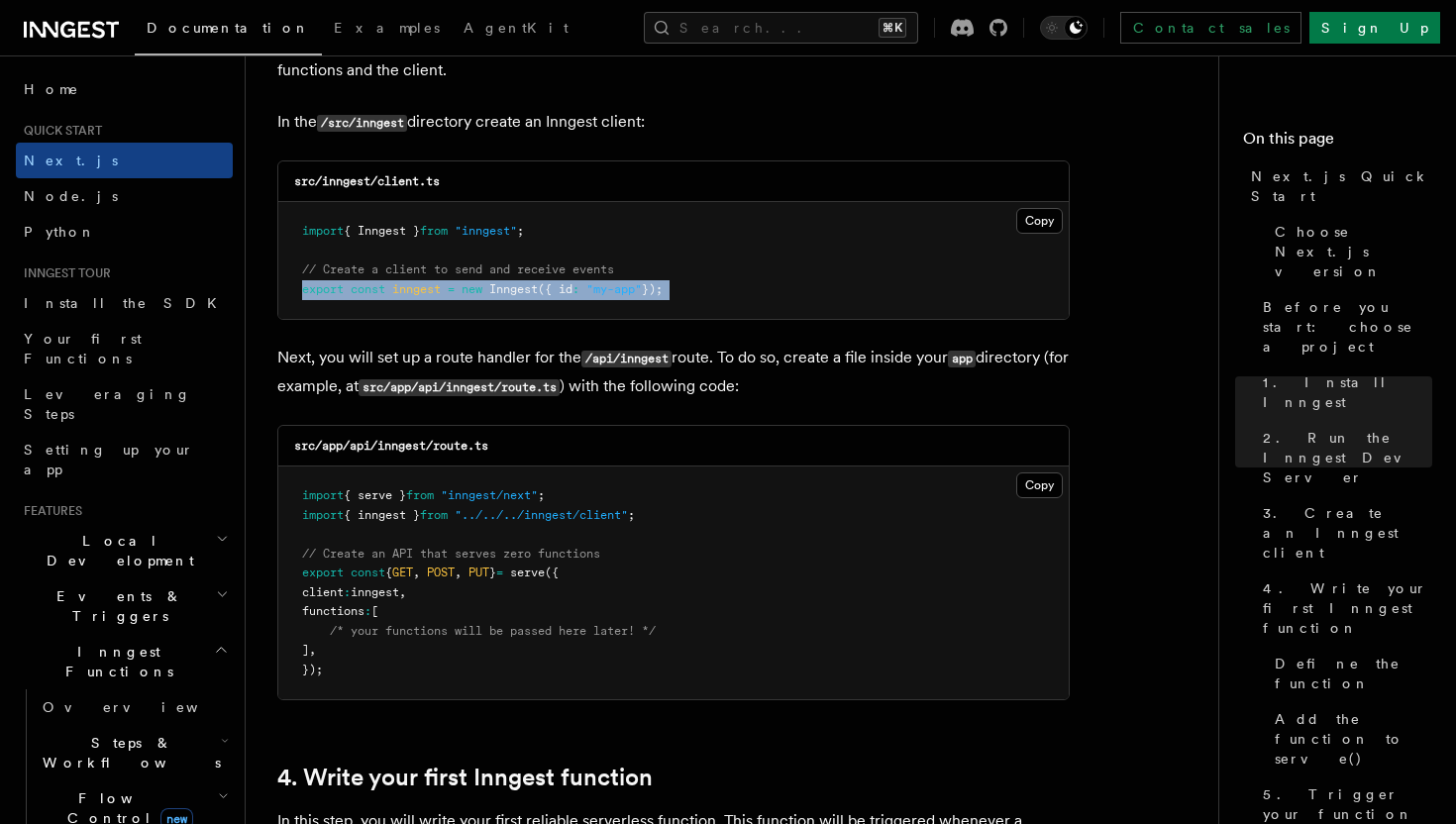 click on "import  { Inngest }  from   "inngest" ;
// Create a client to send and receive events
export   const   inngest   =   new   Inngest ({ id :   "my-app"  });" at bounding box center [674, 260] 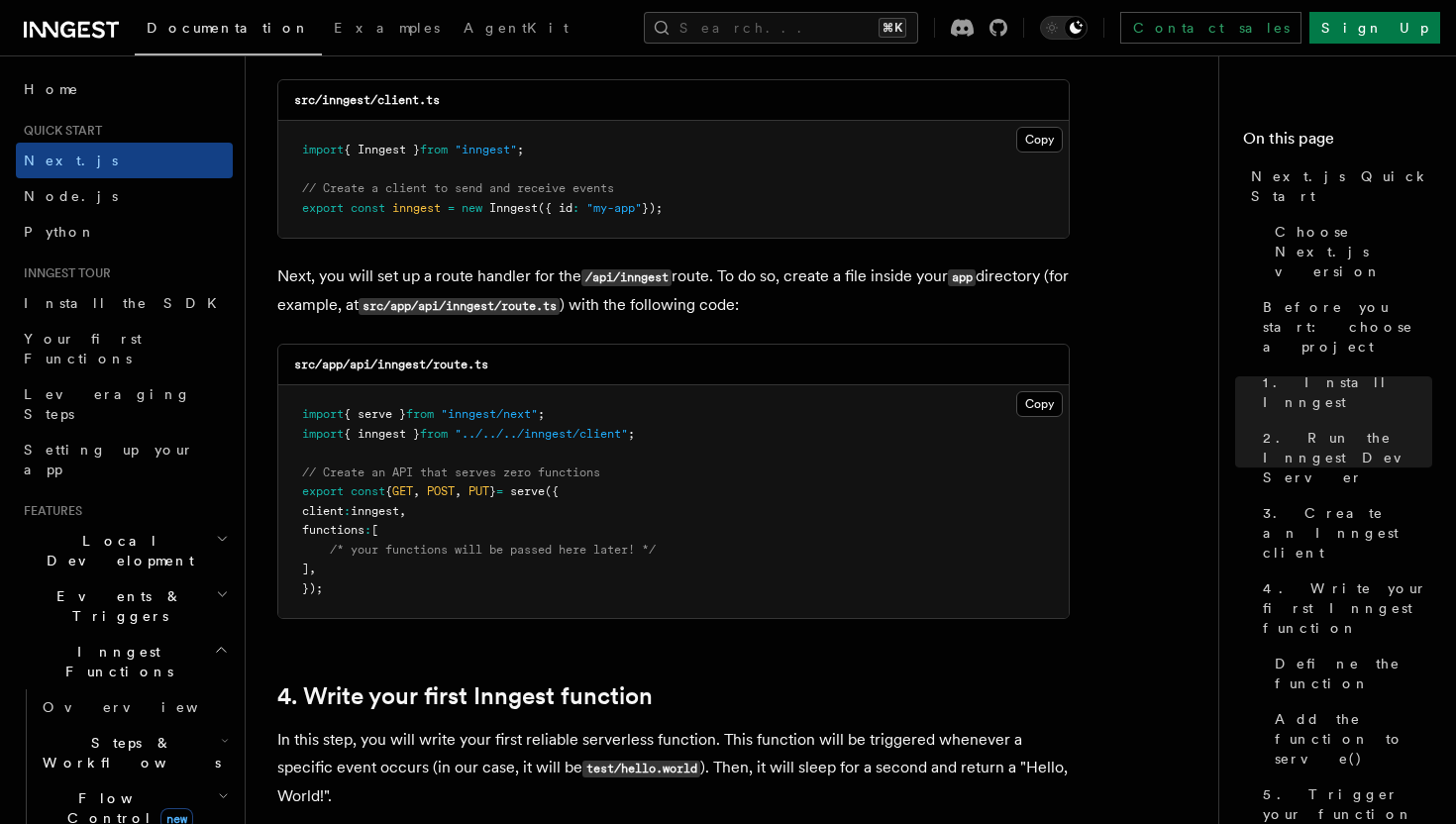 scroll, scrollTop: 2634, scrollLeft: 0, axis: vertical 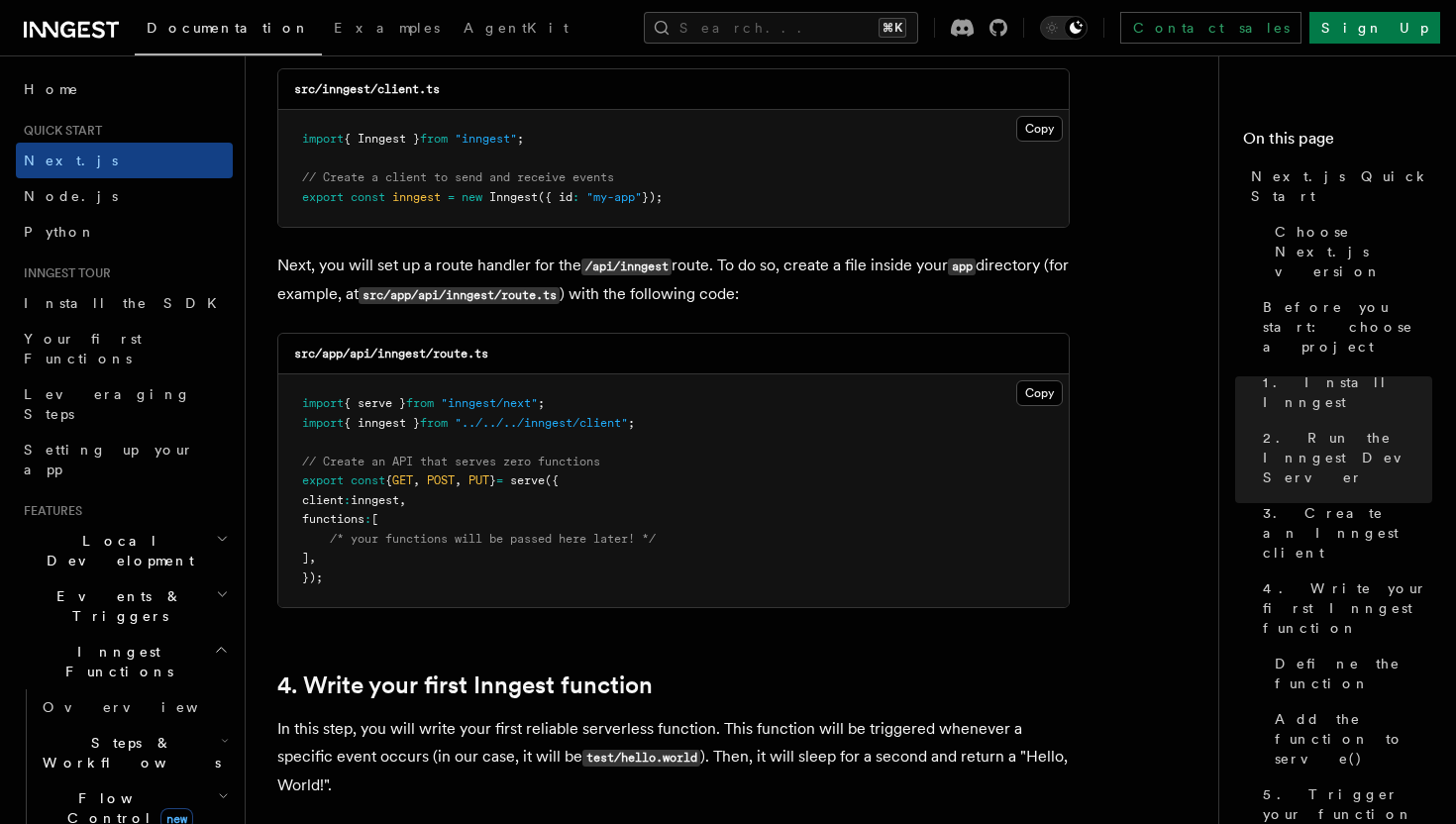 click on "import  { serve }  from   "inngest/next" ;
import  { inngest }  from   "../../../inngest/client" ;
// Create an API that serves zero functions
export   const  {  GET ,   POST ,   PUT  }  =   serve ({
client :  inngest ,
functions :  [
/* your functions will be passed here later! */
] ,
});" at bounding box center [674, 490] 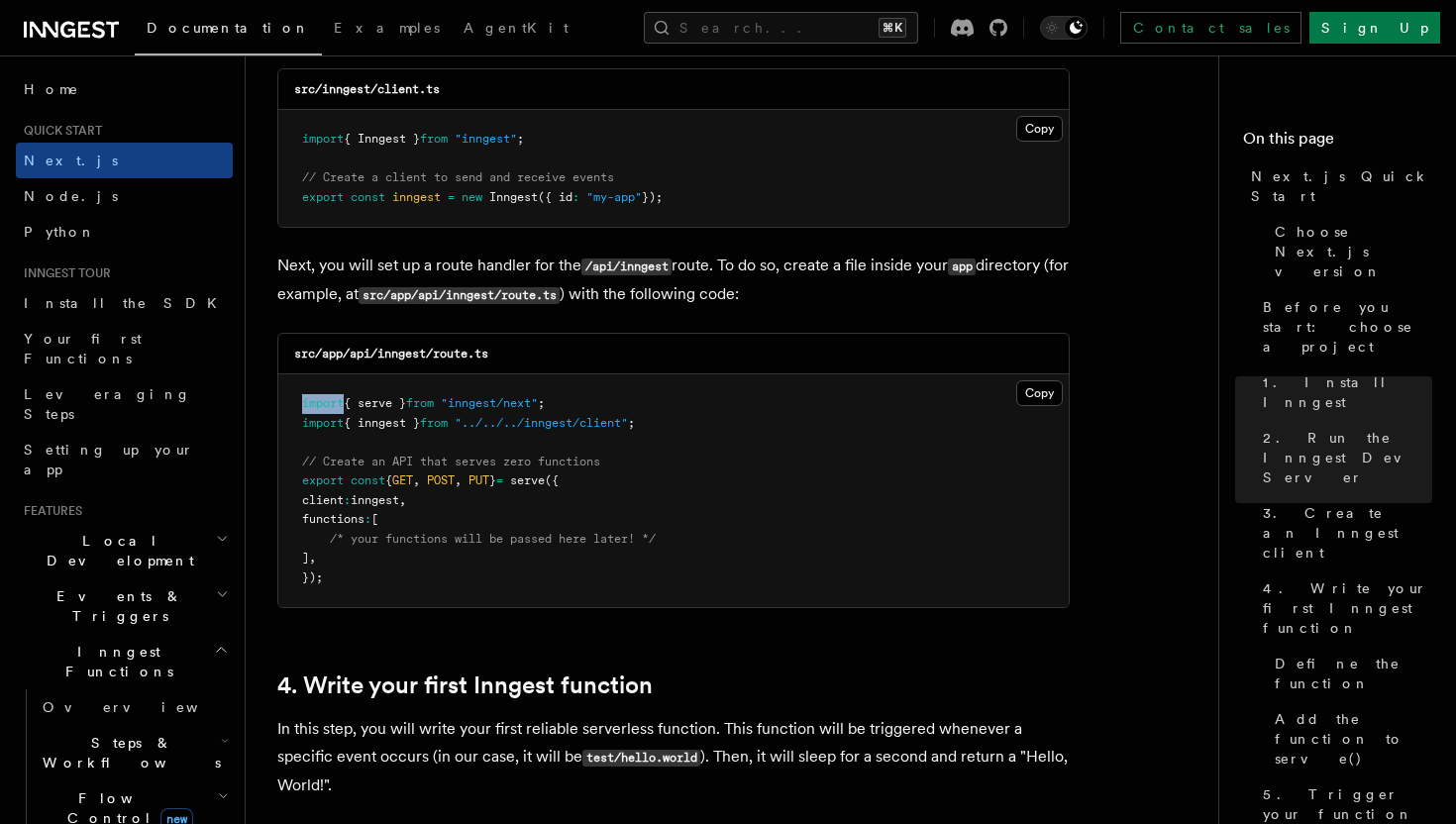 click on "import  { serve }  from   "inngest/next" ;
import  { inngest }  from   "../../../inngest/client" ;
// Create an API that serves zero functions
export   const  {  GET ,   POST ,   PUT  }  =   serve ({
client :  inngest ,
functions :  [
/* your functions will be passed here later! */
] ,
});" at bounding box center (674, 490) 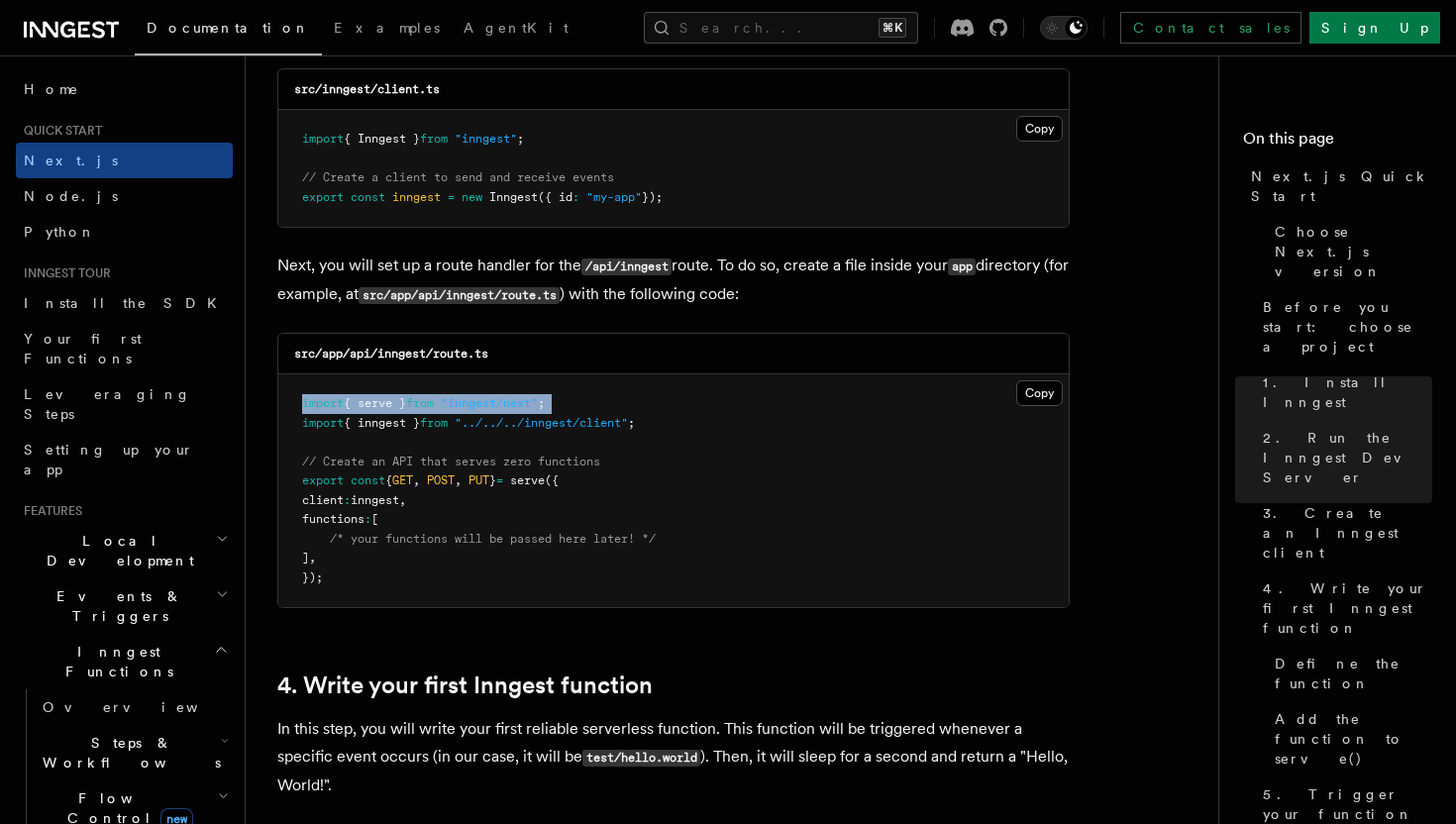 click on "import  { serve }  from   "inngest/next" ;
import  { inngest }  from   "../../../inngest/client" ;
// Create an API that serves zero functions
export   const  {  GET ,   POST ,   PUT  }  =   serve ({
client :  inngest ,
functions :  [
/* your functions will be passed here later! */
] ,
});" at bounding box center [674, 490] 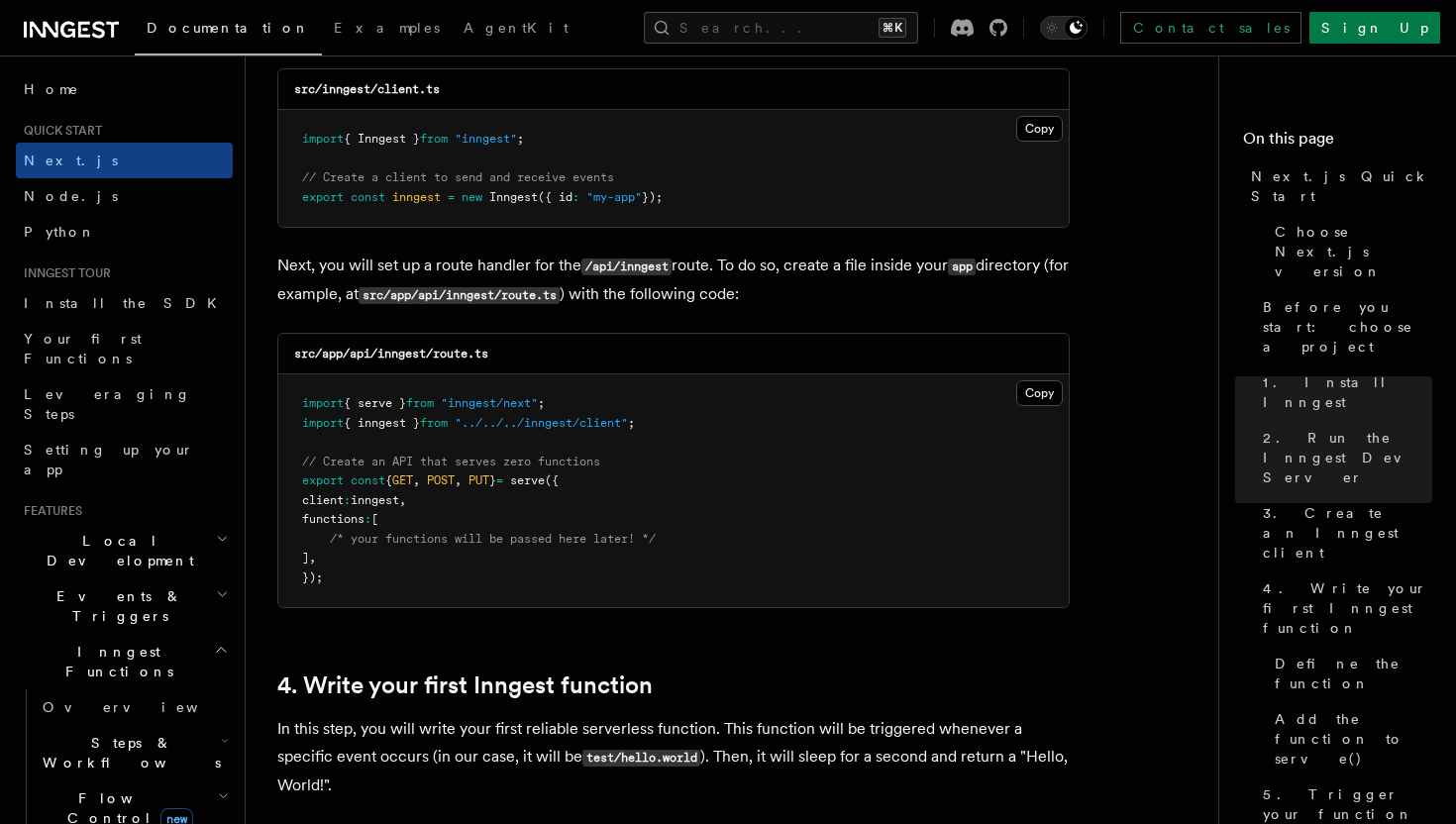 click on "import  { serve }  from   "inngest/next" ;
import  { inngest }  from   "../../../inngest/client" ;
// Create an API that serves zero functions
export   const  {  GET ,   POST ,   PUT  }  =   serve ({
client :  inngest ,
functions :  [
/* your functions will be passed here later! */
] ,
});" at bounding box center [674, 490] 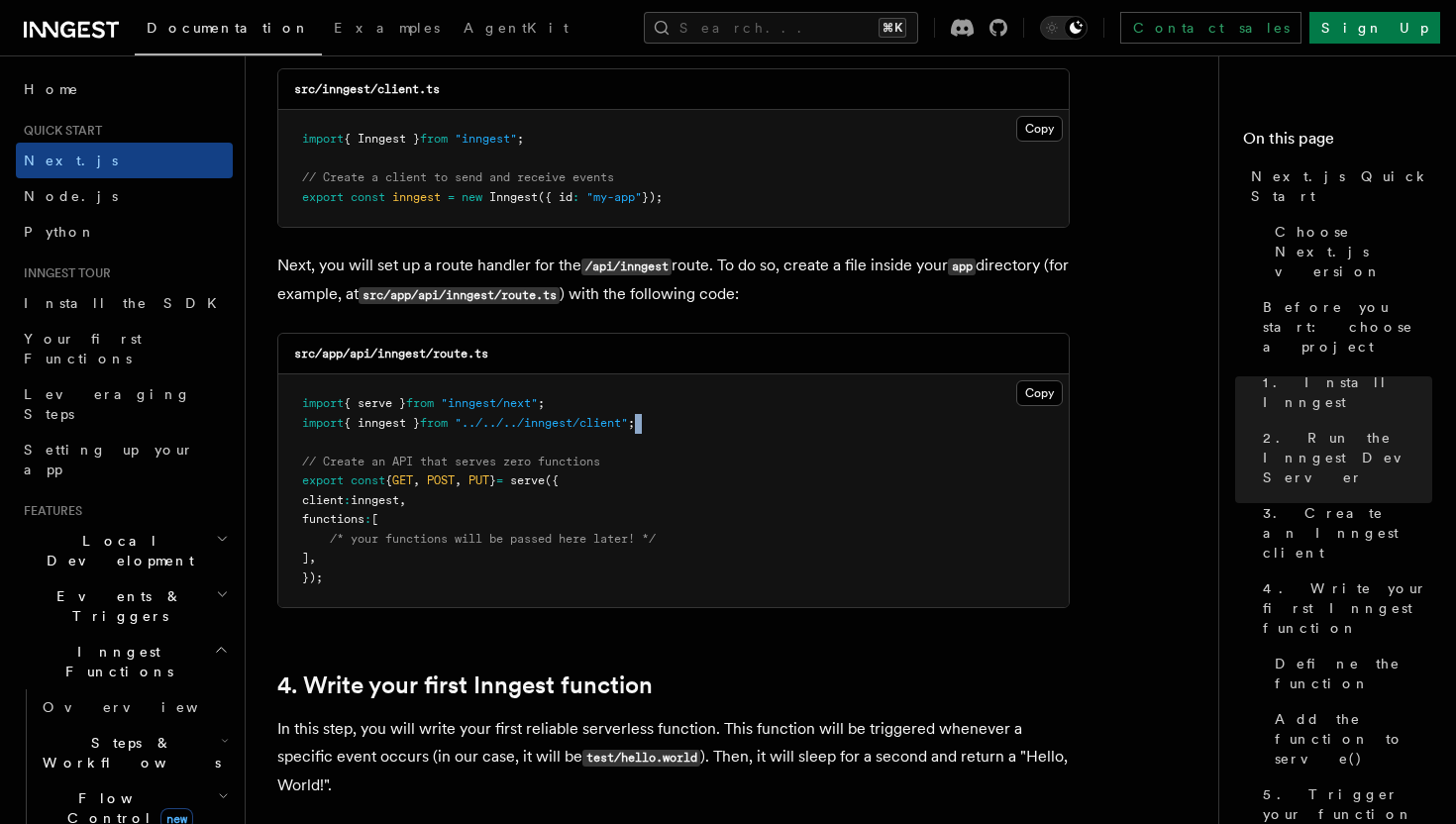 click on "import  { serve }  from   "inngest/next" ;
import  { inngest }  from   "../../../inngest/client" ;
// Create an API that serves zero functions
export   const  {  GET ,   POST ,   PUT  }  =   serve ({
client :  inngest ,
functions :  [
/* your functions will be passed here later! */
] ,
});" at bounding box center (674, 490) 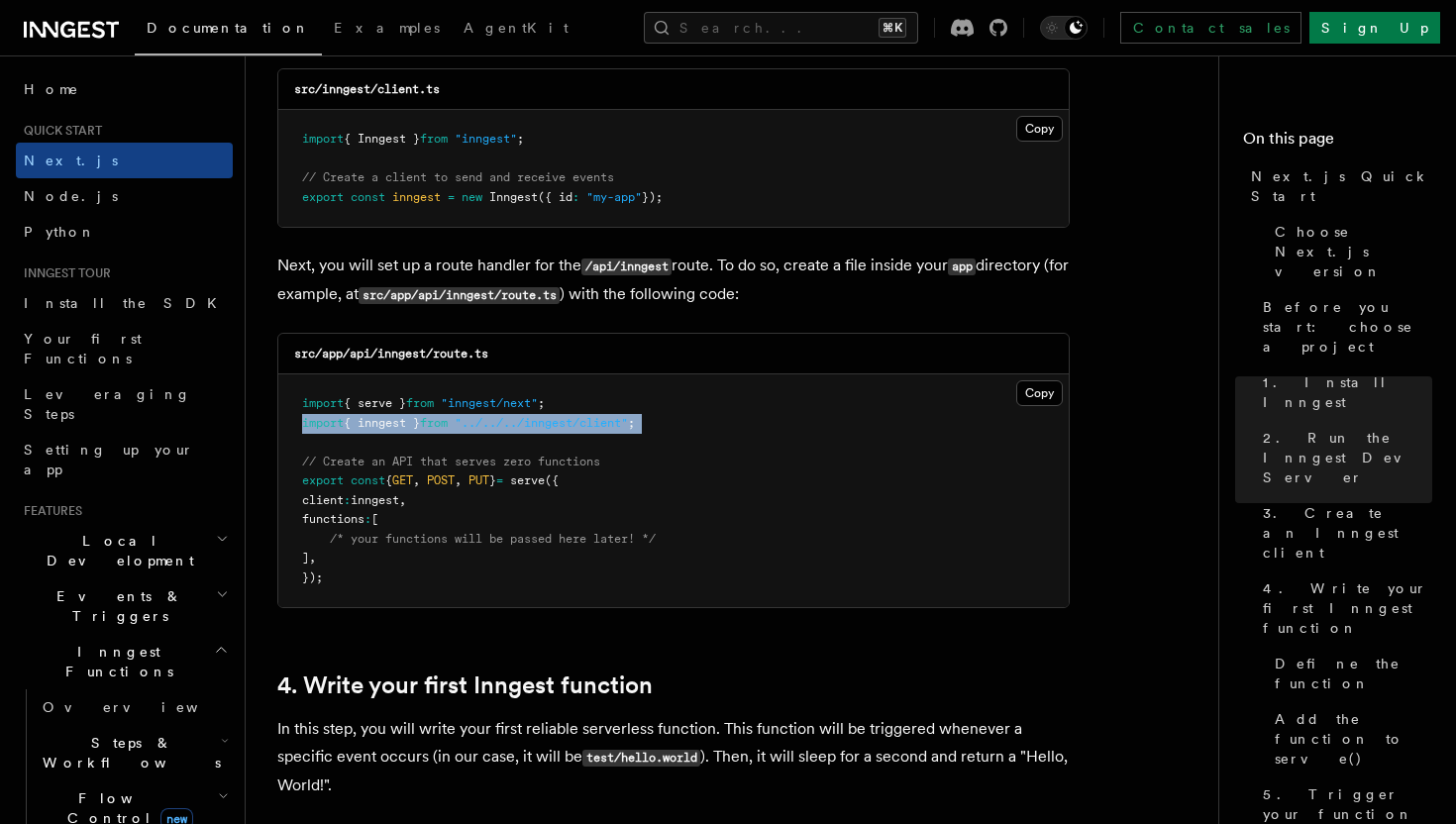 click on "import  { serve }  from   "inngest/next" ;
import  { inngest }  from   "../../../inngest/client" ;
// Create an API that serves zero functions
export   const  {  GET ,   POST ,   PUT  }  =   serve ({
client :  inngest ,
functions :  [
/* your functions will be passed here later! */
] ,
});" at bounding box center (674, 490) 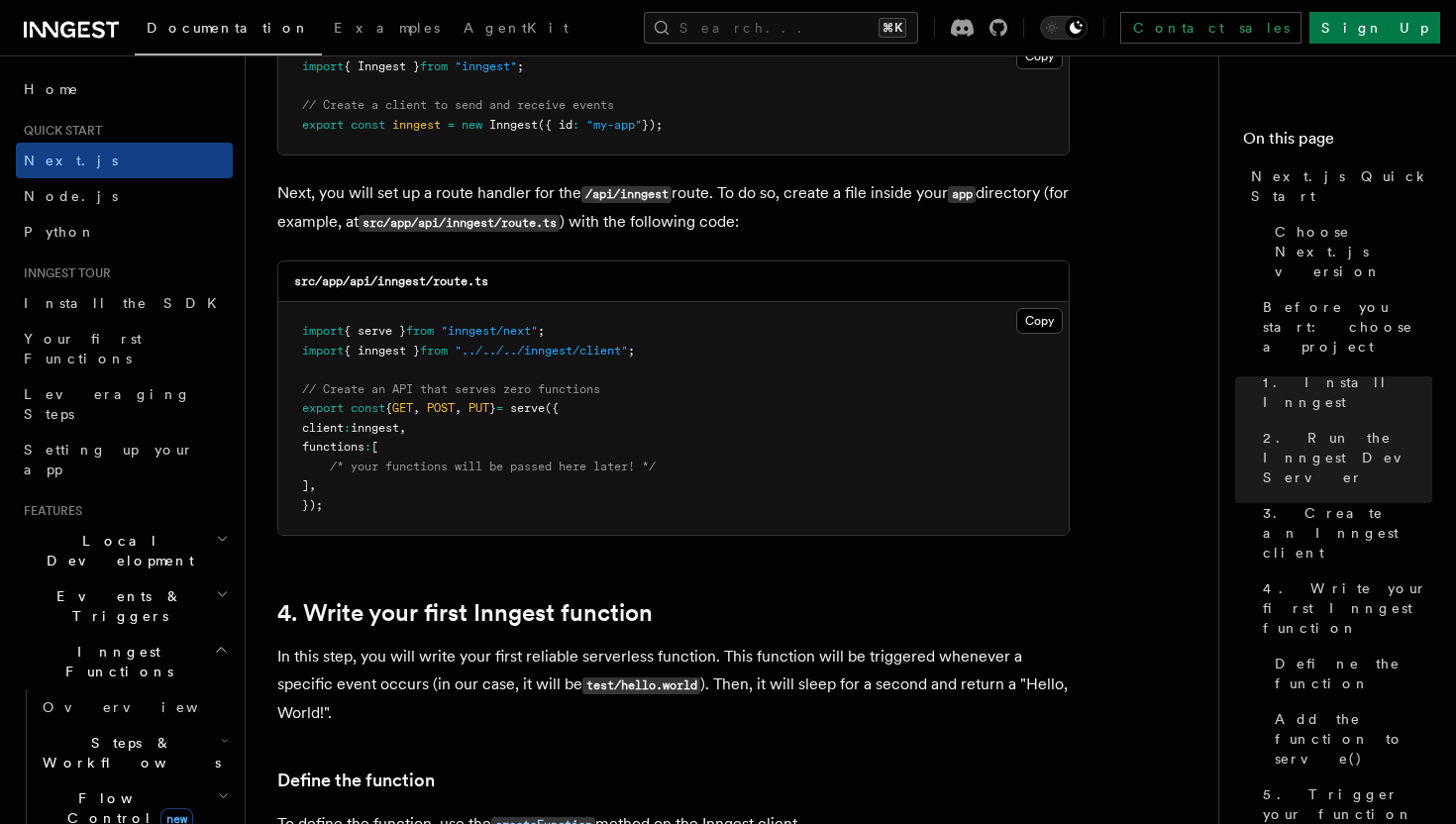 scroll, scrollTop: 2718, scrollLeft: 0, axis: vertical 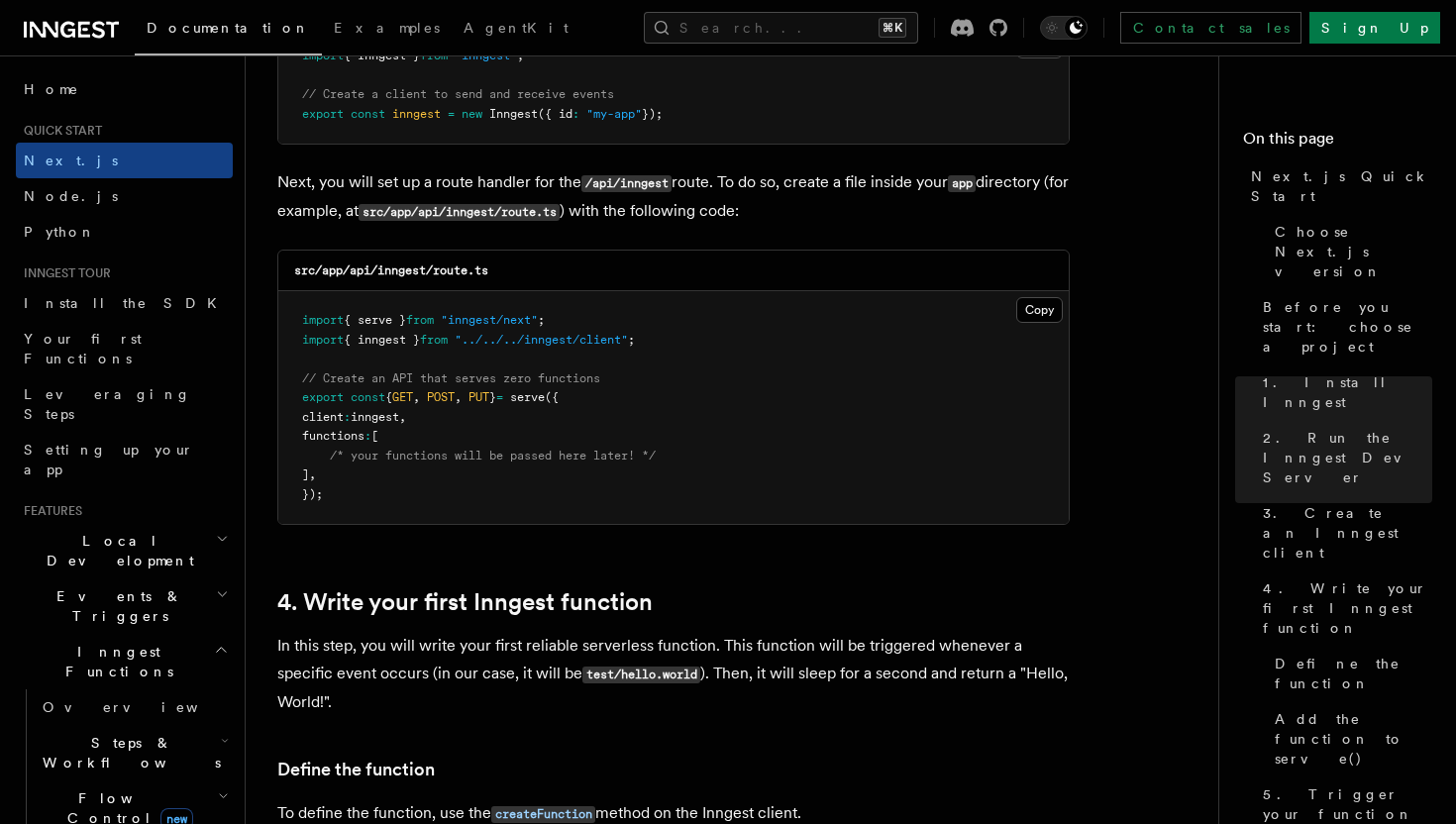 click on "import  { serve }  from   "inngest/next" ;
import  { inngest }  from   "../../../inngest/client" ;
// Create an API that serves zero functions
export   const  {  GET ,   POST ,   PUT  }  =   serve ({
client :  inngest ,
functions :  [
/* your functions will be passed here later! */
] ,
});" at bounding box center [674, 407] 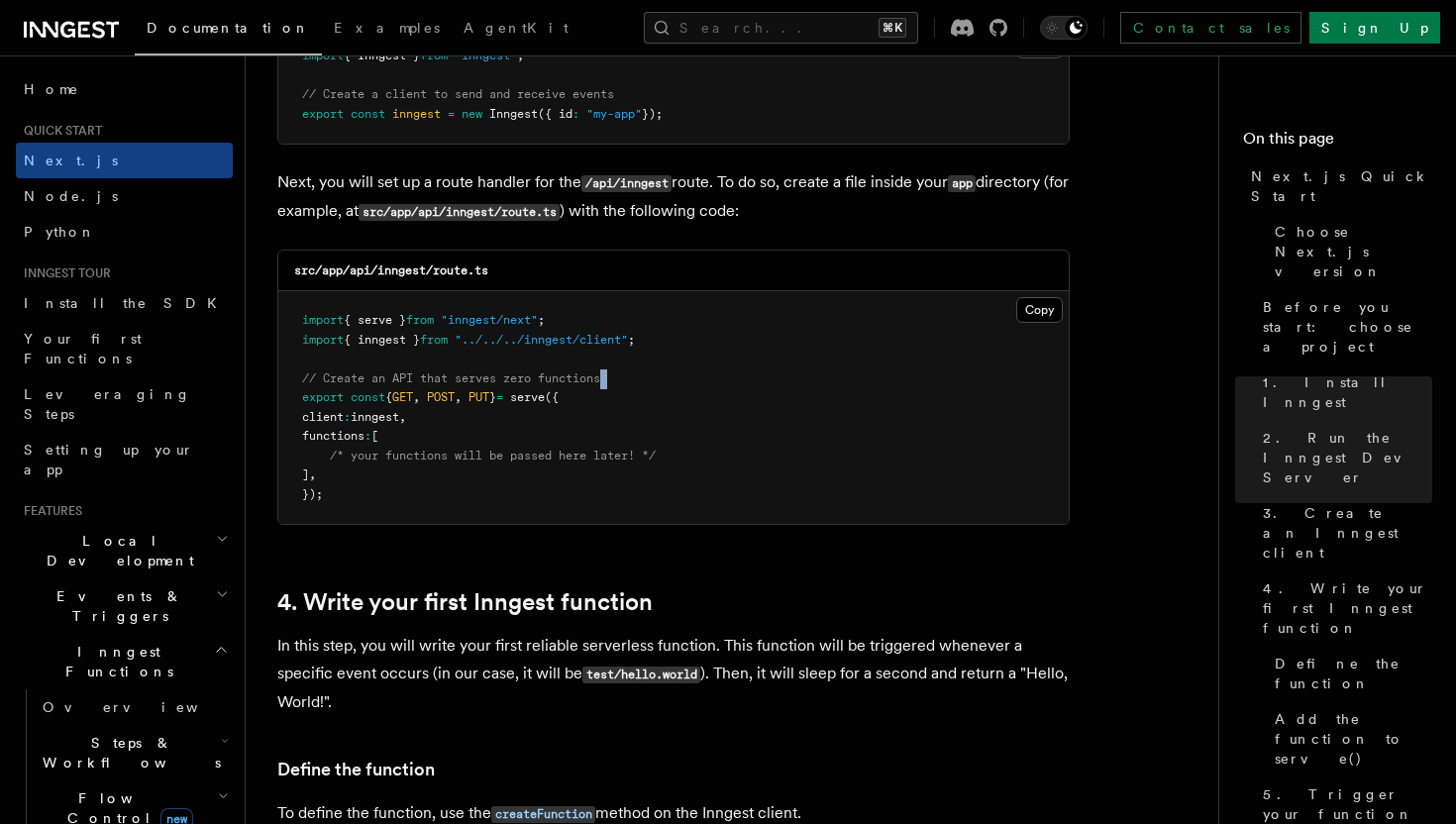 click on "import  { serve }  from   "inngest/next" ;
import  { inngest }  from   "../../../inngest/client" ;
// Create an API that serves zero functions
export   const  {  GET ,   POST ,   PUT  }  =   serve ({
client :  inngest ,
functions :  [
/* your functions will be passed here later! */
] ,
});" at bounding box center [674, 407] 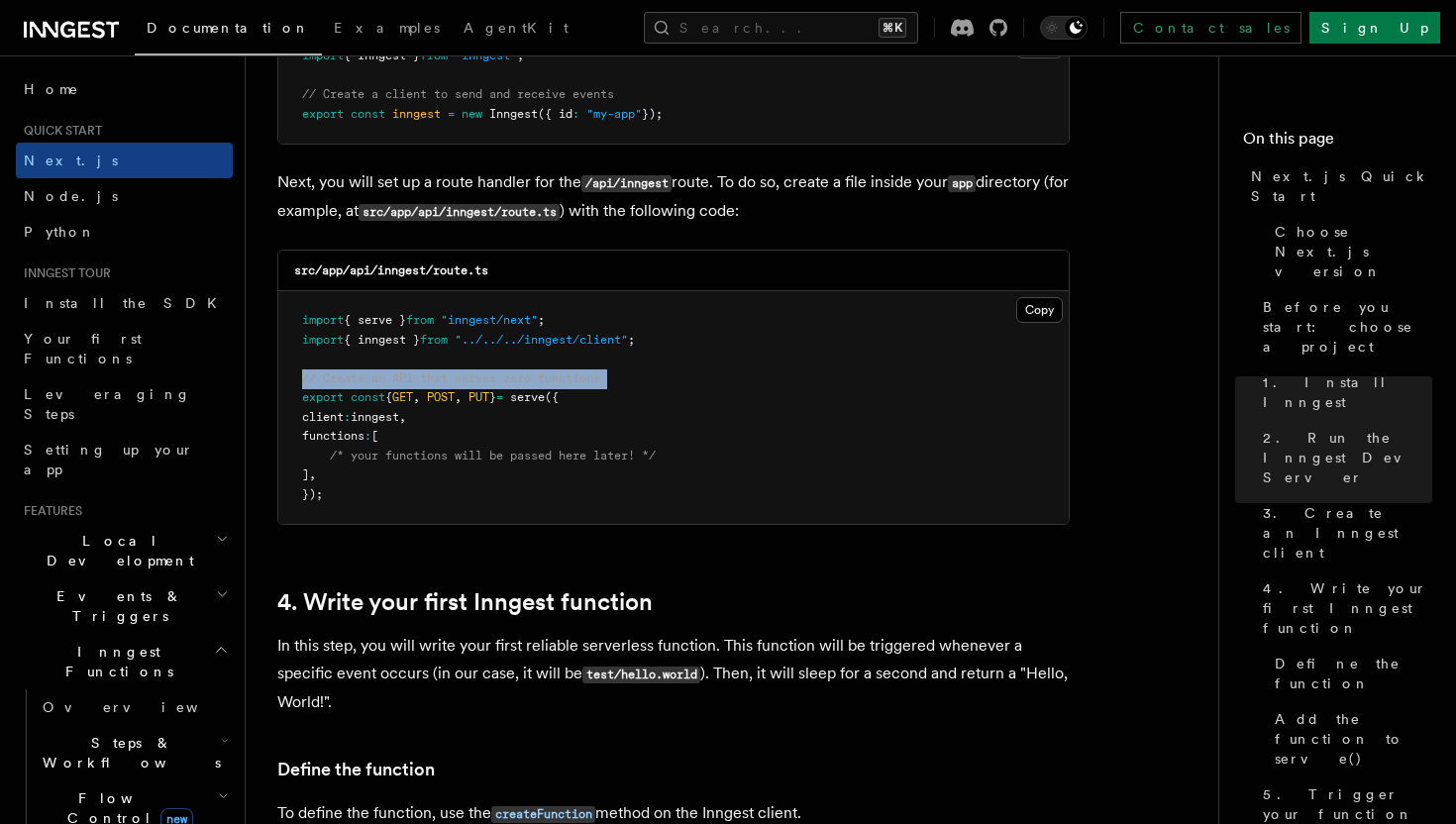 click on "import  { serve }  from   "inngest/next" ;
import  { inngest }  from   "../../../inngest/client" ;
// Create an API that serves zero functions
export   const  {  GET ,   POST ,   PUT  }  =   serve ({
client :  inngest ,
functions :  [
/* your functions will be passed here later! */
] ,
});" at bounding box center (674, 407) 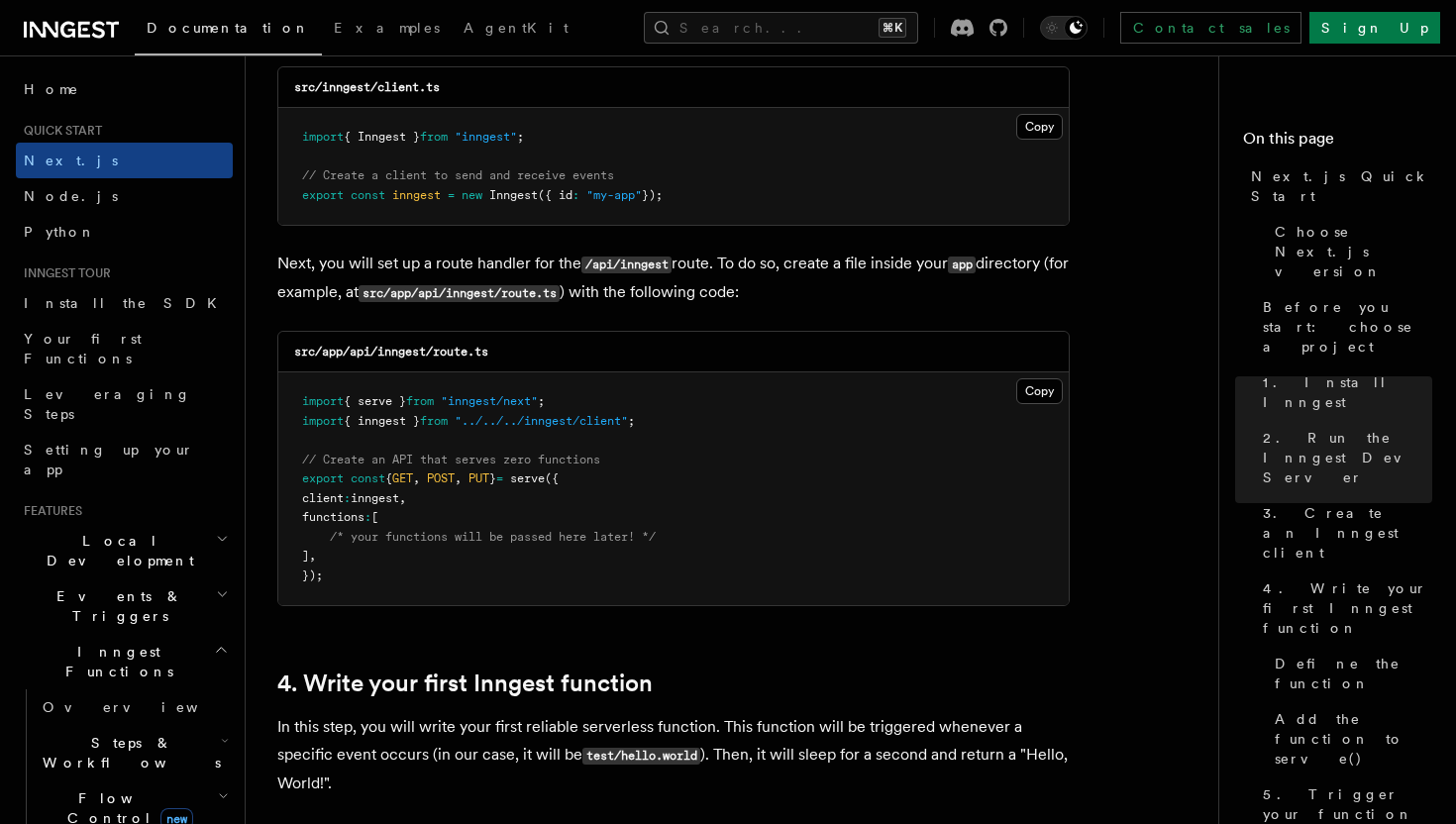 scroll, scrollTop: 2637, scrollLeft: 0, axis: vertical 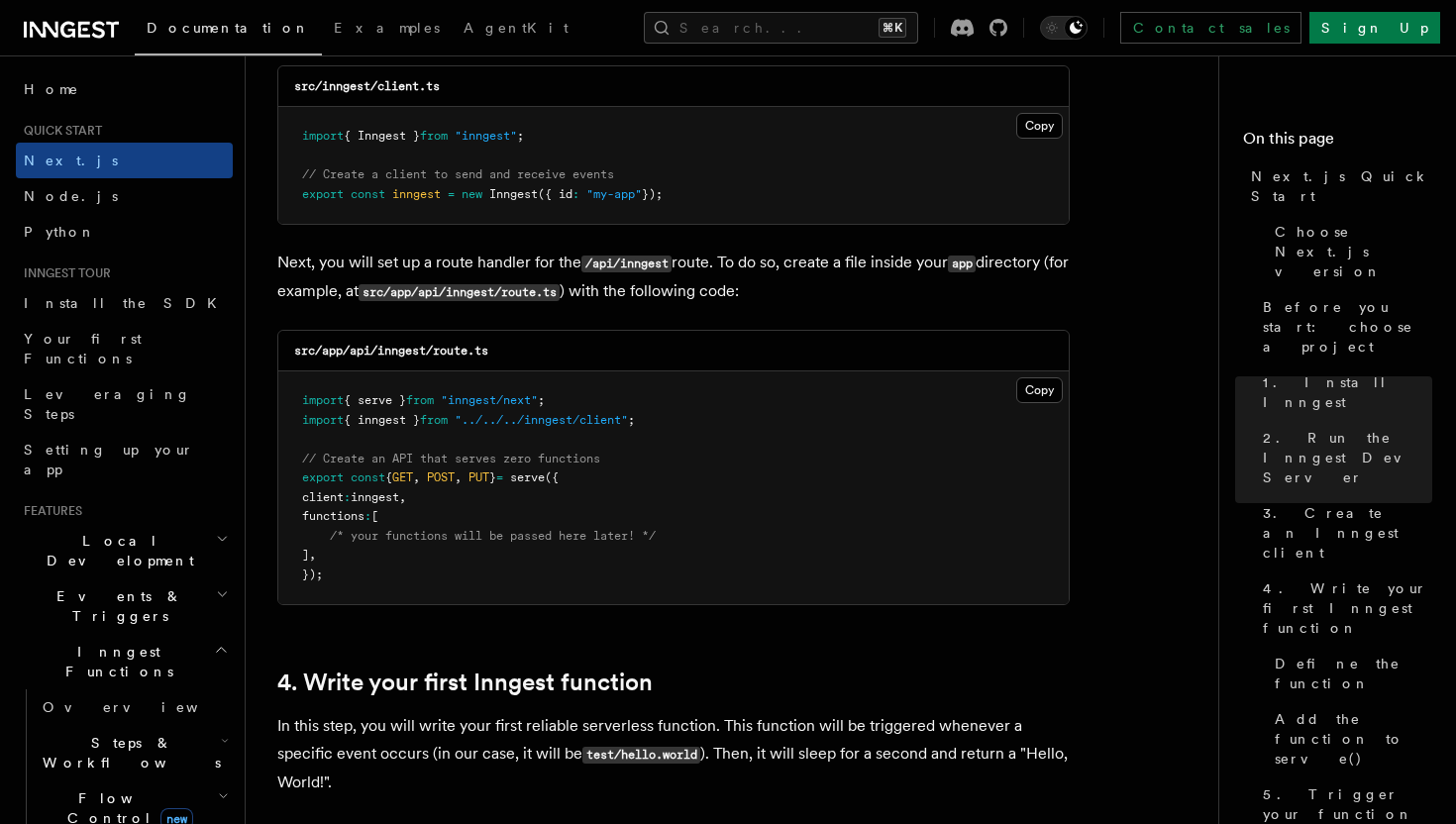 click on "Next, you will set up a route handler for the  /api/inngest  route. To do so, create a file inside your  app  directory (for example, at  src/app/api/inngest/route.ts ) with the following code:" at bounding box center (674, 277) 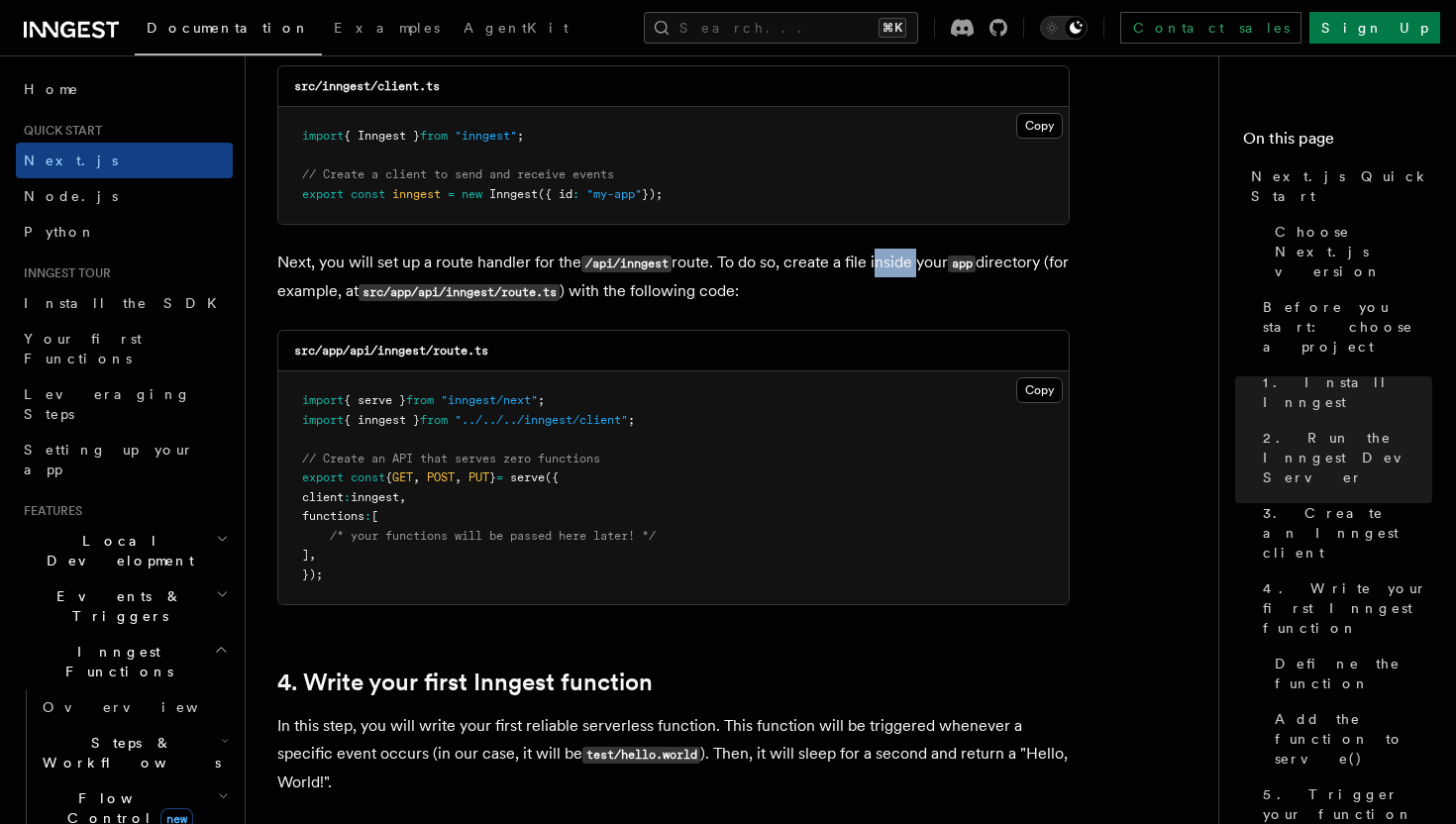 click on "Next, you will set up a route handler for the  /api/inngest  route. To do so, create a file inside your  app  directory (for example, at  src/app/api/inngest/route.ts ) with the following code:" at bounding box center (674, 277) 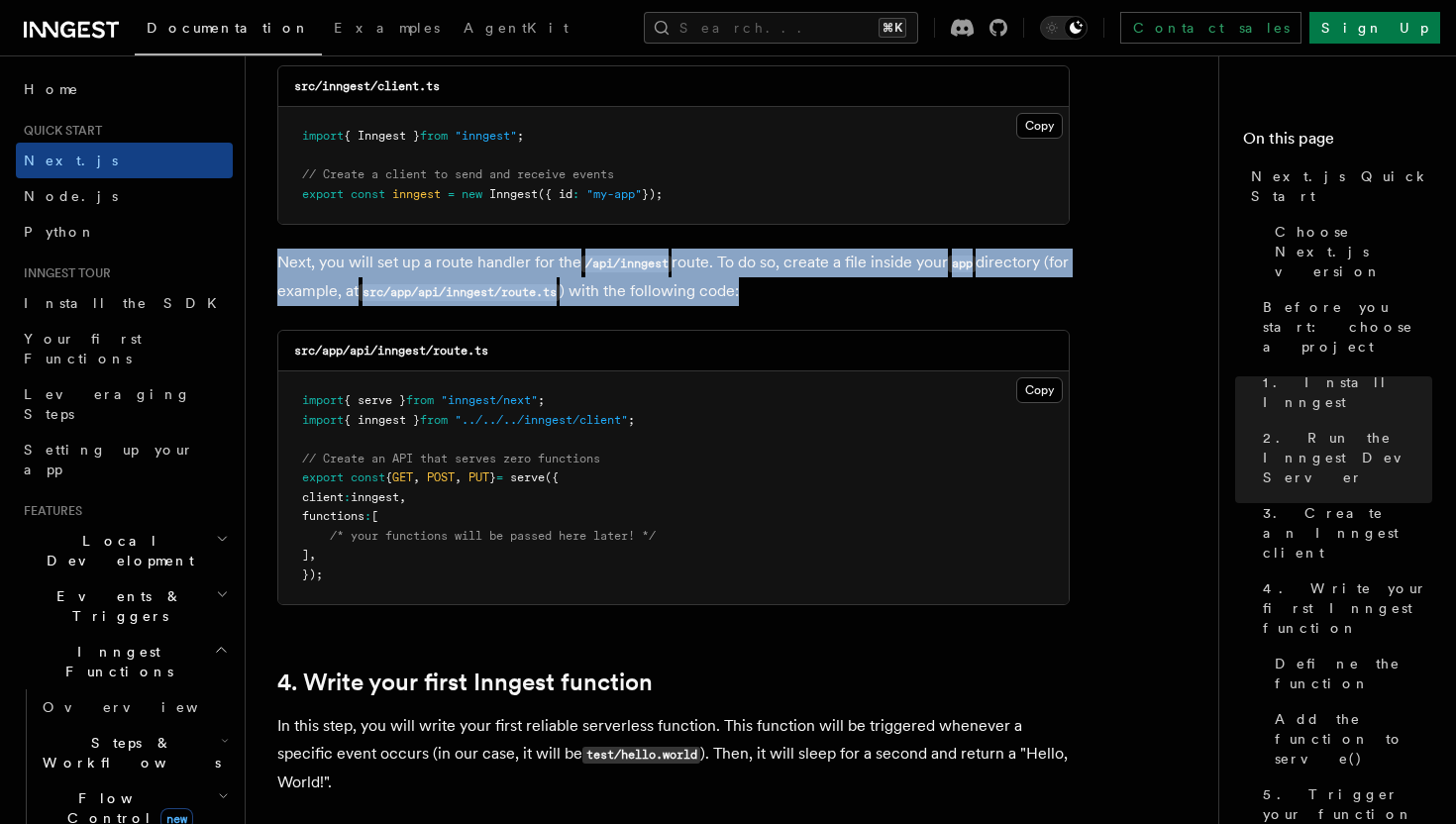 click on "Next, you will set up a route handler for the  /api/inngest  route. To do so, create a file inside your  app  directory (for example, at  src/app/api/inngest/route.ts ) with the following code:" at bounding box center (674, 277) 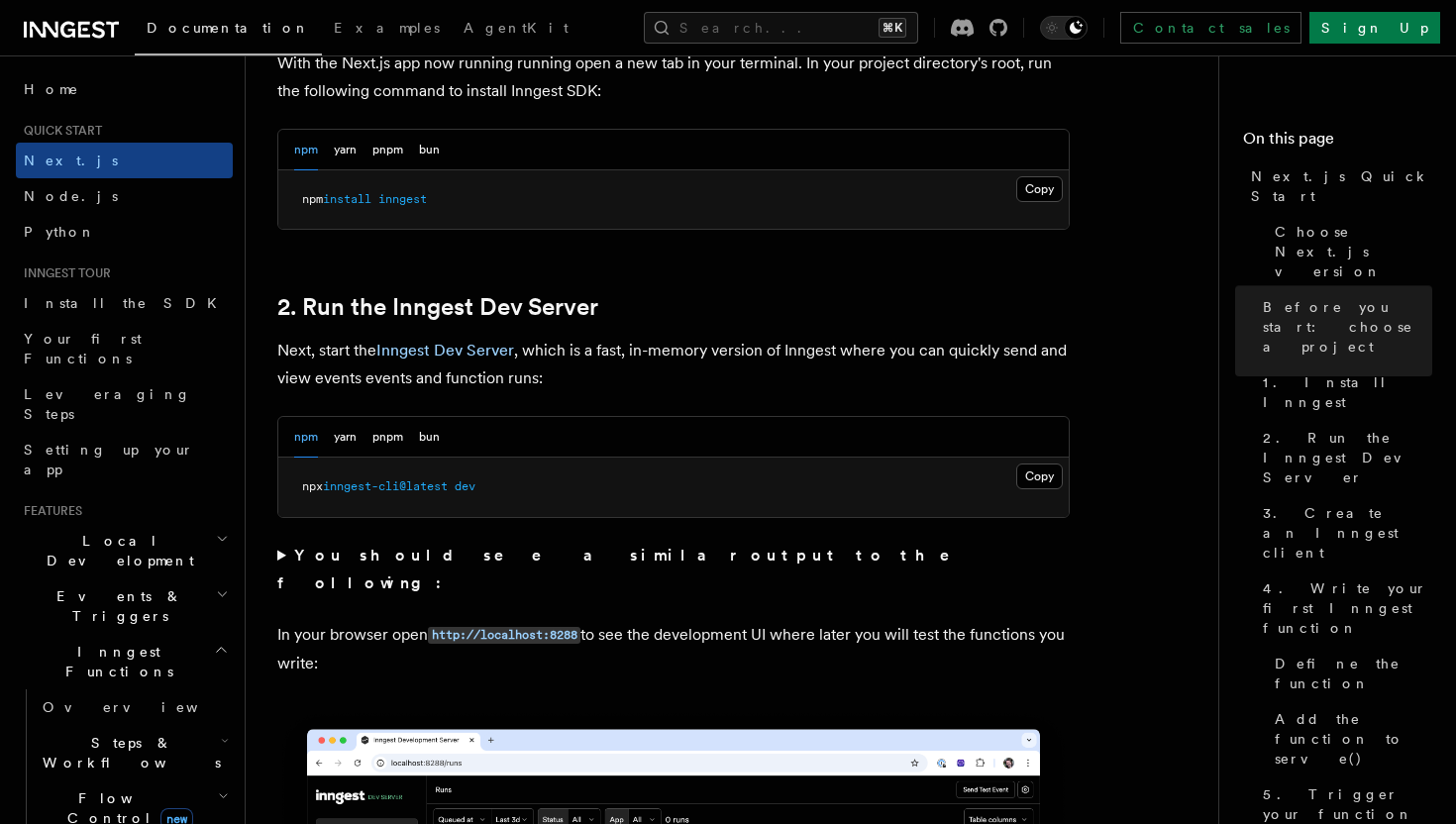 scroll, scrollTop: 1180, scrollLeft: 0, axis: vertical 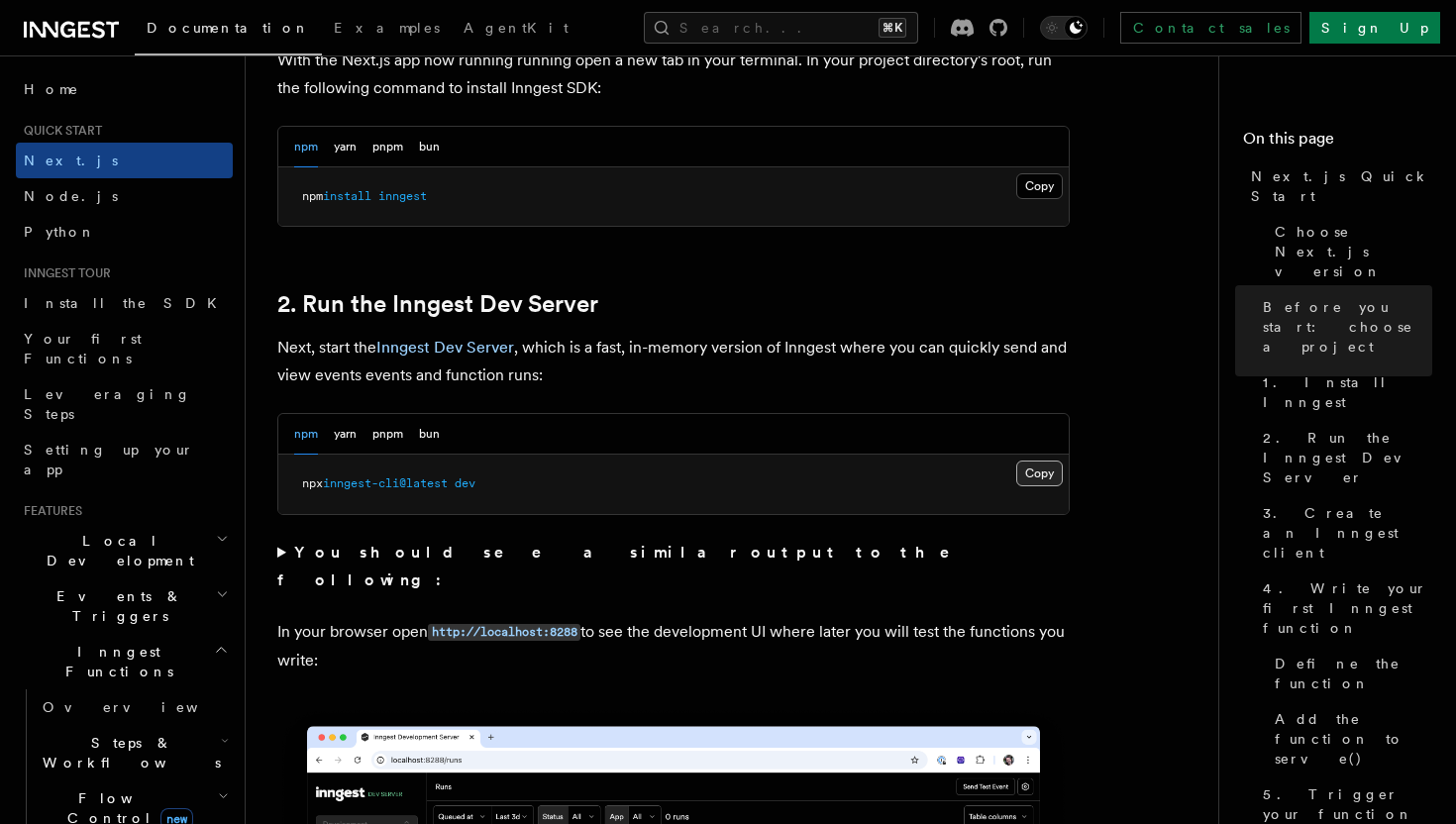 click on "Copy Copied" at bounding box center [1039, 473] 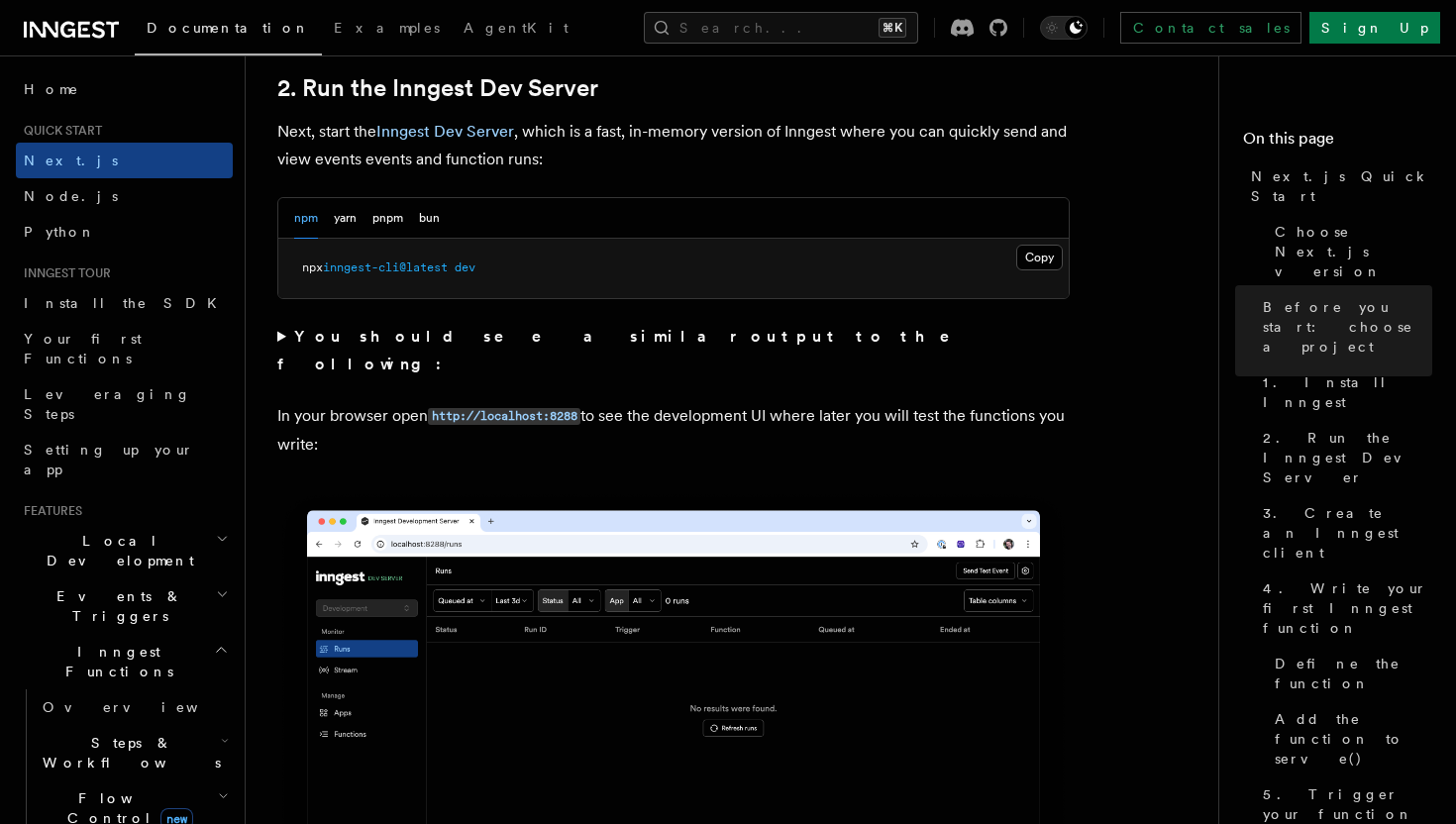 scroll, scrollTop: 1398, scrollLeft: 0, axis: vertical 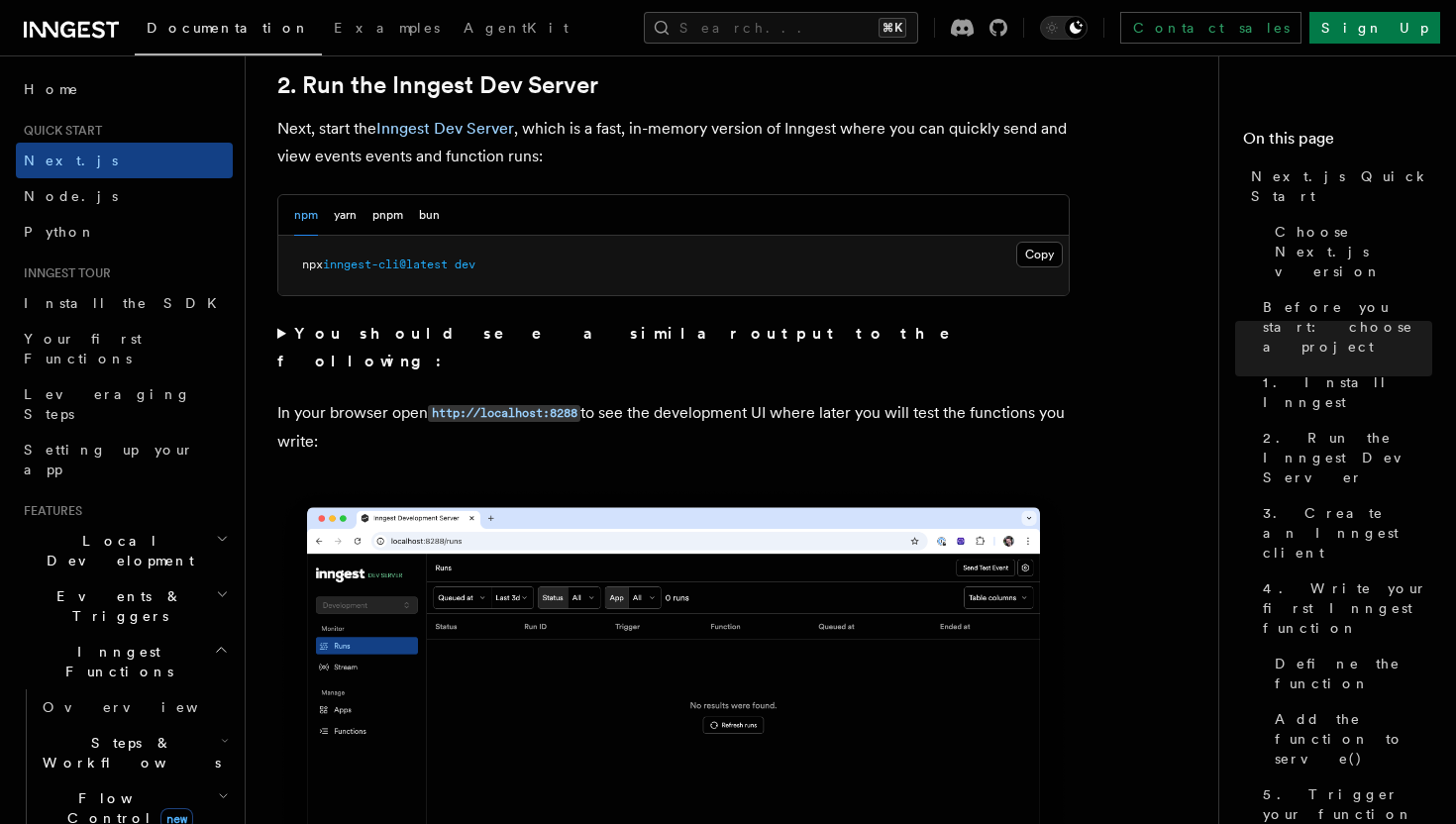 click on "In your browser open  http://localhost:8288  to see the development UI where later you will test the functions you write:" at bounding box center [674, 427] 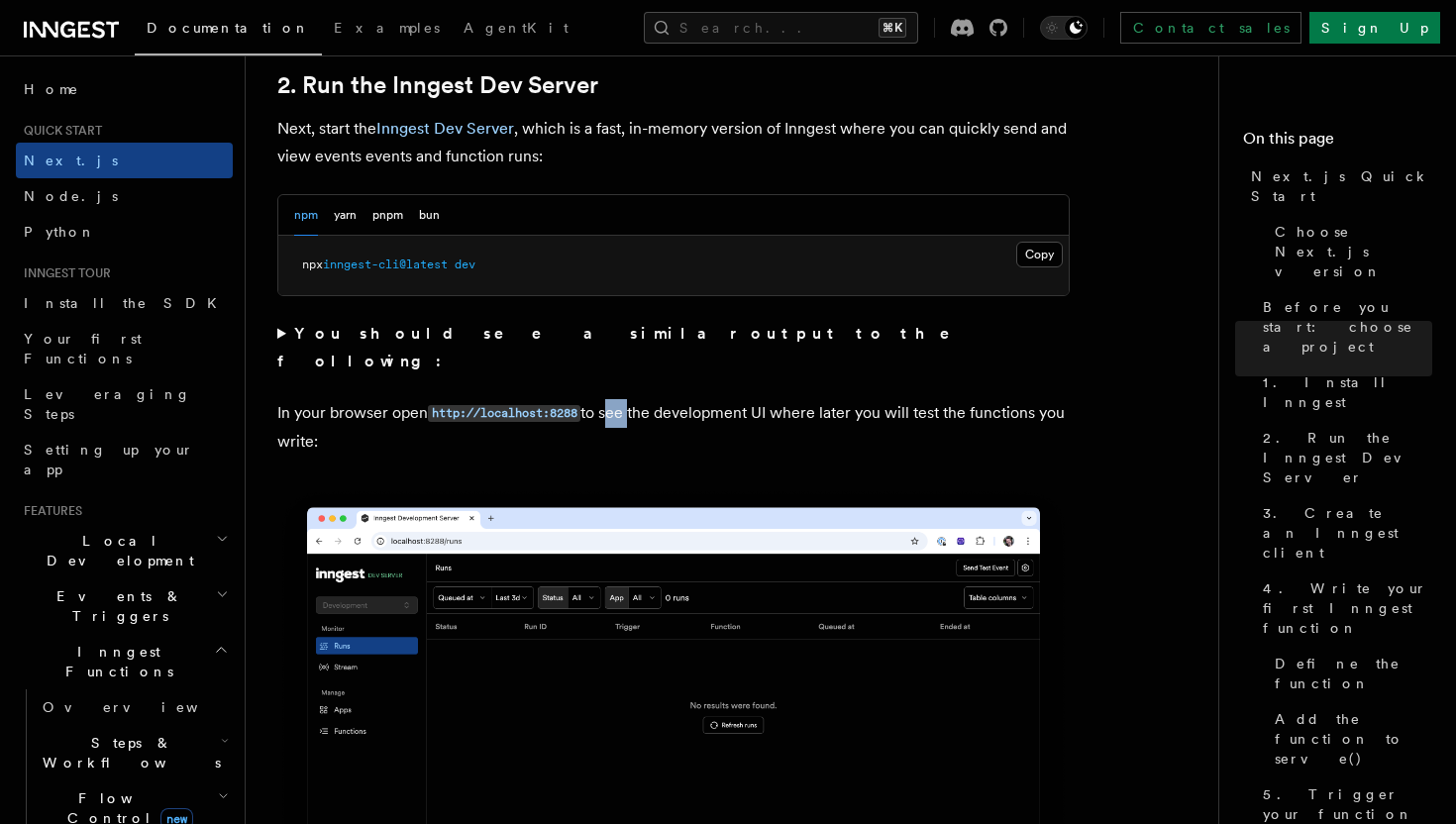 click on "In your browser open  http://localhost:8288  to see the development UI where later you will test the functions you write:" at bounding box center (674, 427) 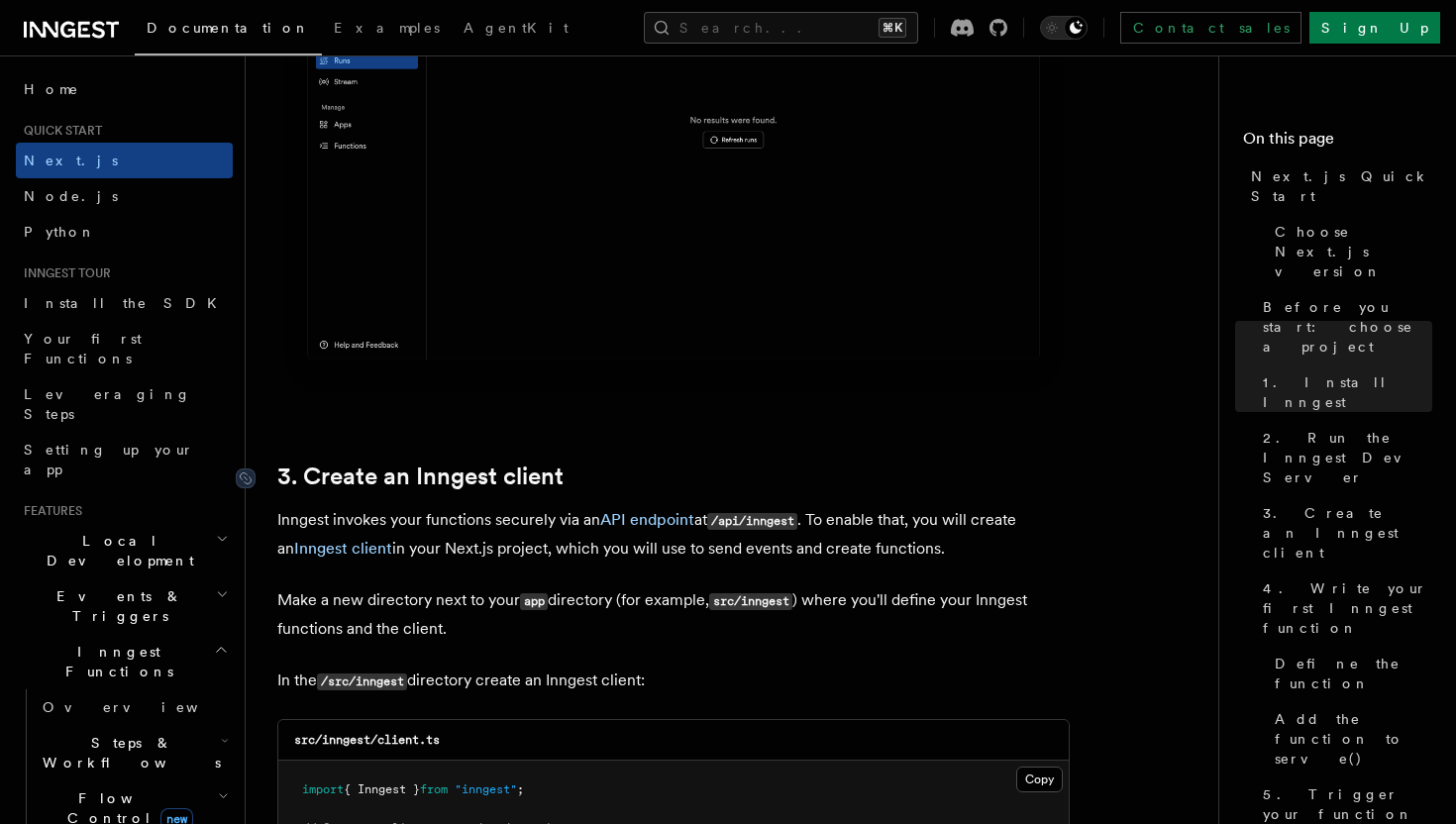 click on "3. Create an Inngest client" at bounding box center [420, 476] 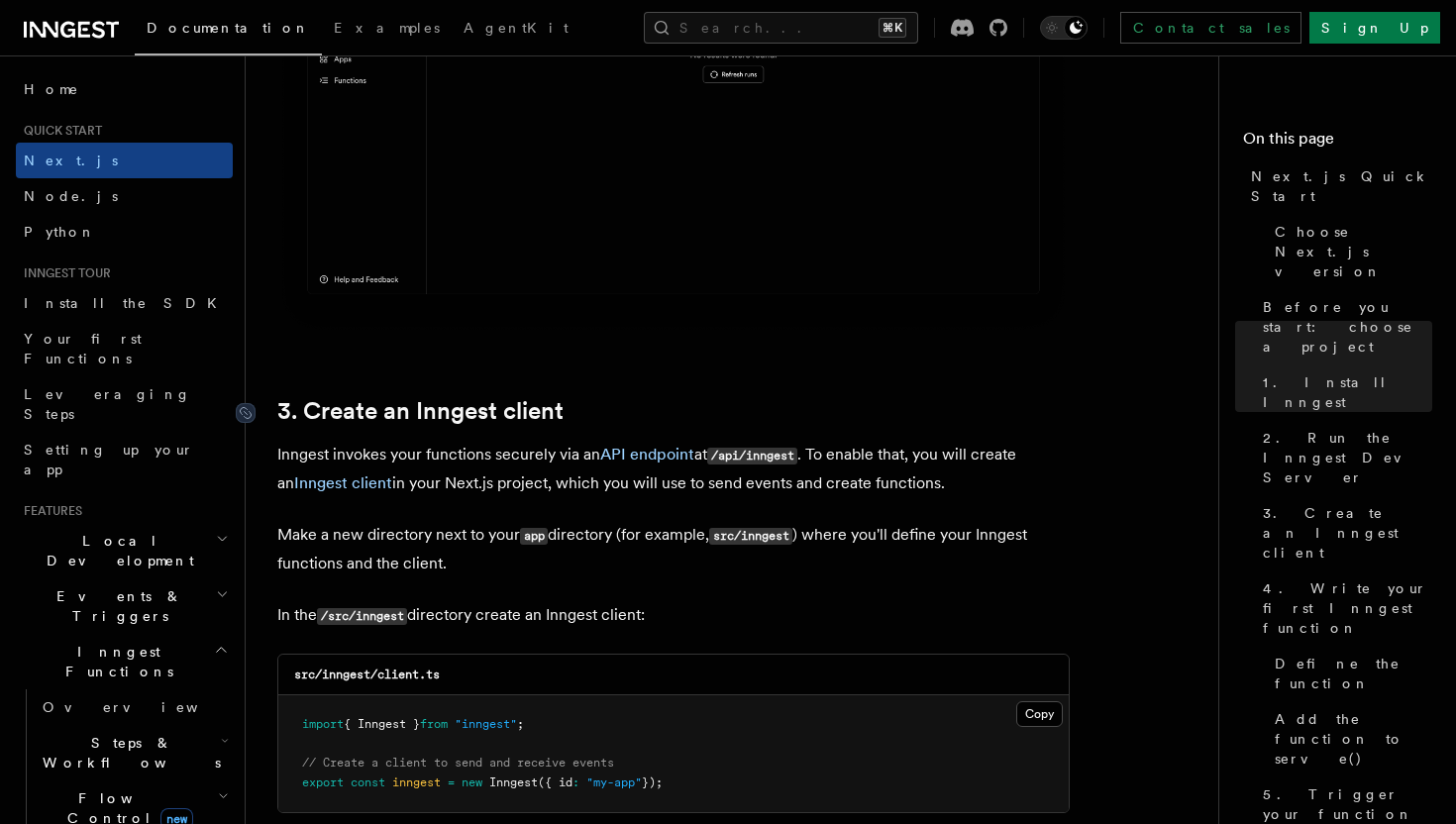 click on "Make a new directory next to your  app  directory (for example,  src/inngest ) where you'll define your Inngest functions and the client." at bounding box center [674, 549] 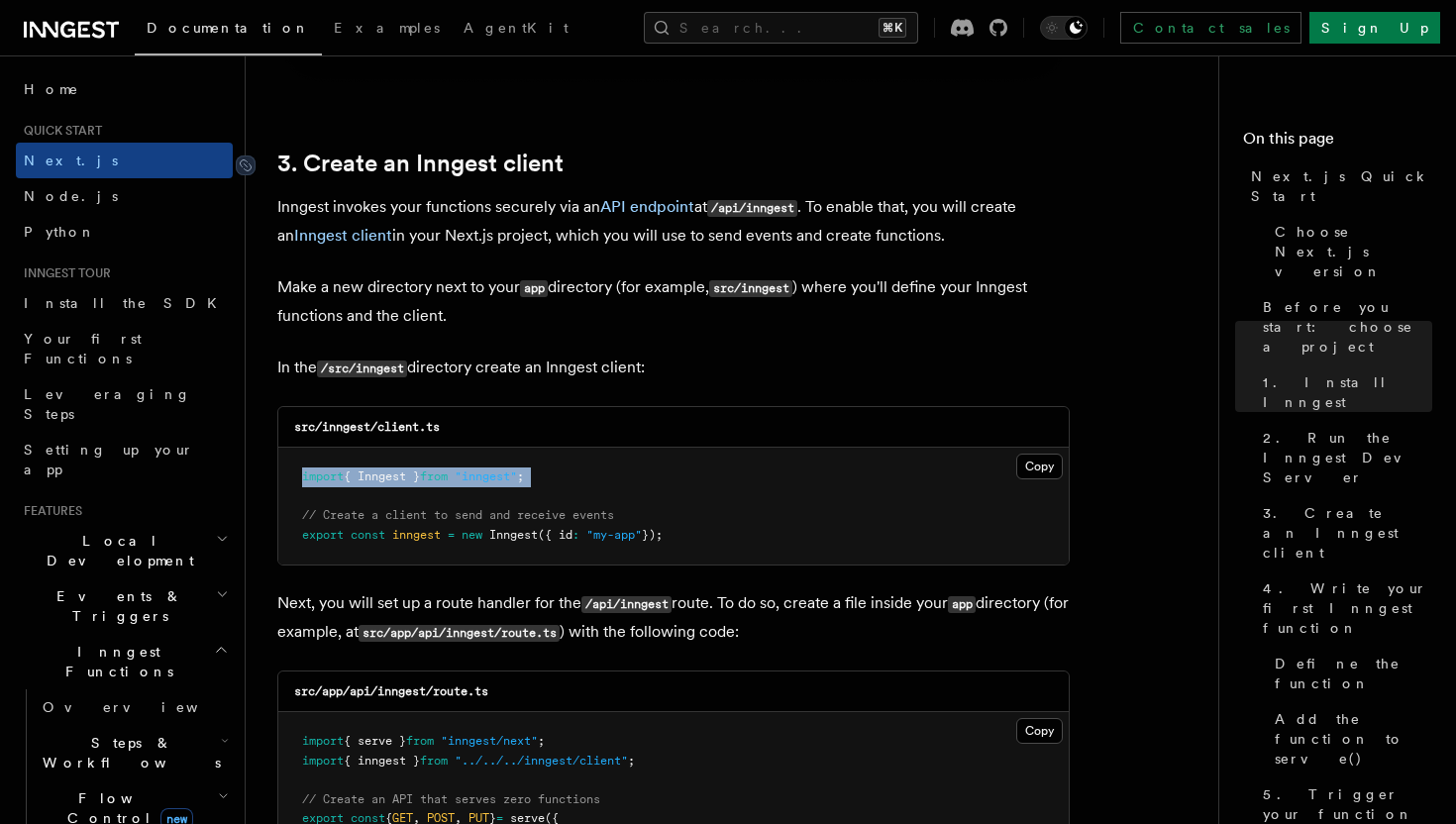 click on ""inngest"" at bounding box center [485, 476] 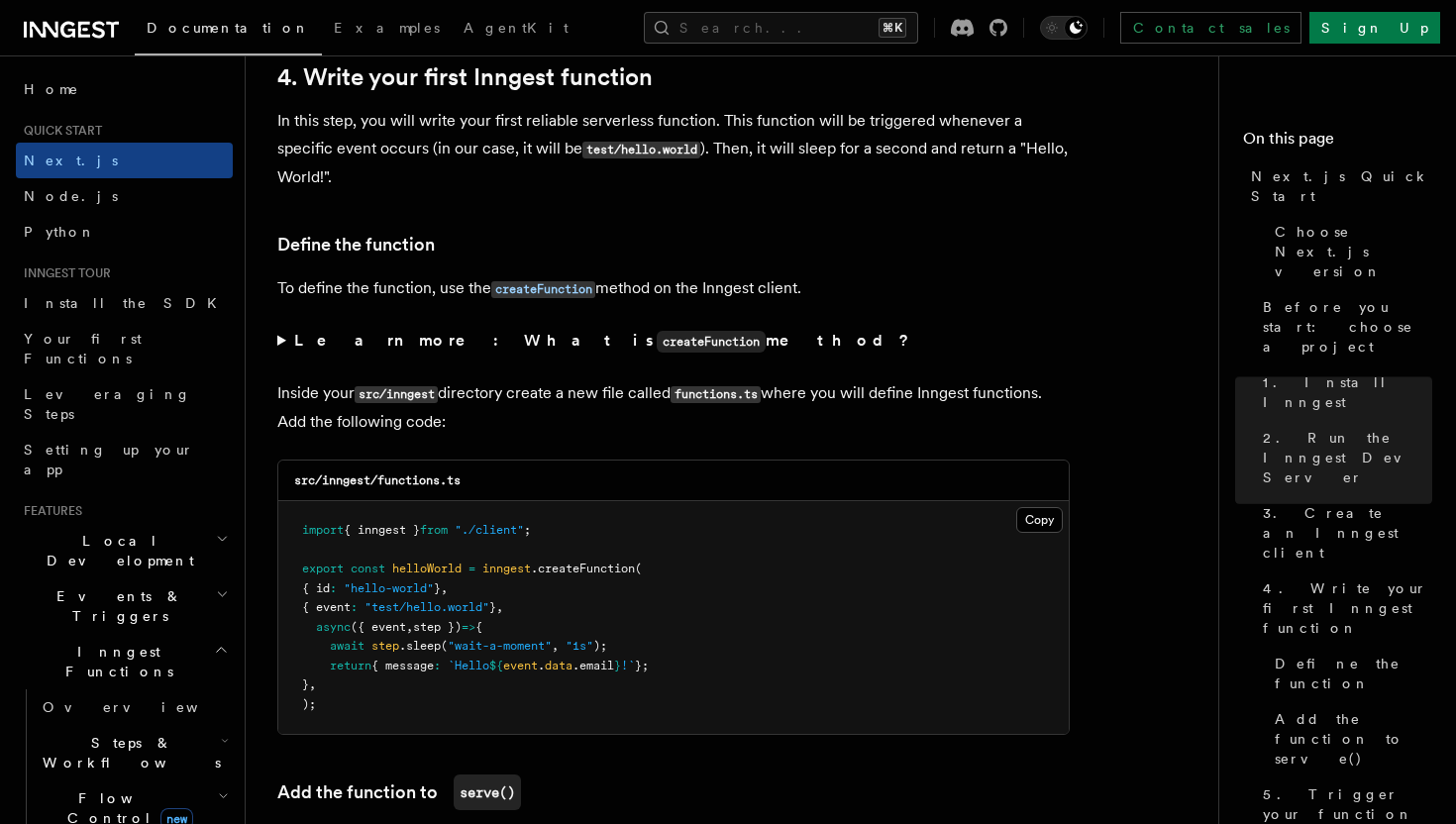 scroll, scrollTop: 3242, scrollLeft: 0, axis: vertical 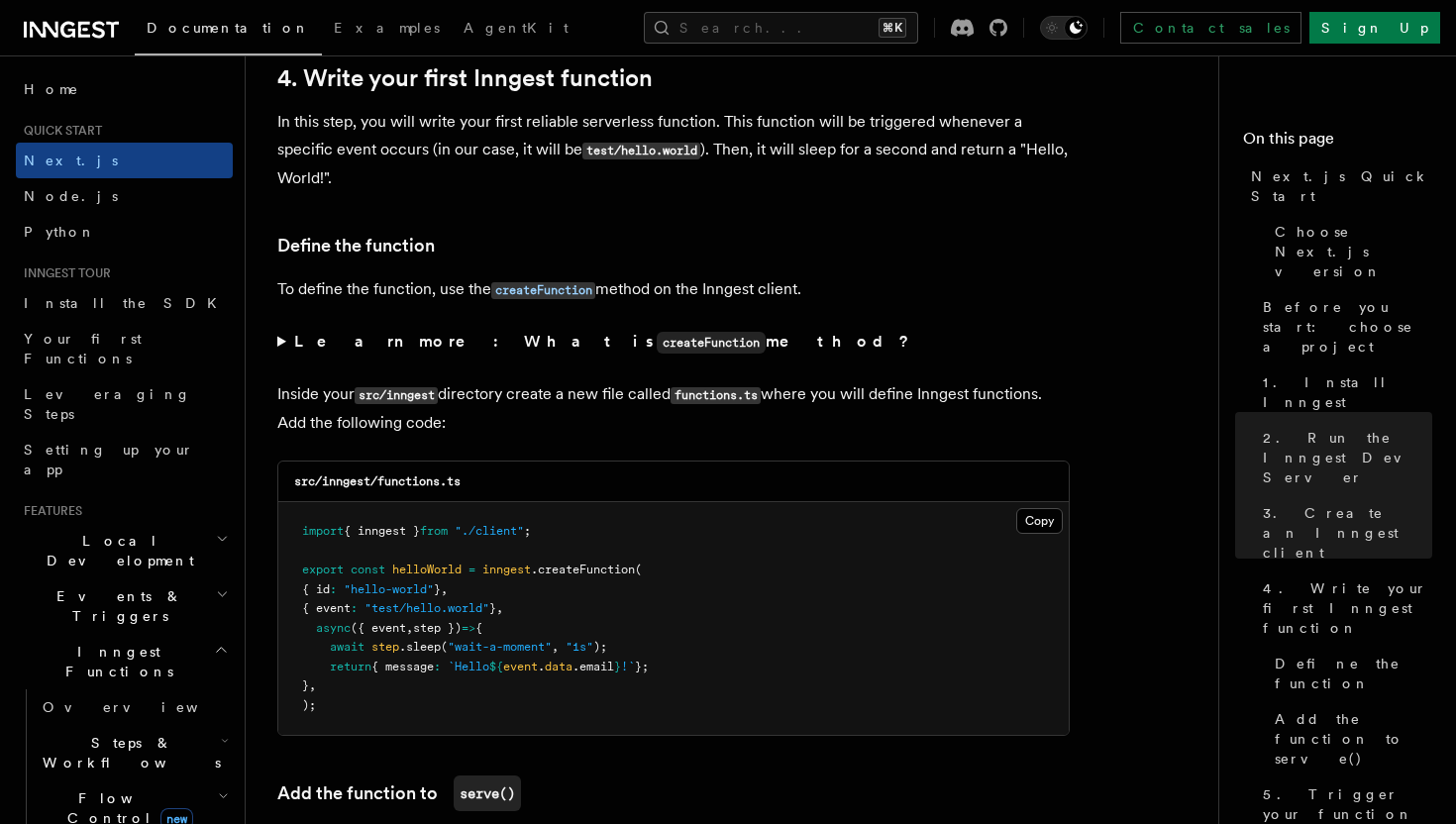 click on "To define the function, use the  createFunction  method on the Inngest client." at bounding box center (674, 289) 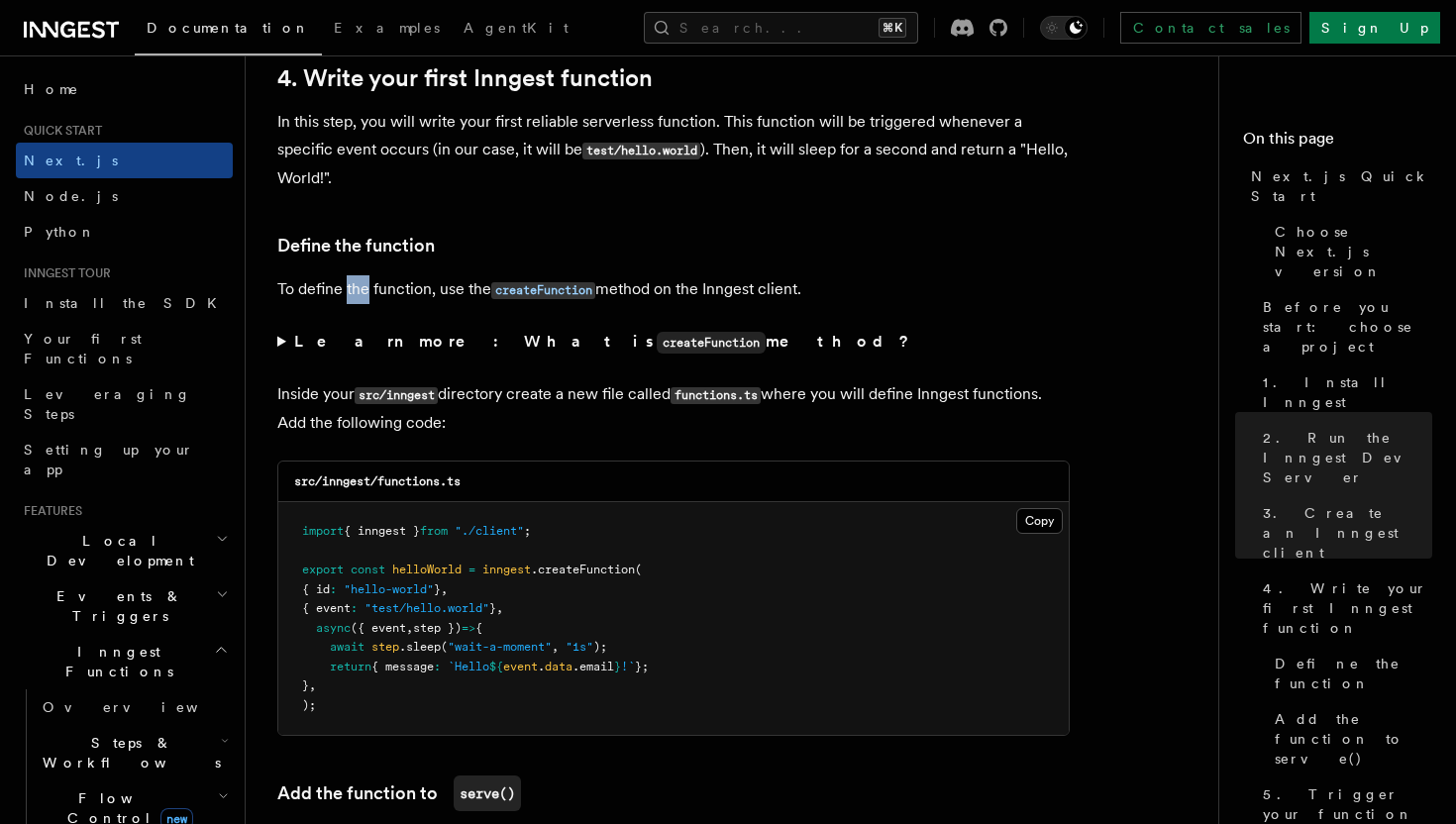 click on "To define the function, use the  createFunction  method on the Inngest client." at bounding box center [674, 289] 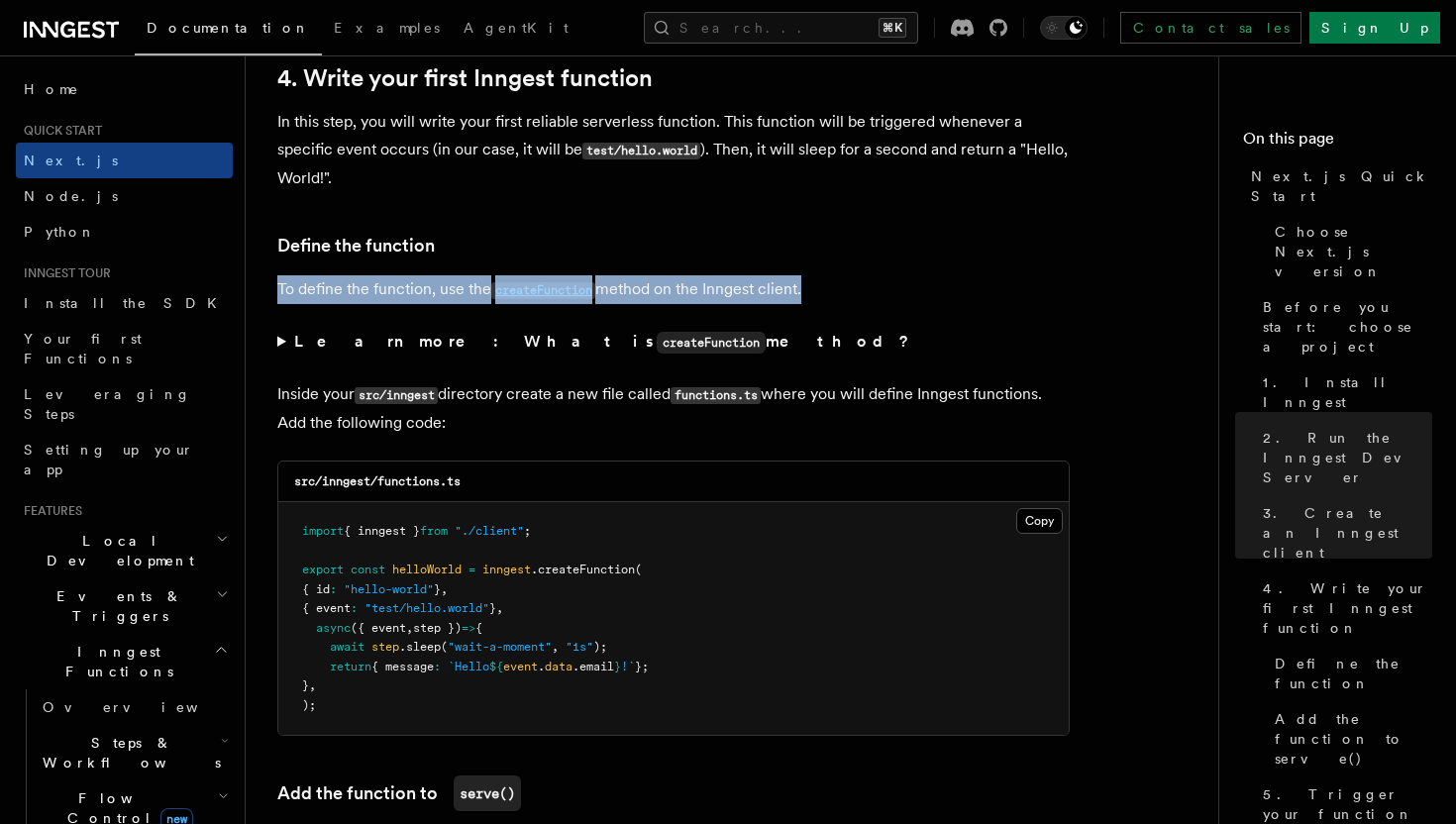 click on "Quick start Next.js Quick Start
In this tutorial you will add Inngest to a Next.js app to see how easy it can be to build complex workflows.
Inngest makes it easy to build, manage, and execute reliable workflows. Some use cases include scheduling drip marketing campaigns, building payment flows, or chaining LLM interactions.
By the end of this ten-minute tutorial you will:
Set up and run Inngest on your machine.
Write your first Inngest function.
Trigger your function from your app and through Inngest Dev Server.
Let's get started!
Choose Next.js version
Choose your preferred Next.js version for this tutorial:
Next.js - App Router Next.js - Pages Router Before you start: choose a project In this tutorial you can use any existing Next.js project, or you can create a new one. Instructions for creating a new Next.js project  Run the following command in your terminal to create a new Next.js project: Copy Copied npx  create-next-app@latest   --ts   --eslint   --tailwind   --src-dir   --app" at bounding box center (740, 3486) 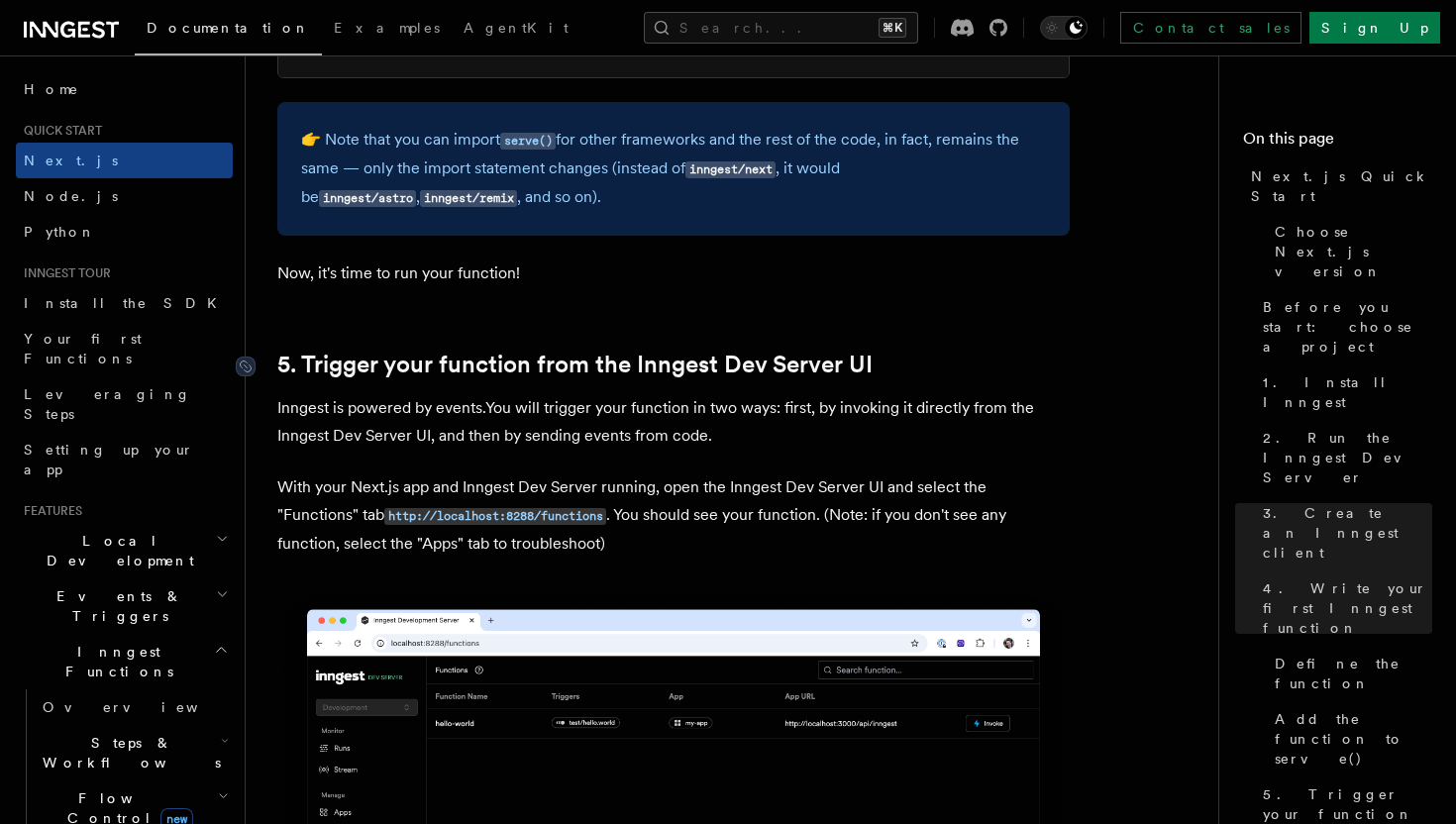 scroll, scrollTop: 4353, scrollLeft: 0, axis: vertical 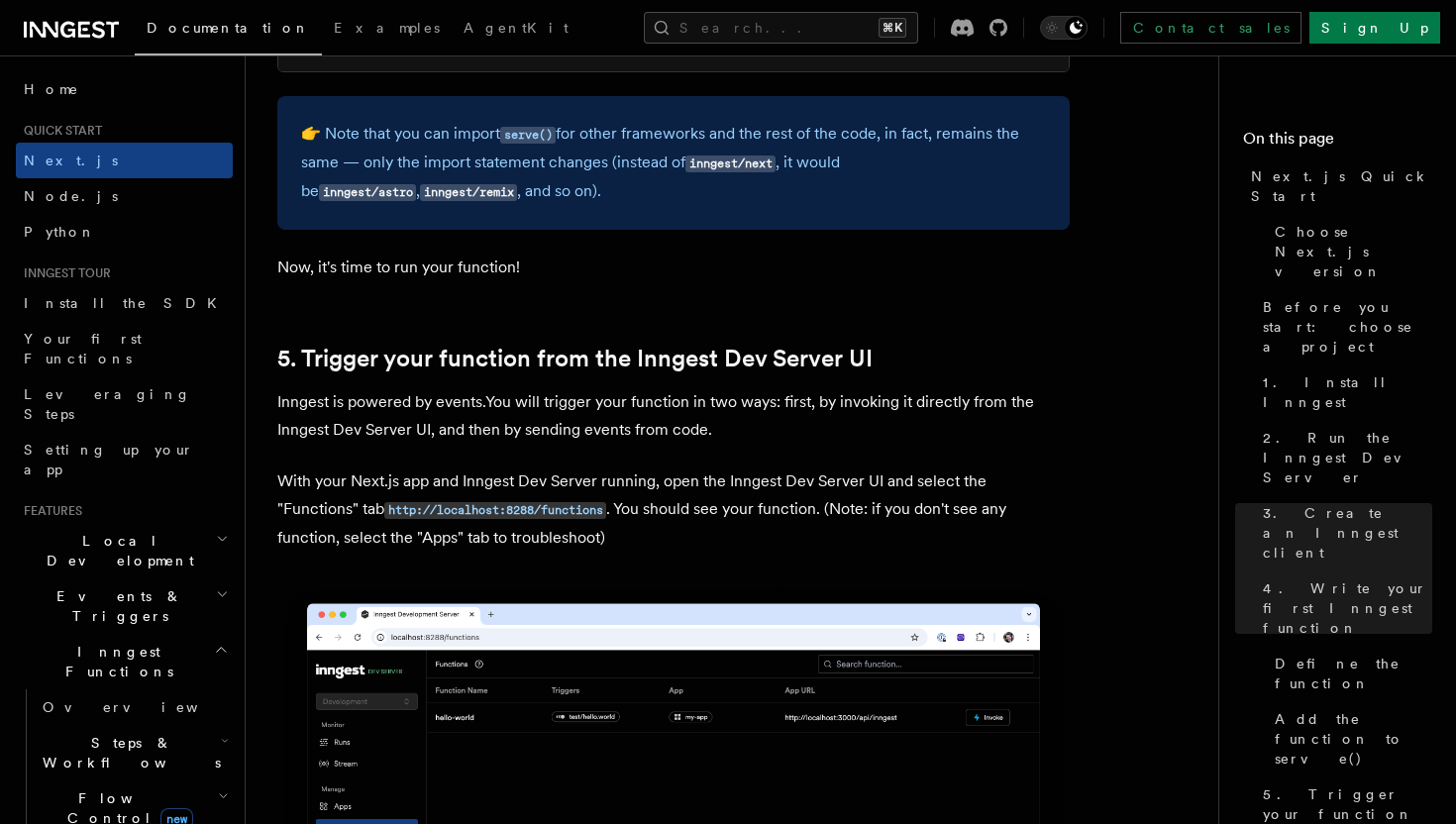click on "Quick start Next.js Quick Start
In this tutorial you will add Inngest to a Next.js app to see how easy it can be to build complex workflows.
Inngest makes it easy to build, manage, and execute reliable workflows. Some use cases include scheduling drip marketing campaigns, building payment flows, or chaining LLM interactions.
By the end of this ten-minute tutorial you will:
Set up and run Inngest on your machine.
Write your first Inngest function.
Trigger your function from your app and through Inngest Dev Server.
Let's get started!
Choose Next.js version
Choose your preferred Next.js version for this tutorial:
Next.js - App Router Next.js - Pages Router Before you start: choose a project In this tutorial you can use any existing Next.js project, or you can create a new one. Instructions for creating a new Next.js project  Run the following command in your terminal to create a new Next.js project: Copy Copied npx  create-next-app@latest   --ts   --eslint   --tailwind   --src-dir   --app" at bounding box center (740, 2375) 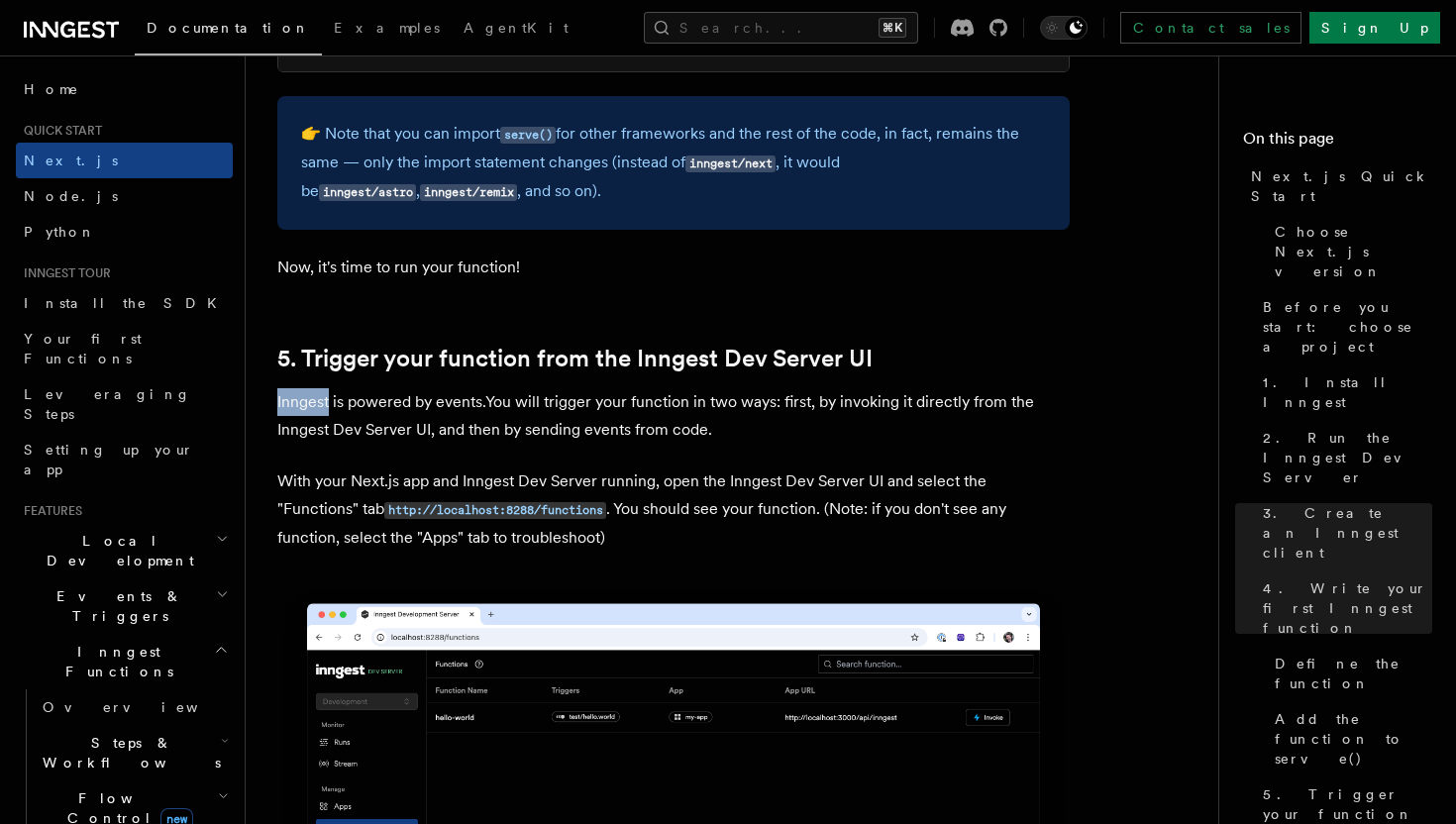 click on "Quick start Next.js Quick Start
In this tutorial you will add Inngest to a Next.js app to see how easy it can be to build complex workflows.
Inngest makes it easy to build, manage, and execute reliable workflows. Some use cases include scheduling drip marketing campaigns, building payment flows, or chaining LLM interactions.
By the end of this ten-minute tutorial you will:
Set up and run Inngest on your machine.
Write your first Inngest function.
Trigger your function from your app and through Inngest Dev Server.
Let's get started!
Choose Next.js version
Choose your preferred Next.js version for this tutorial:
Next.js - App Router Next.js - Pages Router Before you start: choose a project In this tutorial you can use any existing Next.js project, or you can create a new one. Instructions for creating a new Next.js project  Run the following command in your terminal to create a new Next.js project: Copy Copied npx  create-next-app@latest   --ts   --eslint   --tailwind   --src-dir   --app" at bounding box center (740, 2375) 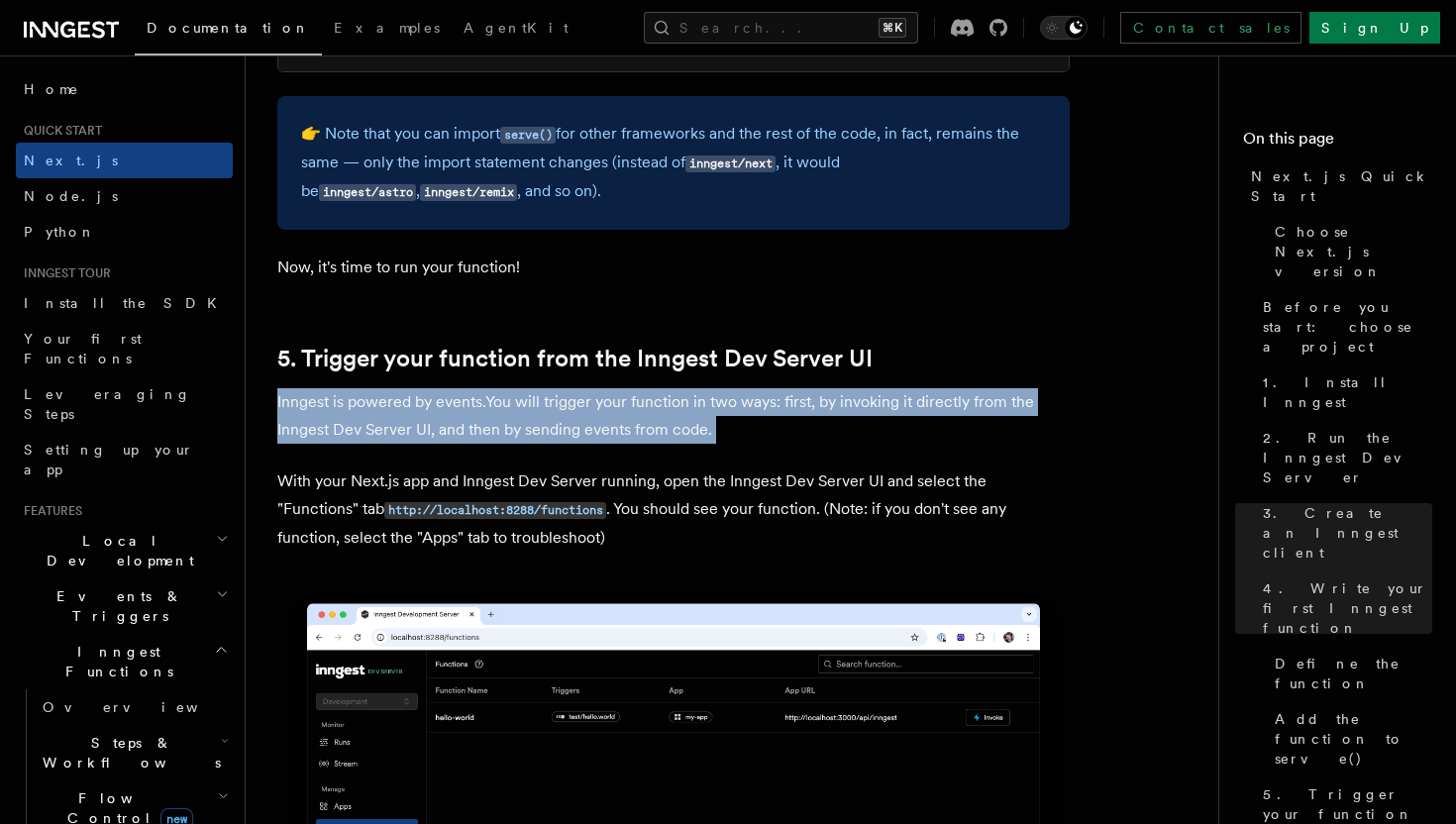click on "Inngest is powered by events.You will trigger your function in two ways: first, by invoking it directly from the Inngest Dev Server UI, and then by sending events from code." at bounding box center (674, 416) 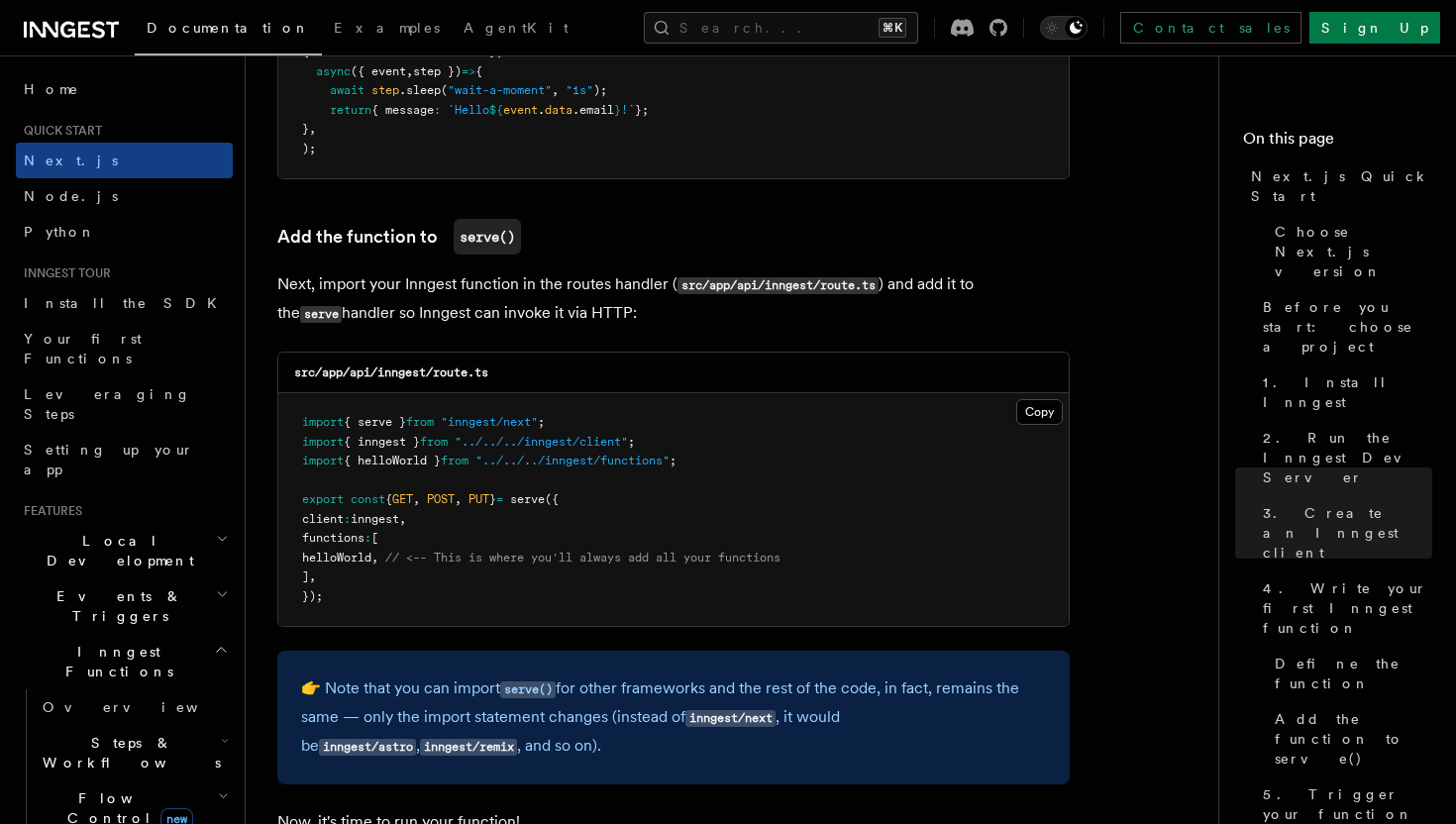 scroll, scrollTop: 3720, scrollLeft: 0, axis: vertical 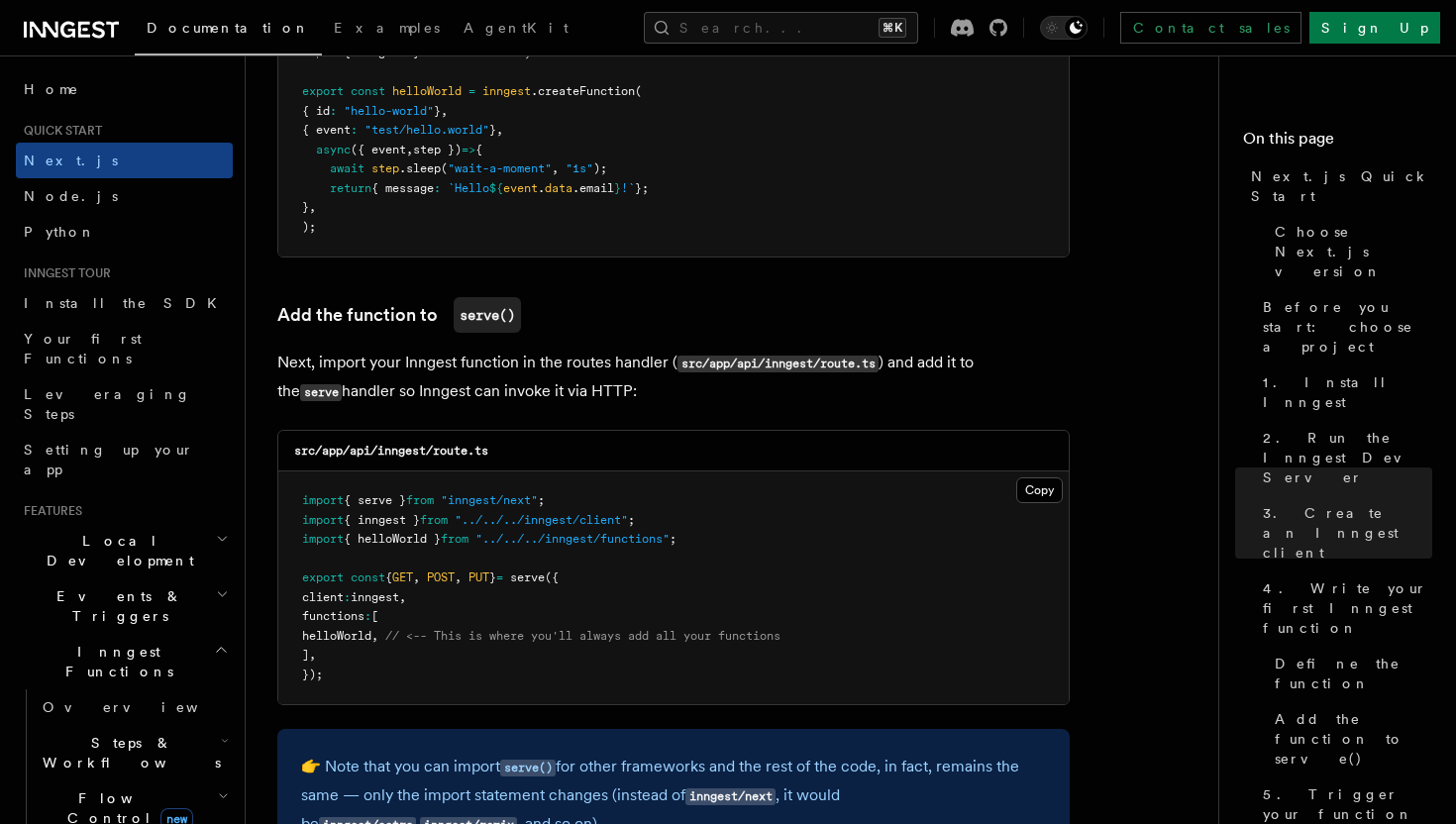 click on "Next, import your Inngest function in the routes handler ( src/app/api/inngest/route.ts ) and add it to the  serve  handler so Inngest can invoke it via HTTP:" at bounding box center (674, 377) 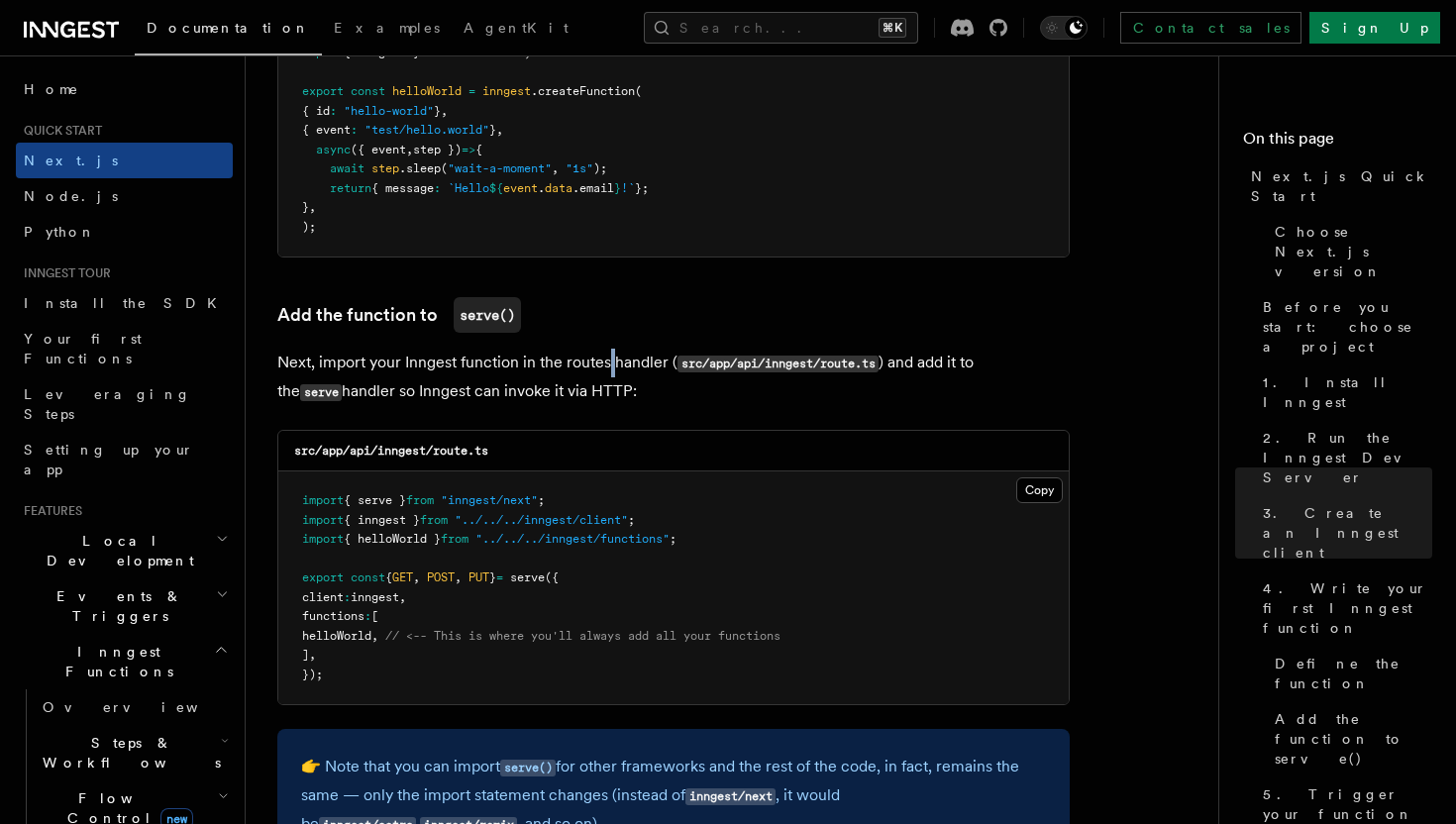 click on "Next, import your Inngest function in the routes handler ( src/app/api/inngest/route.ts ) and add it to the  serve  handler so Inngest can invoke it via HTTP:" at bounding box center (674, 377) 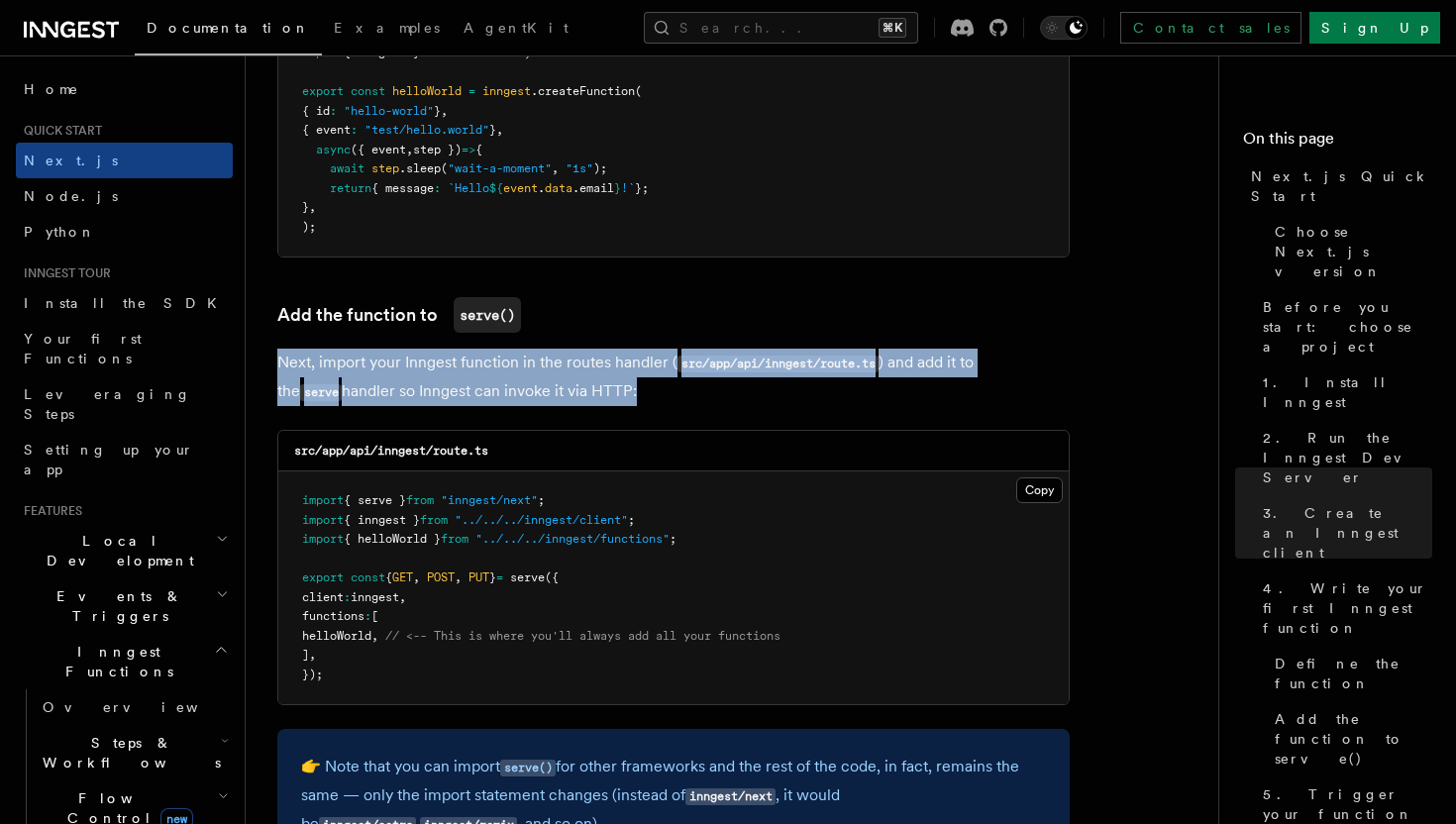 click on "Next, import your Inngest function in the routes handler ( src/app/api/inngest/route.ts ) and add it to the  serve  handler so Inngest can invoke it via HTTP:" at bounding box center (674, 377) 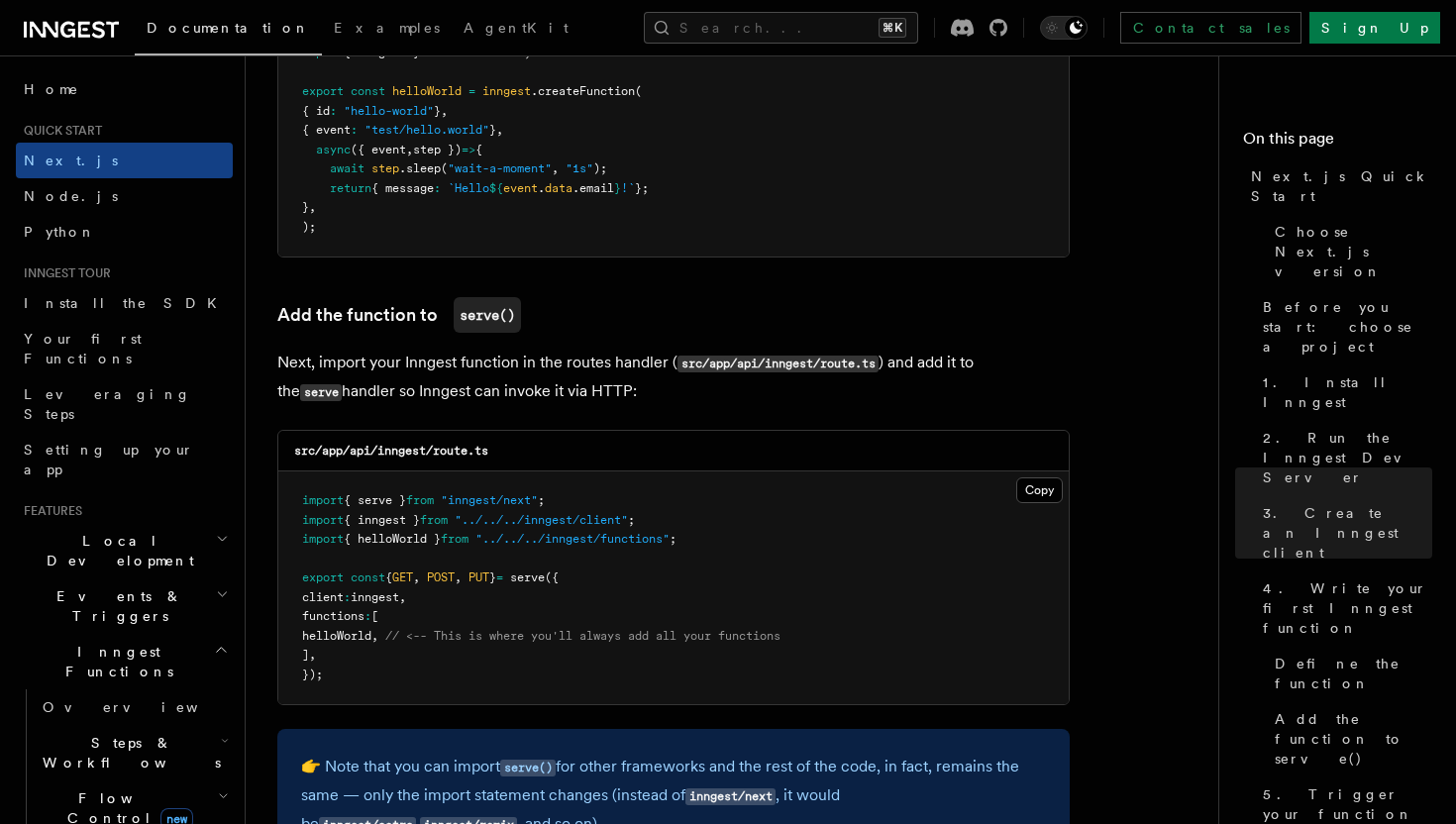 click on "Next, import your Inngest function in the routes handler ( src/app/api/inngest/route.ts ) and add it to the  serve  handler so Inngest can invoke it via HTTP:" at bounding box center (674, 377) 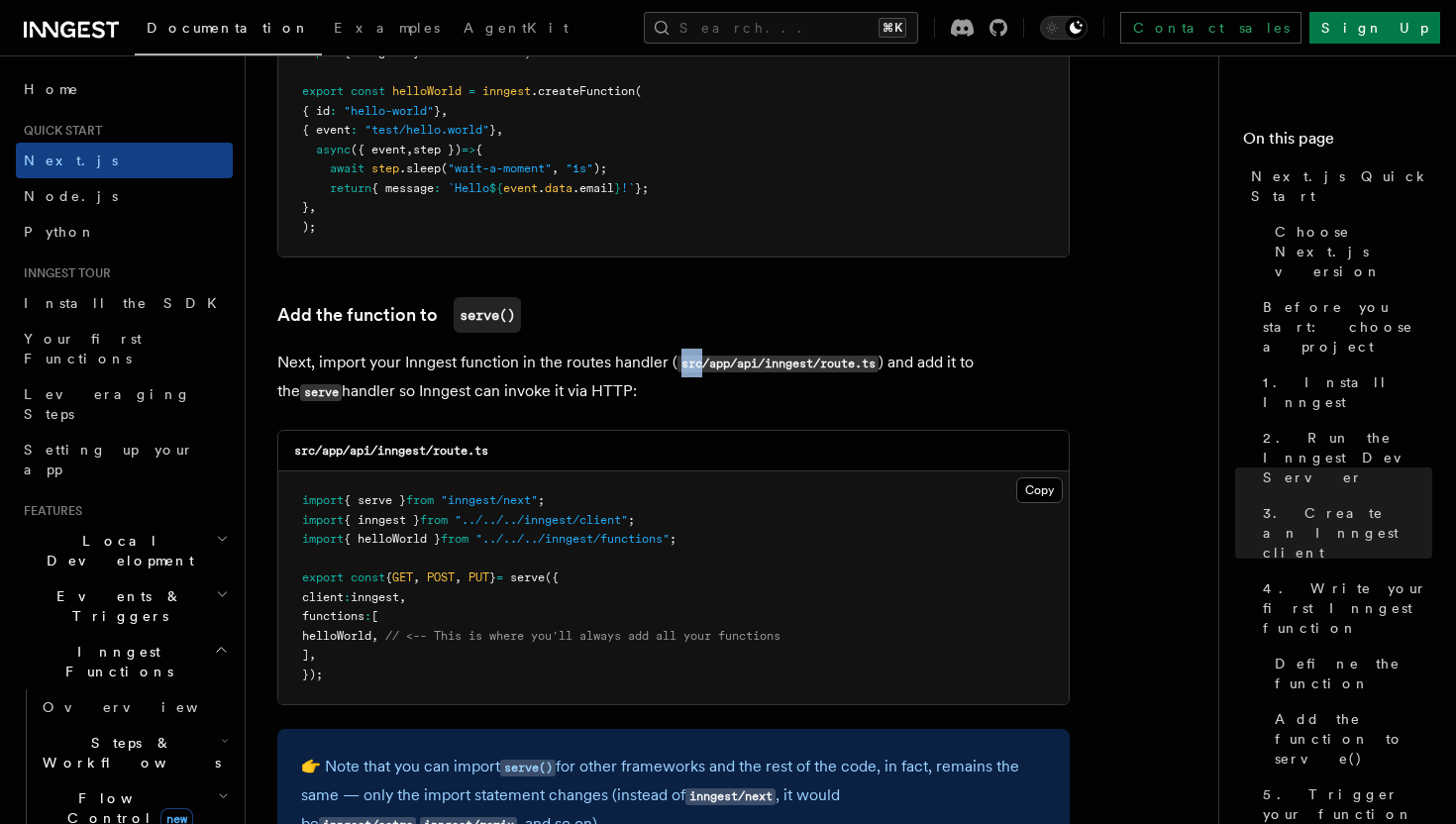 click on "Next, import your Inngest function in the routes handler ( src/app/api/inngest/route.ts ) and add it to the  serve  handler so Inngest can invoke it via HTTP:" at bounding box center [674, 377] 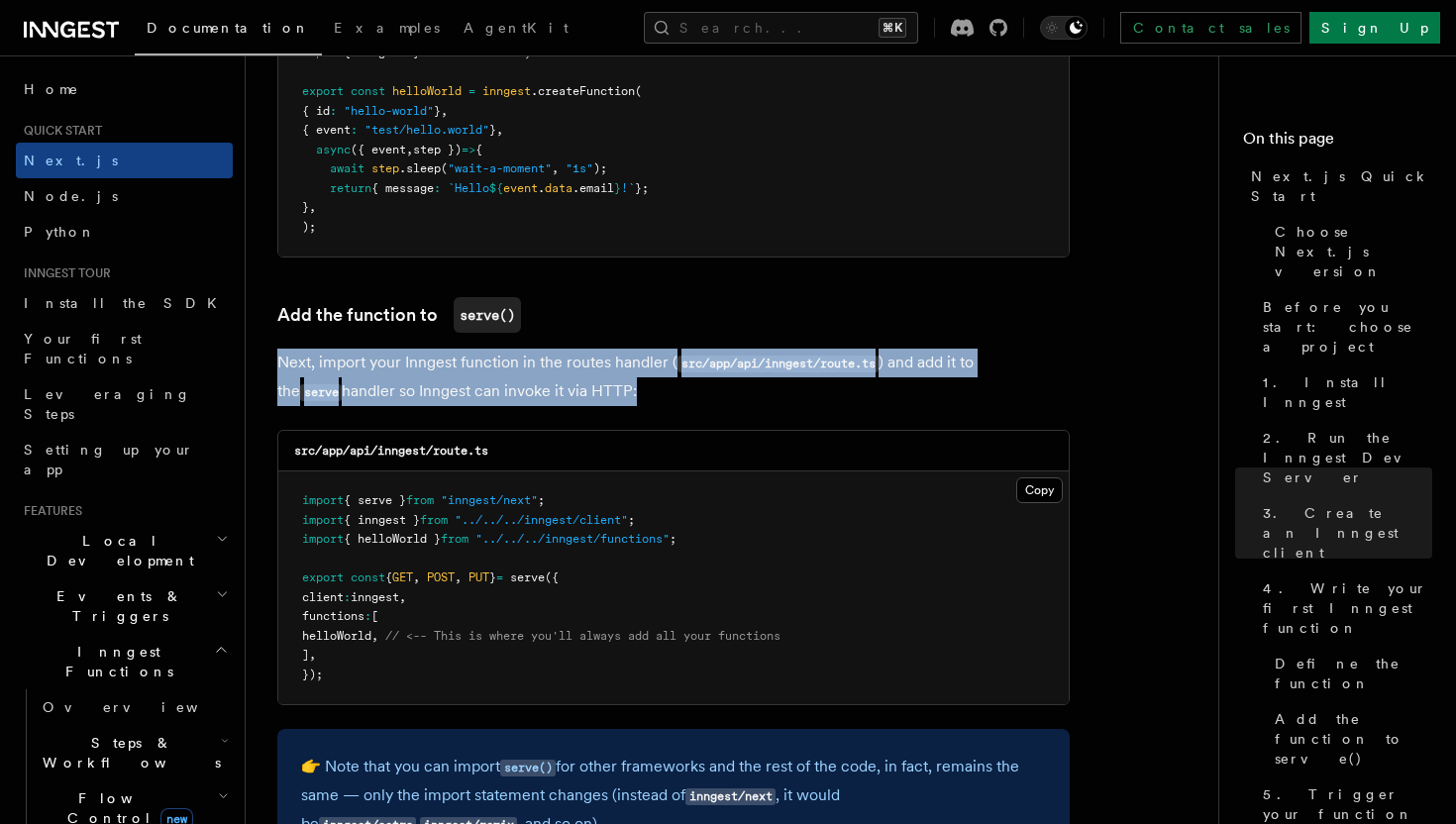 click on "Quick start Next.js Quick Start
In this tutorial you will add Inngest to a Next.js app to see how easy it can be to build complex workflows.
Inngest makes it easy to build, manage, and execute reliable workflows. Some use cases include scheduling drip marketing campaigns, building payment flows, or chaining LLM interactions.
By the end of this ten-minute tutorial you will:
Set up and run Inngest on your machine.
Write your first Inngest function.
Trigger your function from your app and through Inngest Dev Server.
Let's get started!
Choose Next.js version
Choose your preferred Next.js version for this tutorial:
Next.js - App Router Next.js - Pages Router Before you start: choose a project In this tutorial you can use any existing Next.js project, or you can create a new one. Instructions for creating a new Next.js project  Run the following command in your terminal to create a new Next.js project: Copy Copied npx  create-next-app@latest   --ts   --eslint   --tailwind   --src-dir   --app" at bounding box center (740, 3008) 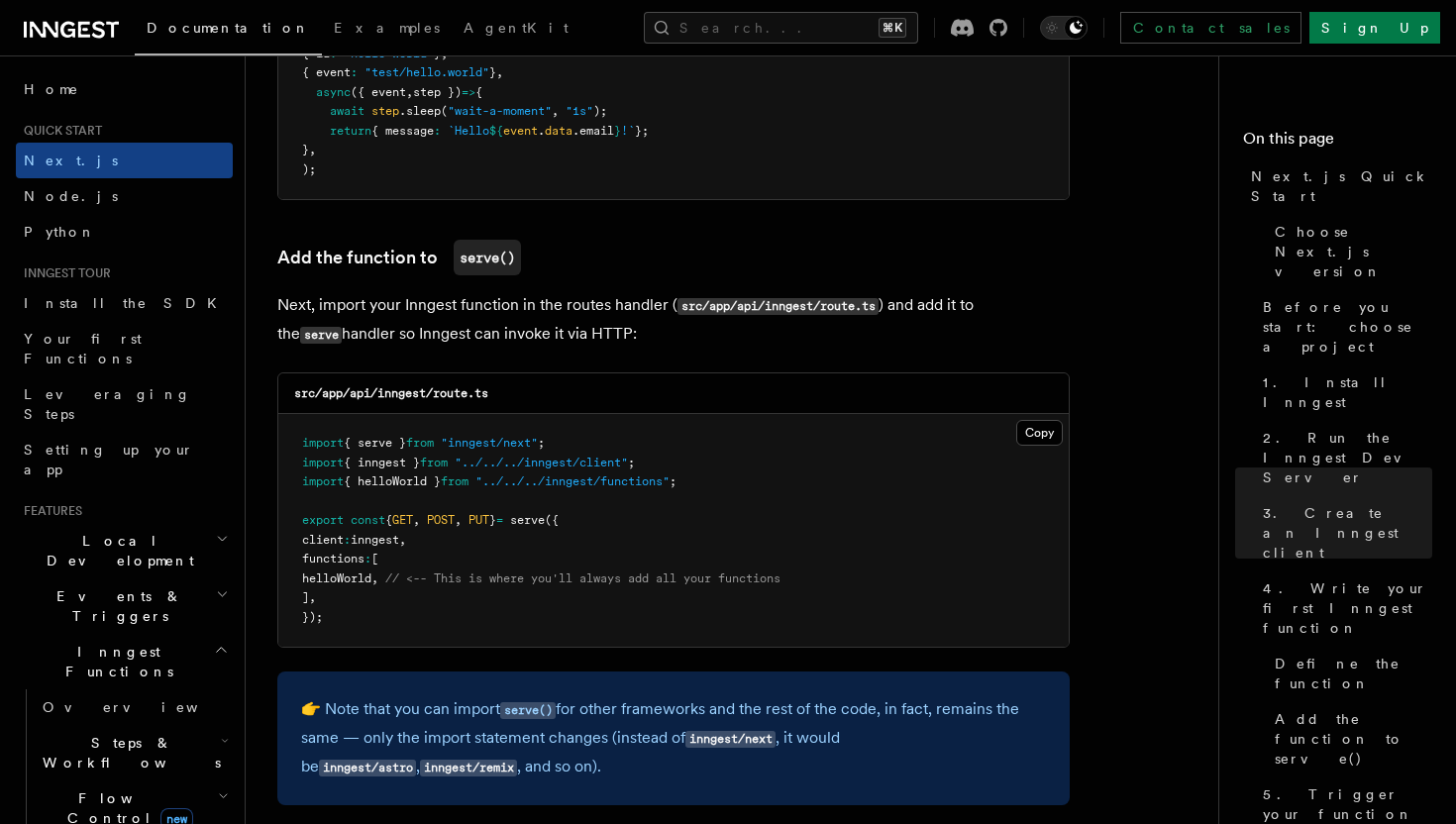 scroll, scrollTop: 3780, scrollLeft: 0, axis: vertical 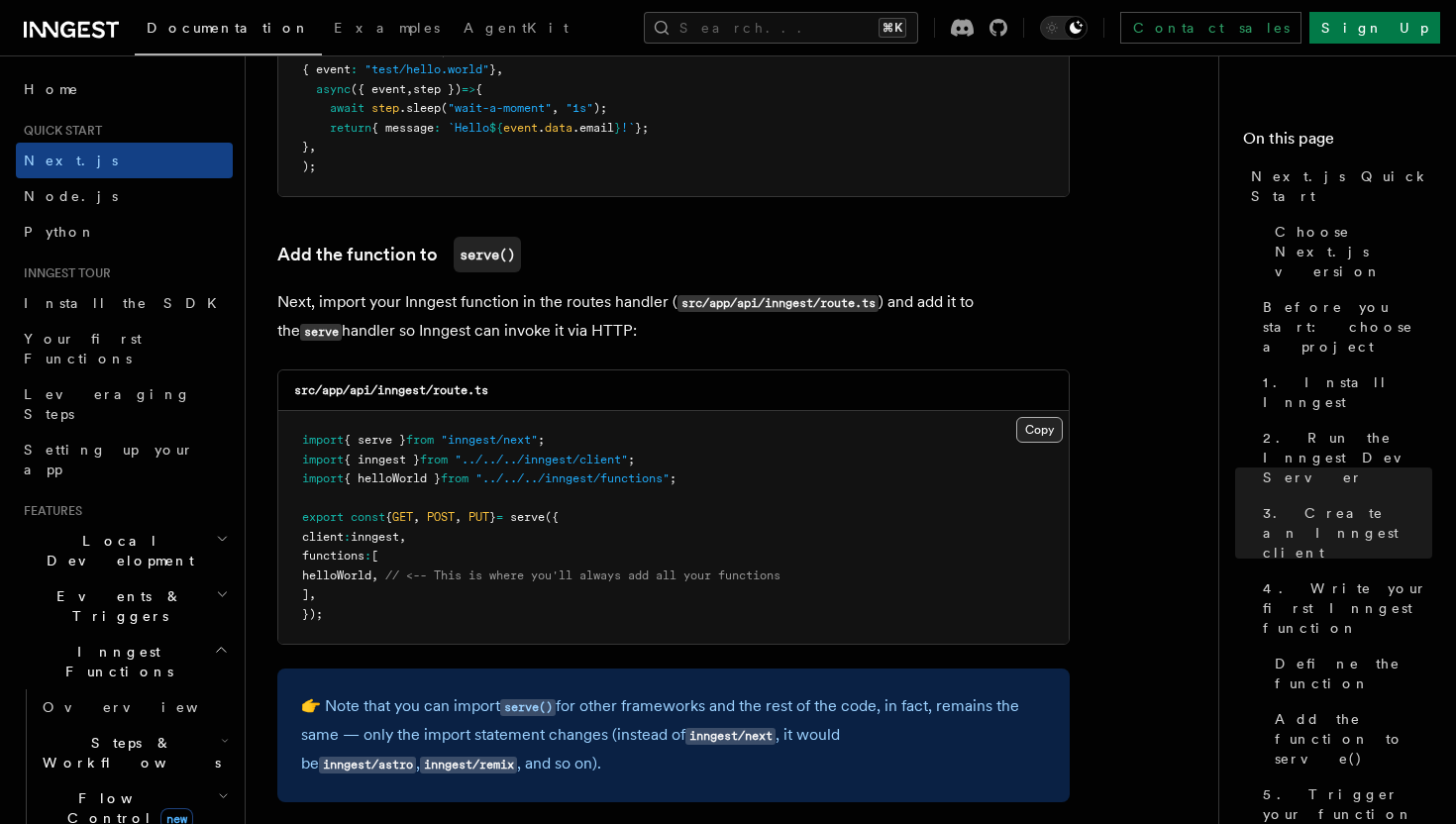 click on "Copy Copied" at bounding box center [1039, 430] 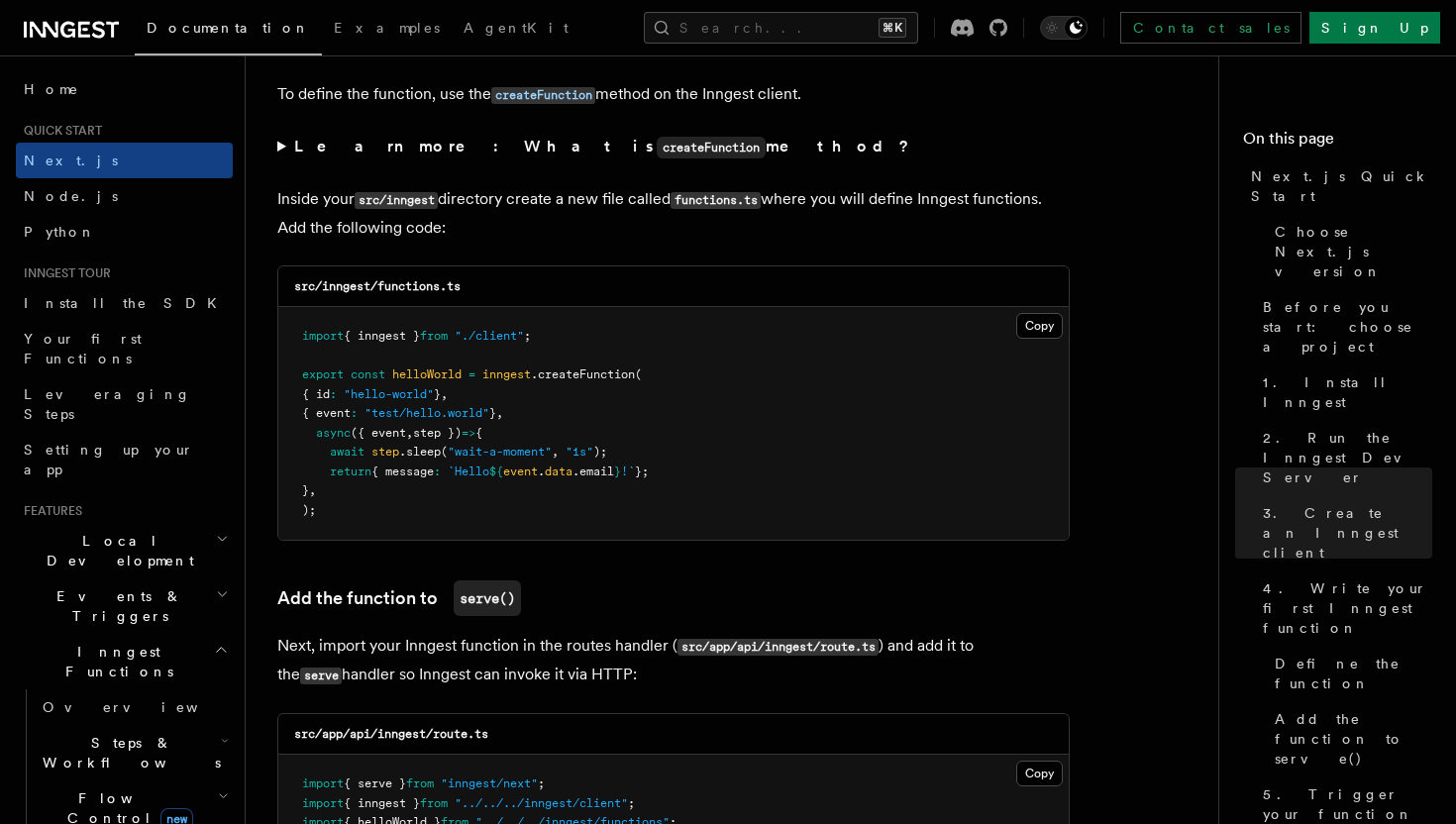 scroll, scrollTop: 3436, scrollLeft: 0, axis: vertical 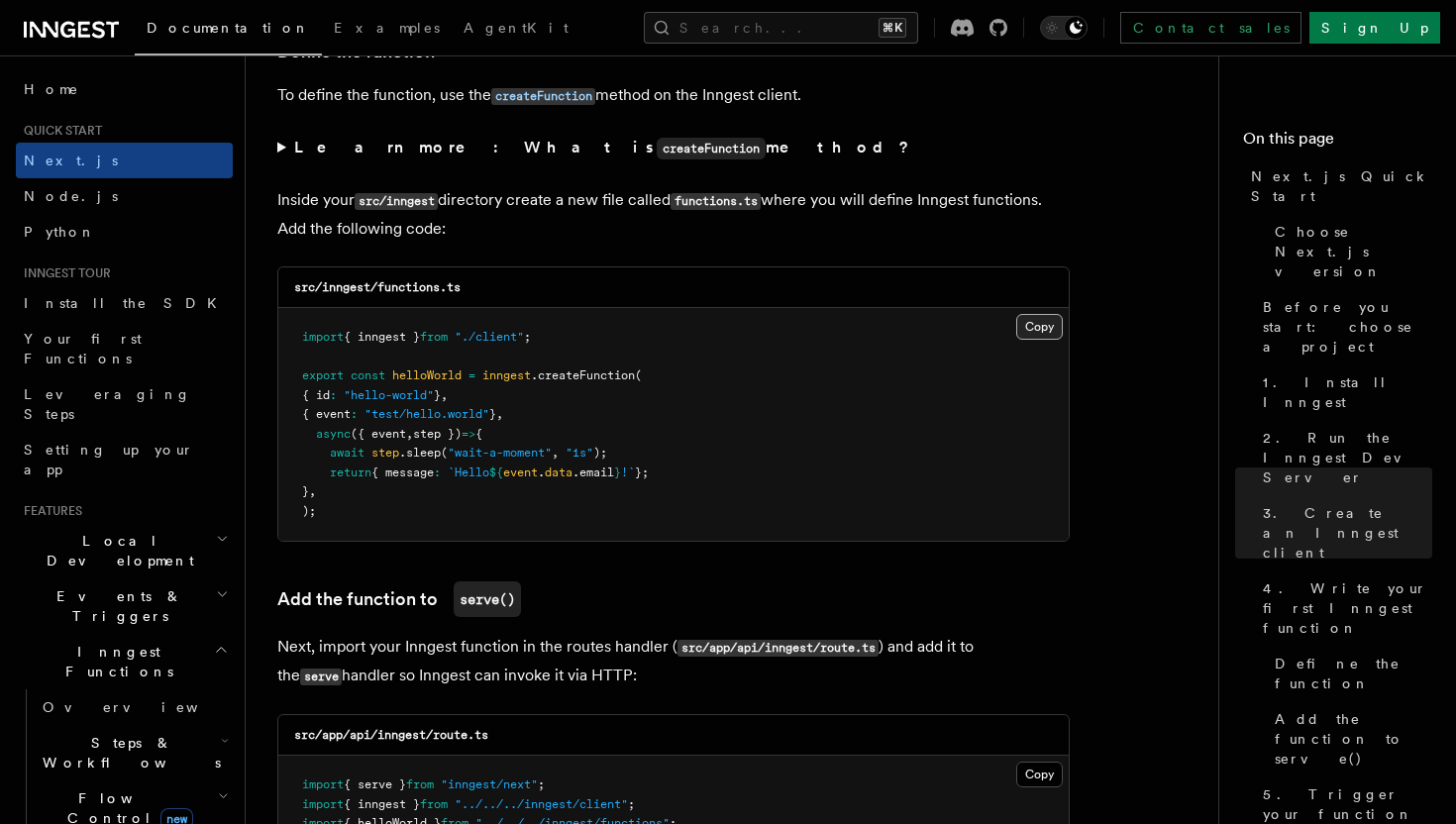 click on "Copy Copied" at bounding box center (1039, 327) 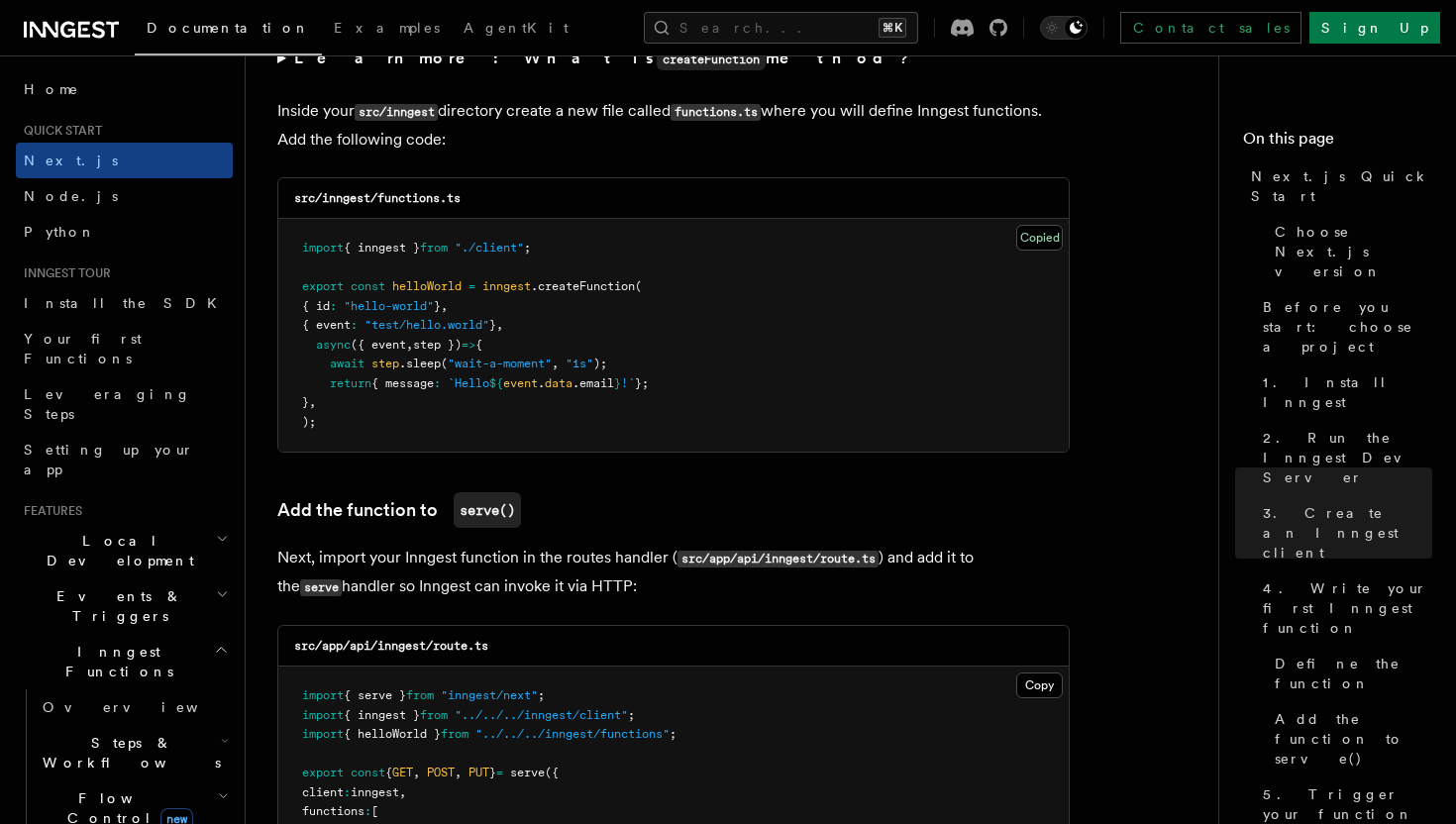 scroll, scrollTop: 3527, scrollLeft: 0, axis: vertical 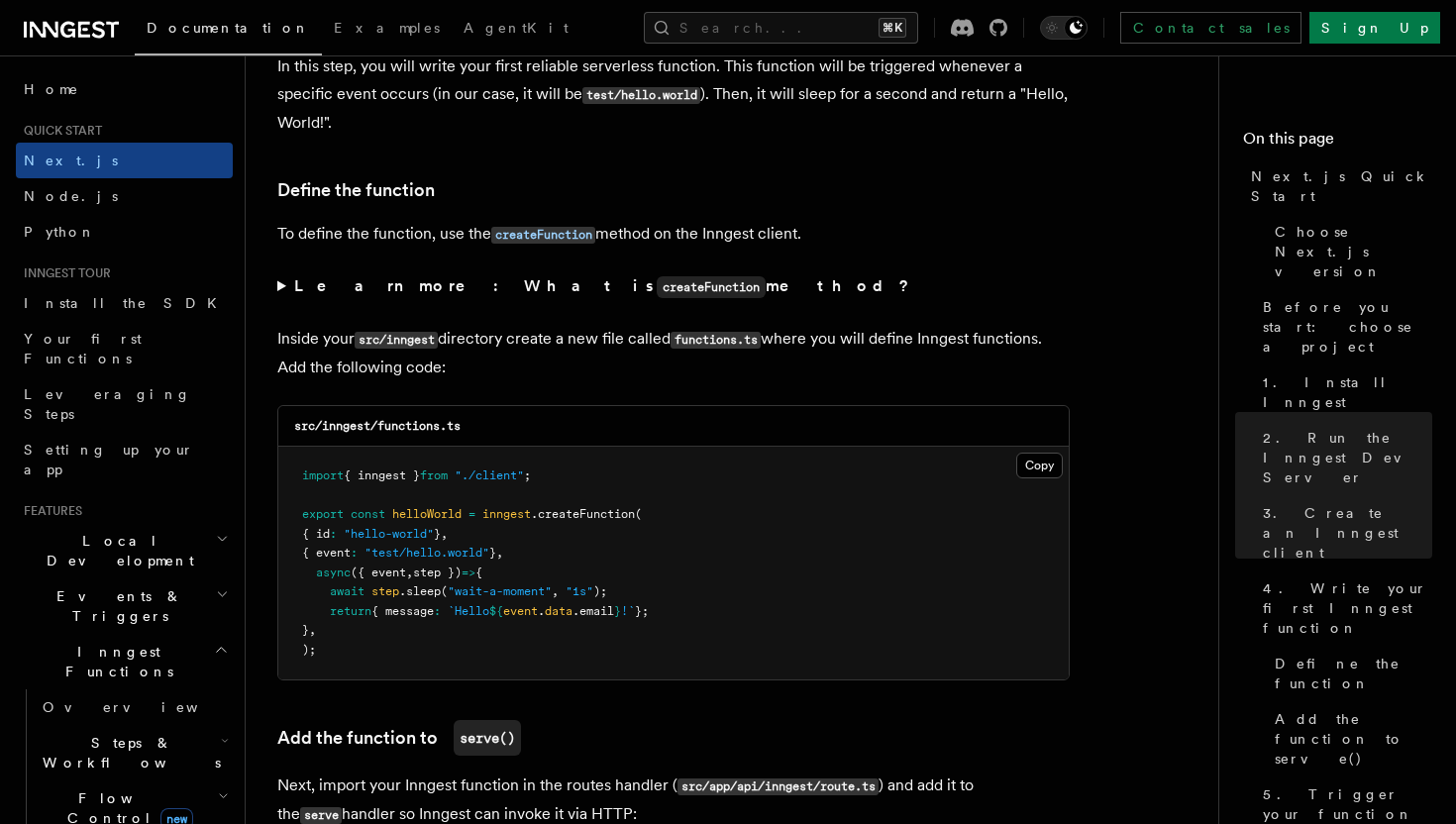 click on "Inside your  src/inngest  directory create a new file called  functions.ts  where you will define Inngest functions. Add the following code:" at bounding box center (674, 353) 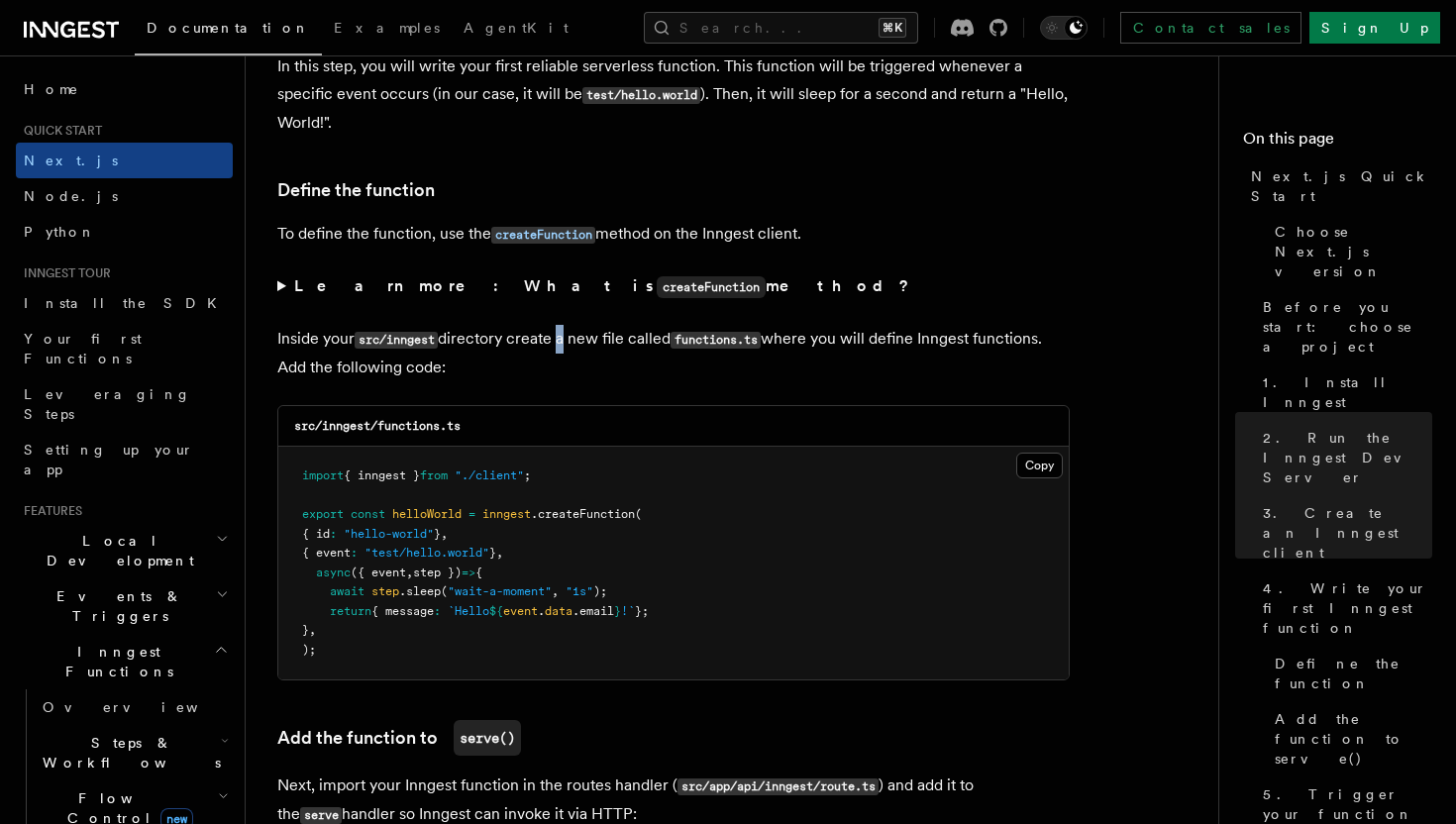 click on "Inside your  src/inngest  directory create a new file called  functions.ts  where you will define Inngest functions. Add the following code:" at bounding box center [674, 353] 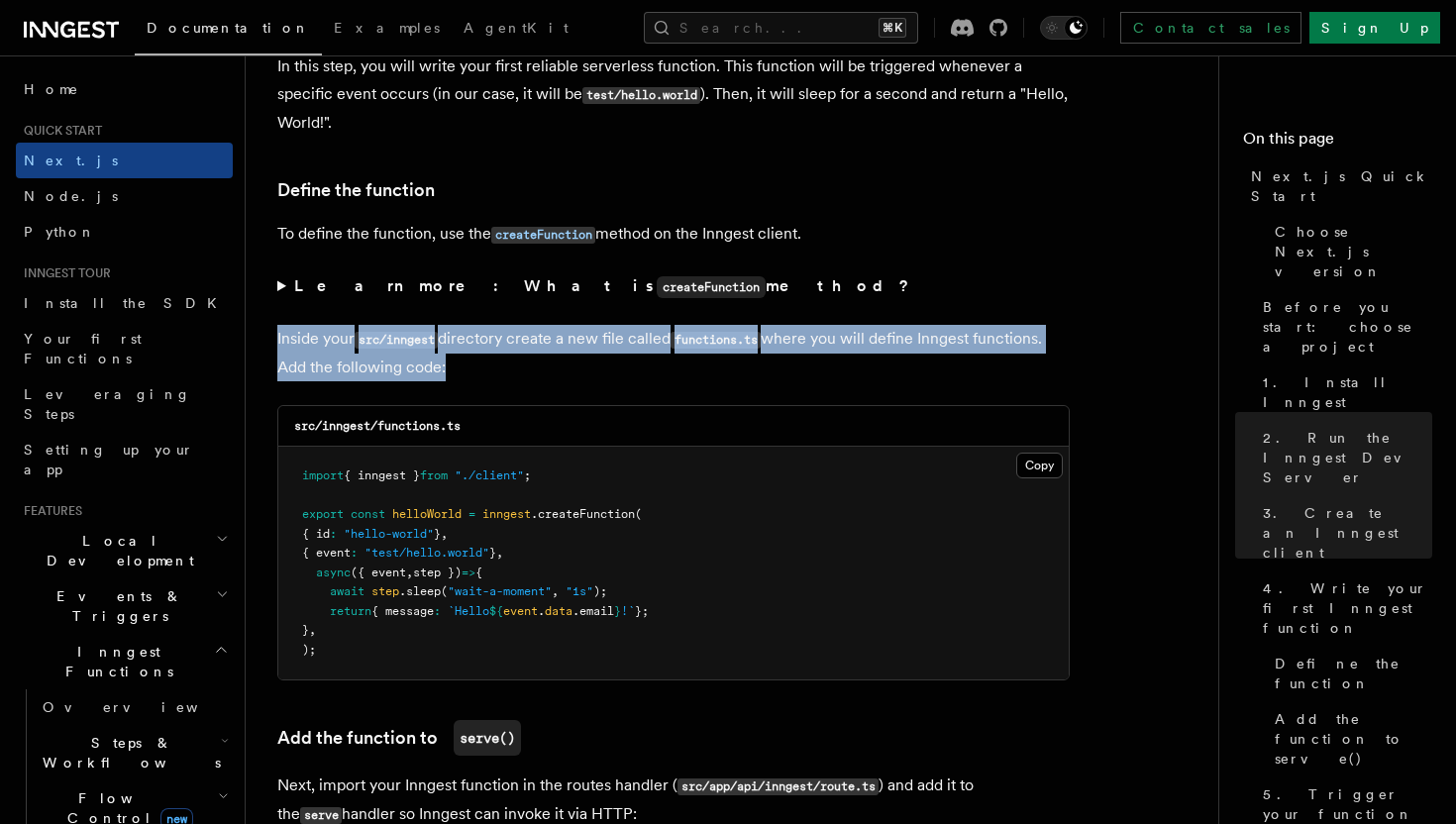 click on "functions.ts" at bounding box center [715, 340] 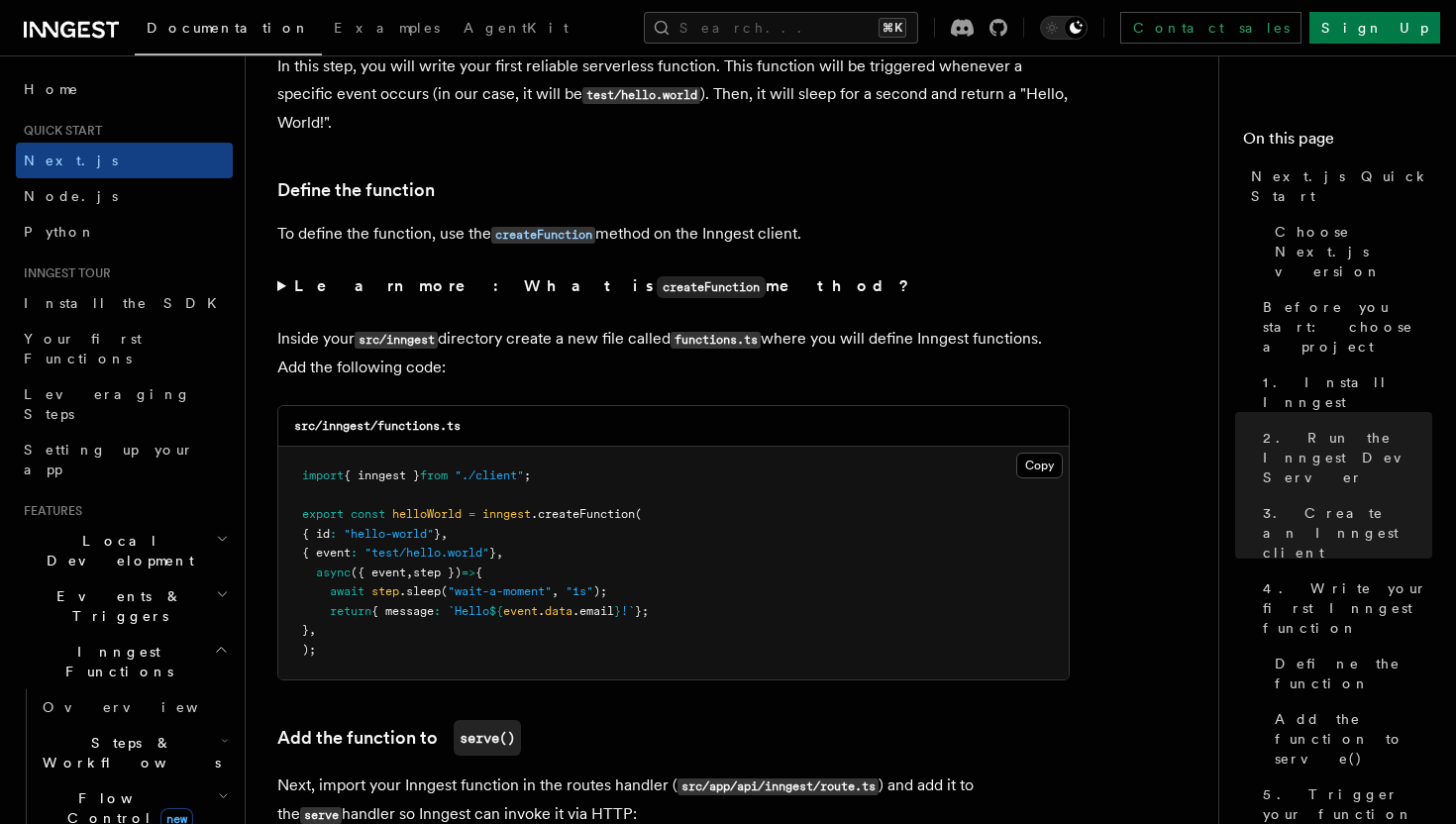 click on "functions.ts" at bounding box center [715, 340] 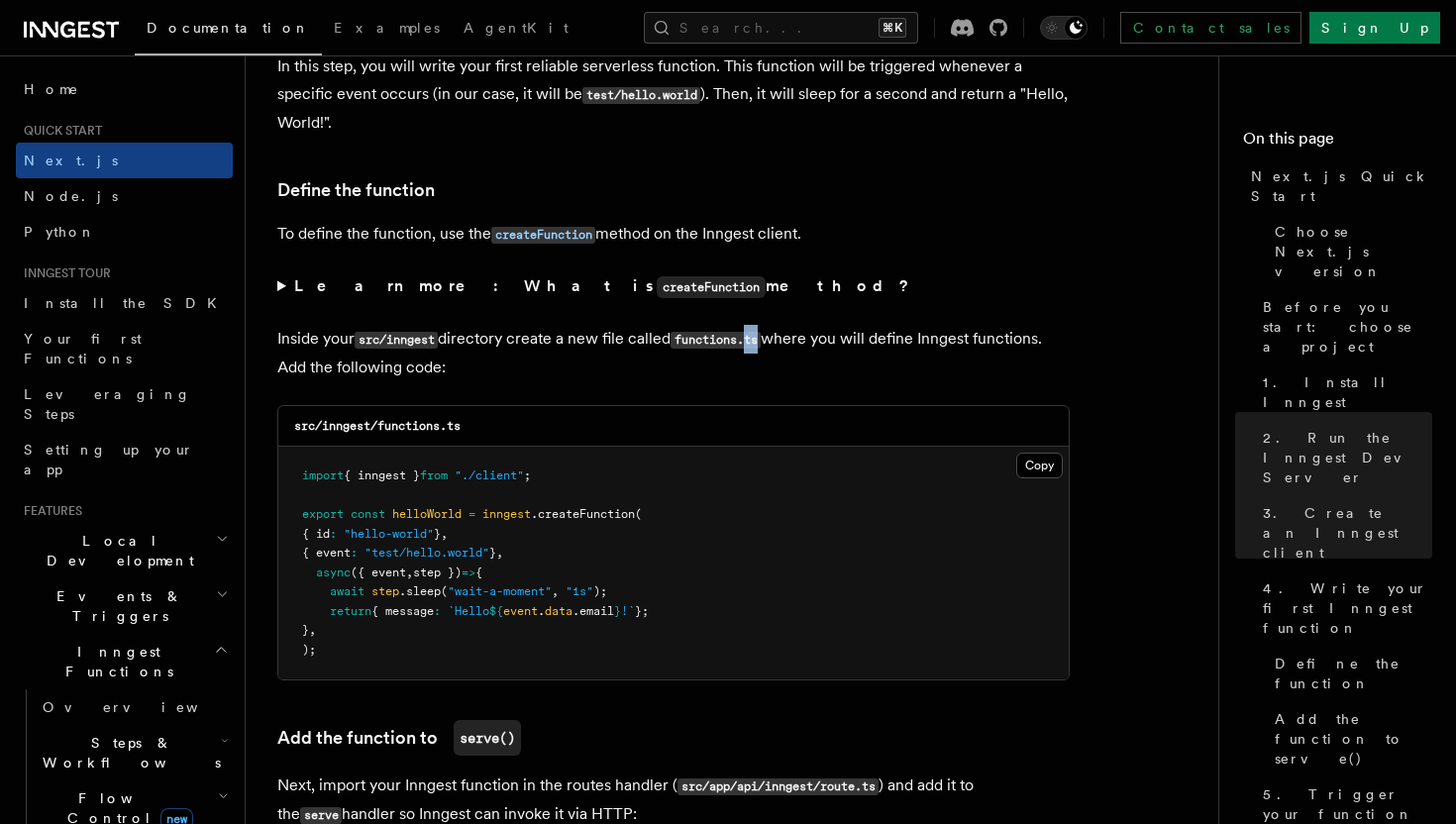 click on "functions.ts" at bounding box center (715, 340) 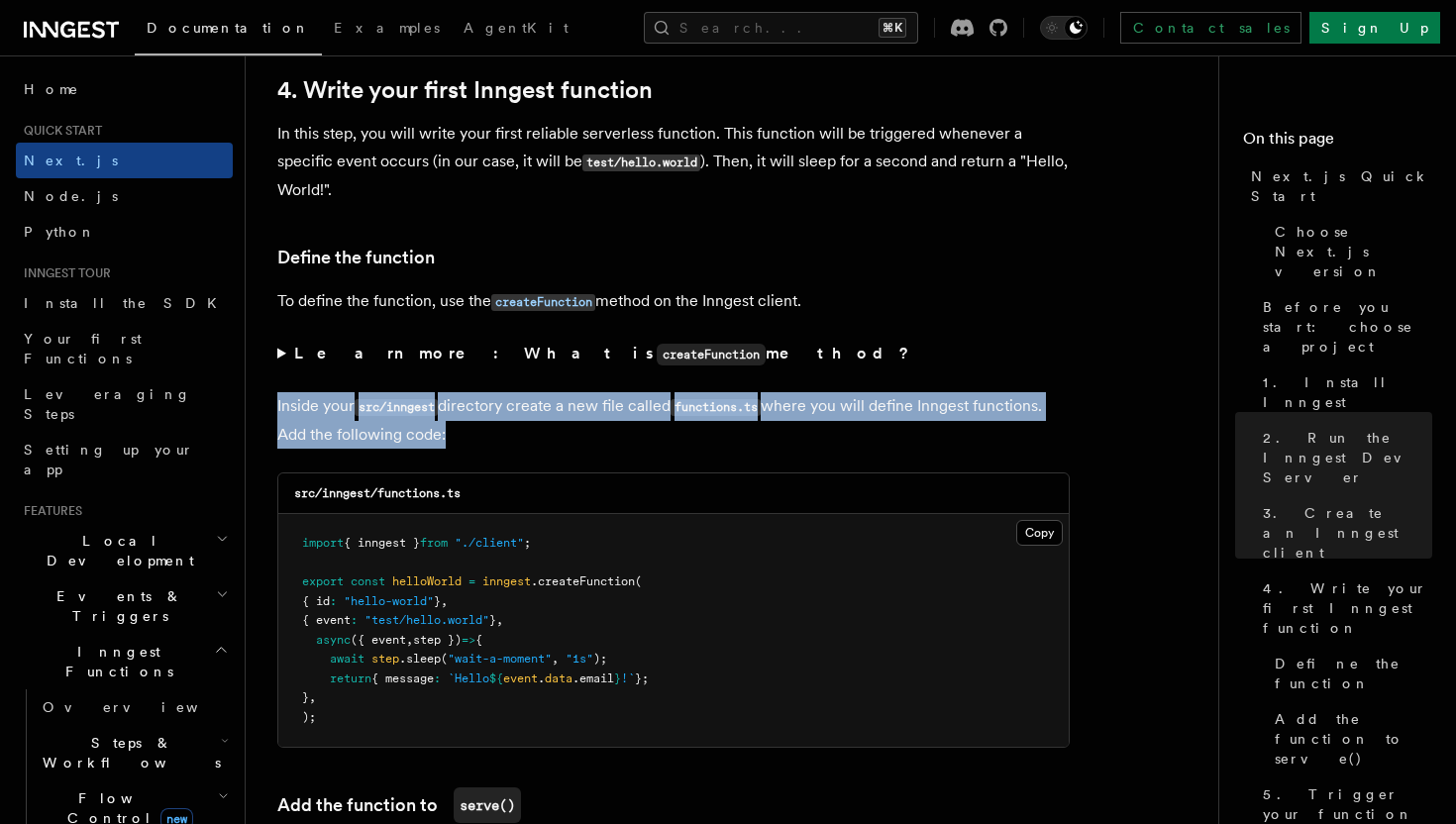 scroll, scrollTop: 3197, scrollLeft: 0, axis: vertical 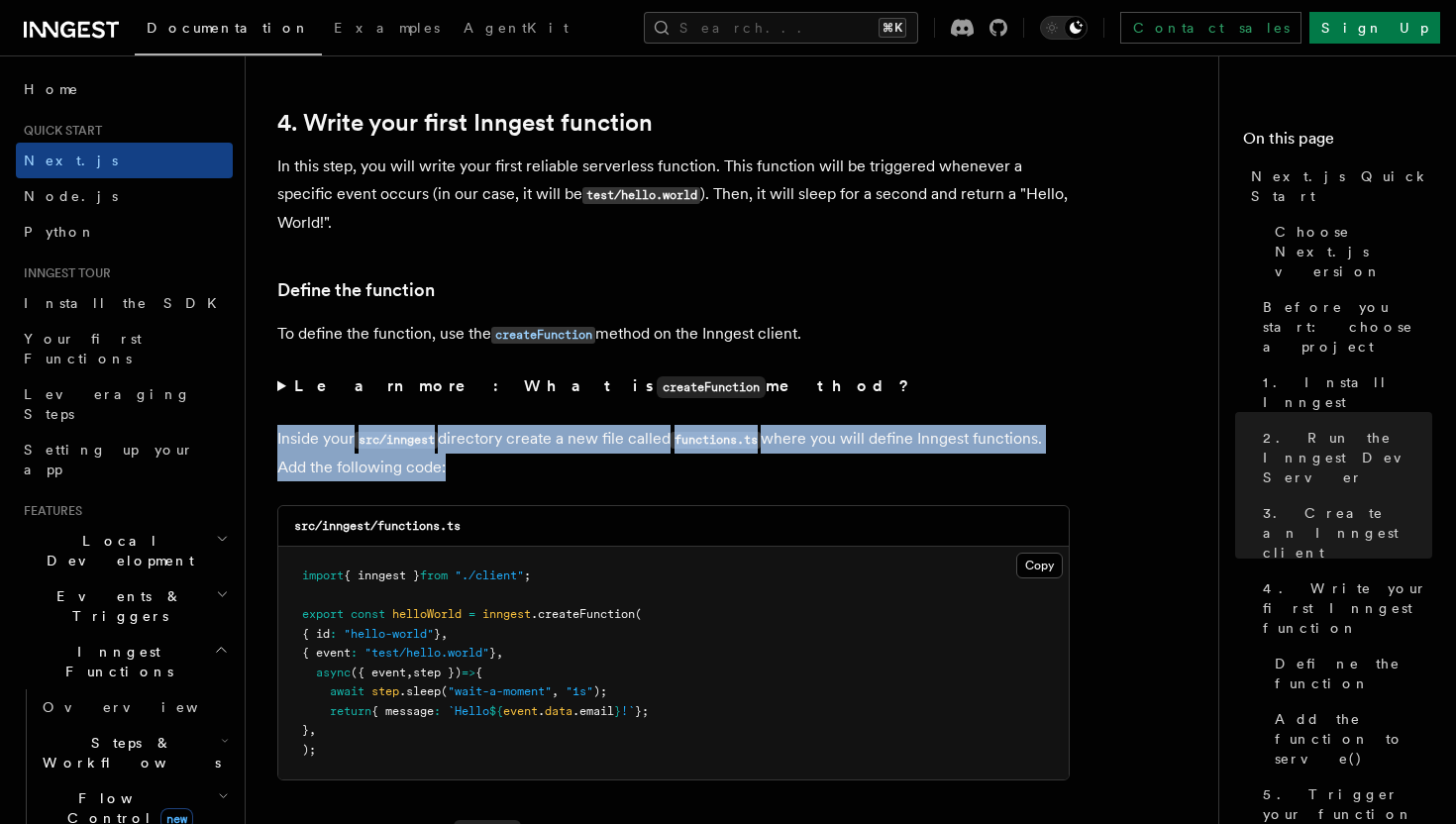click on "To define the function, use the  createFunction  method on the Inngest client." at bounding box center [674, 334] 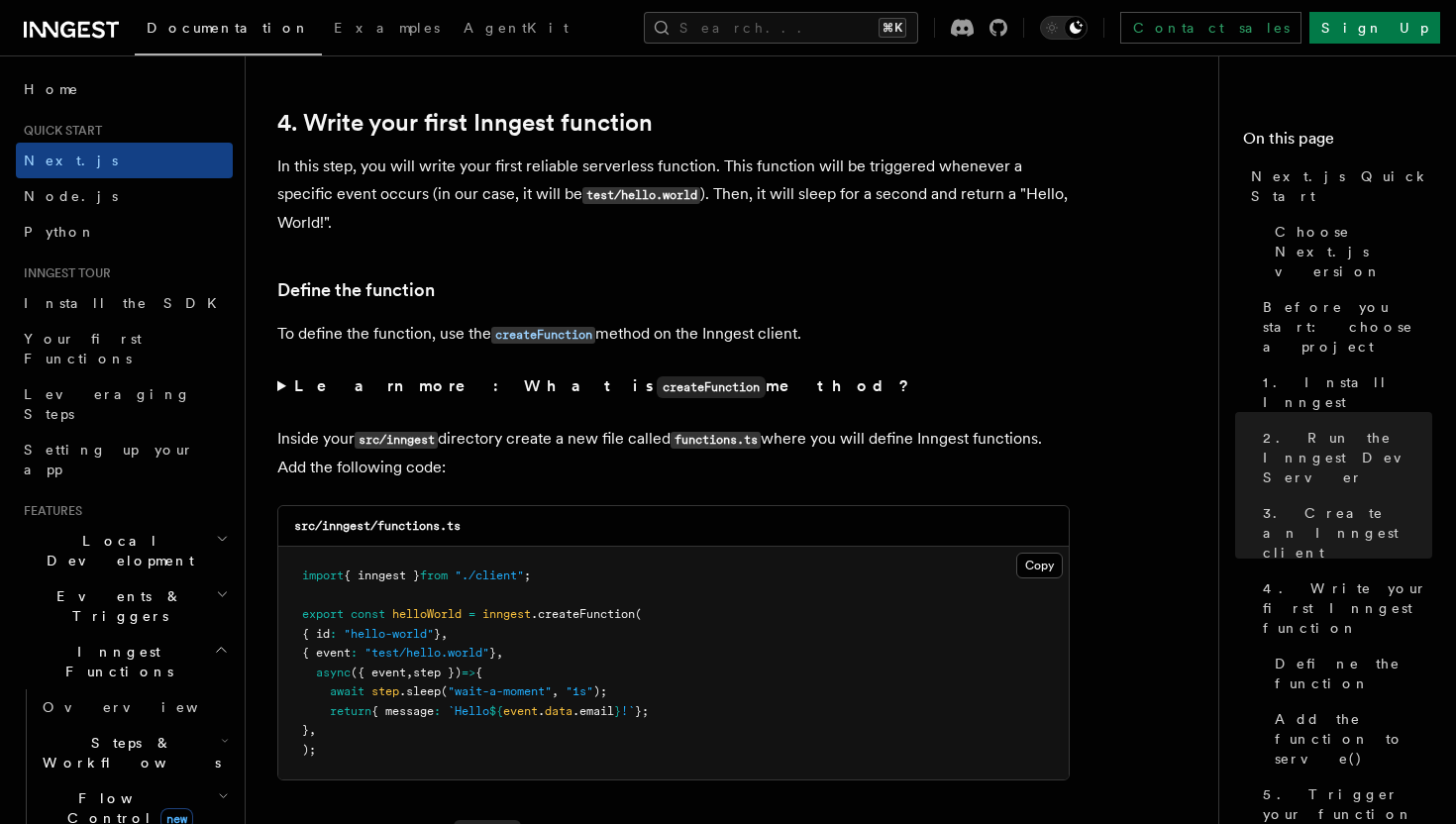 click on "To define the function, use the  createFunction  method on the Inngest client." at bounding box center (674, 334) 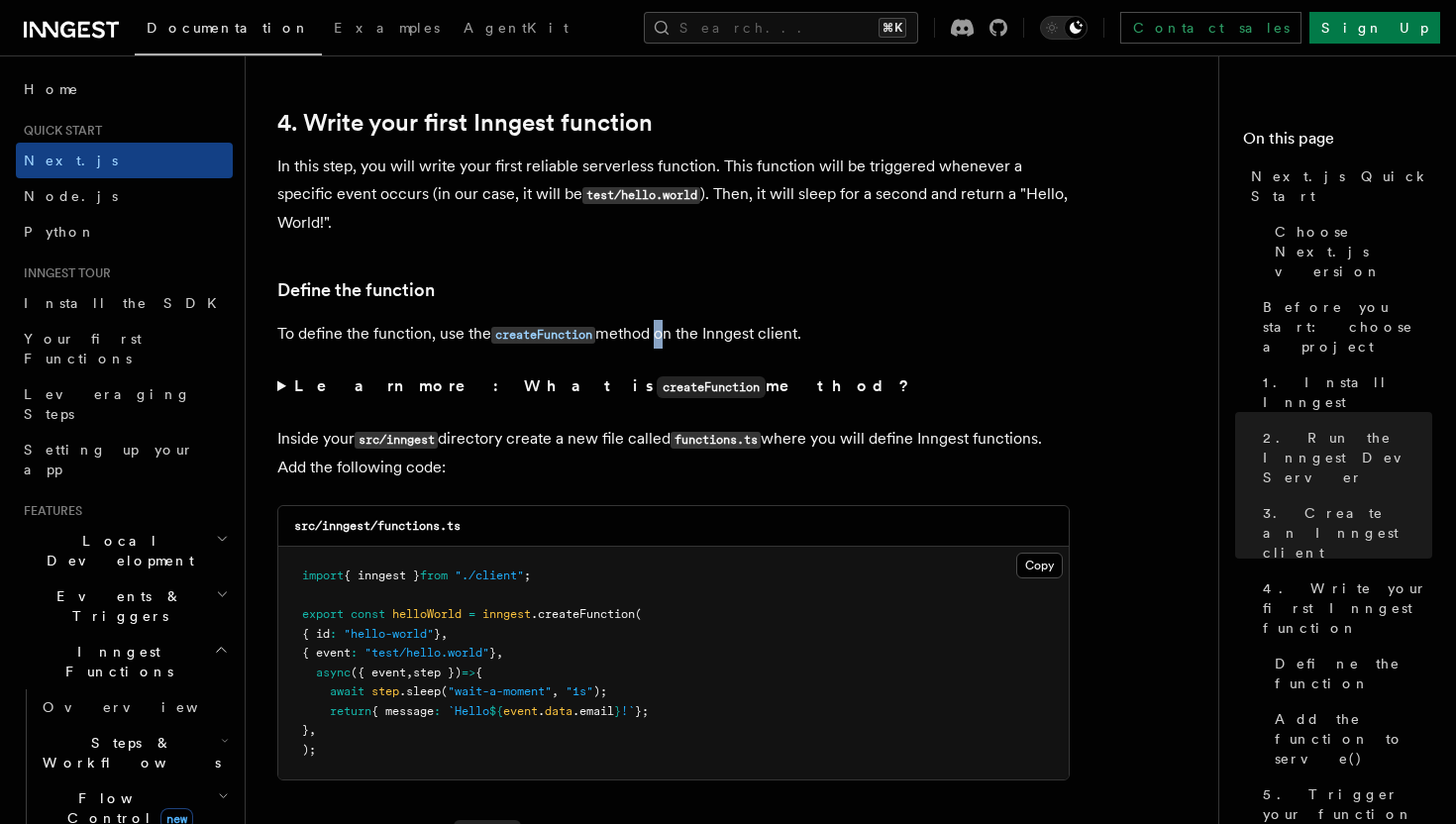 click on "To define the function, use the  createFunction  method on the Inngest client." at bounding box center [674, 334] 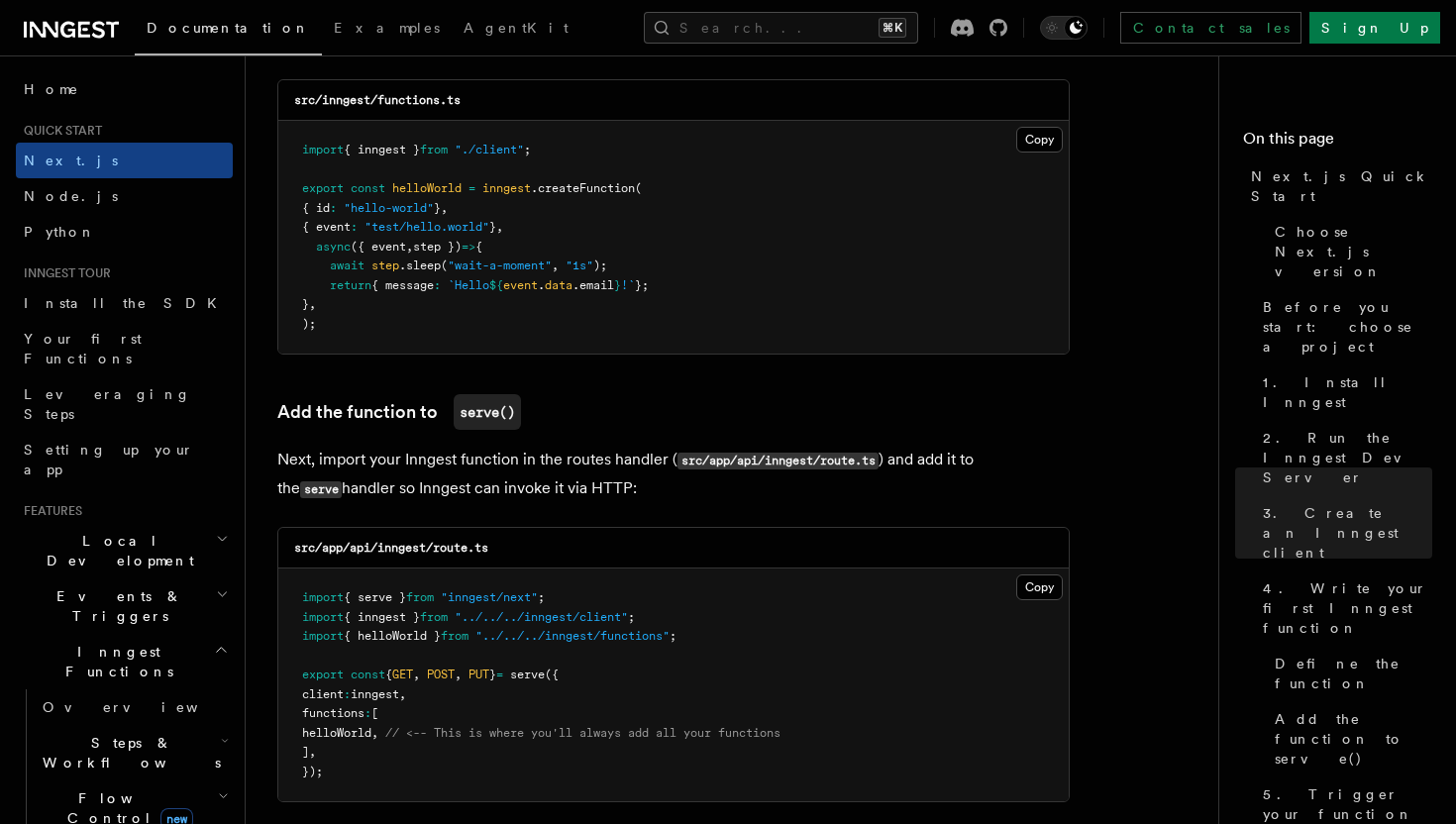 scroll, scrollTop: 3698, scrollLeft: 0, axis: vertical 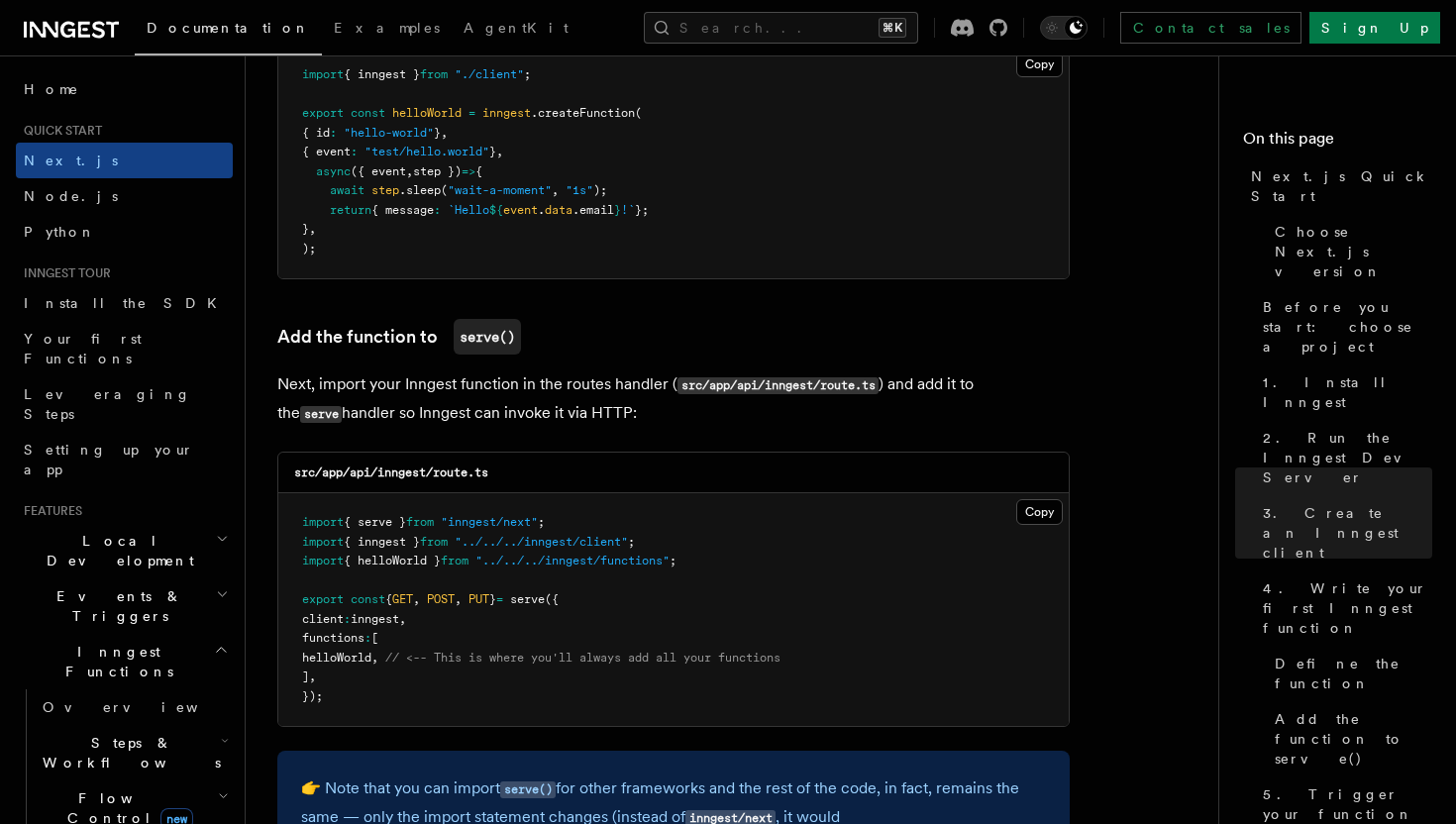 click on "Next, import your Inngest function in the routes handler ( src/app/api/inngest/route.ts ) and add it to the  serve  handler so Inngest can invoke it via HTTP:" at bounding box center [674, 399] 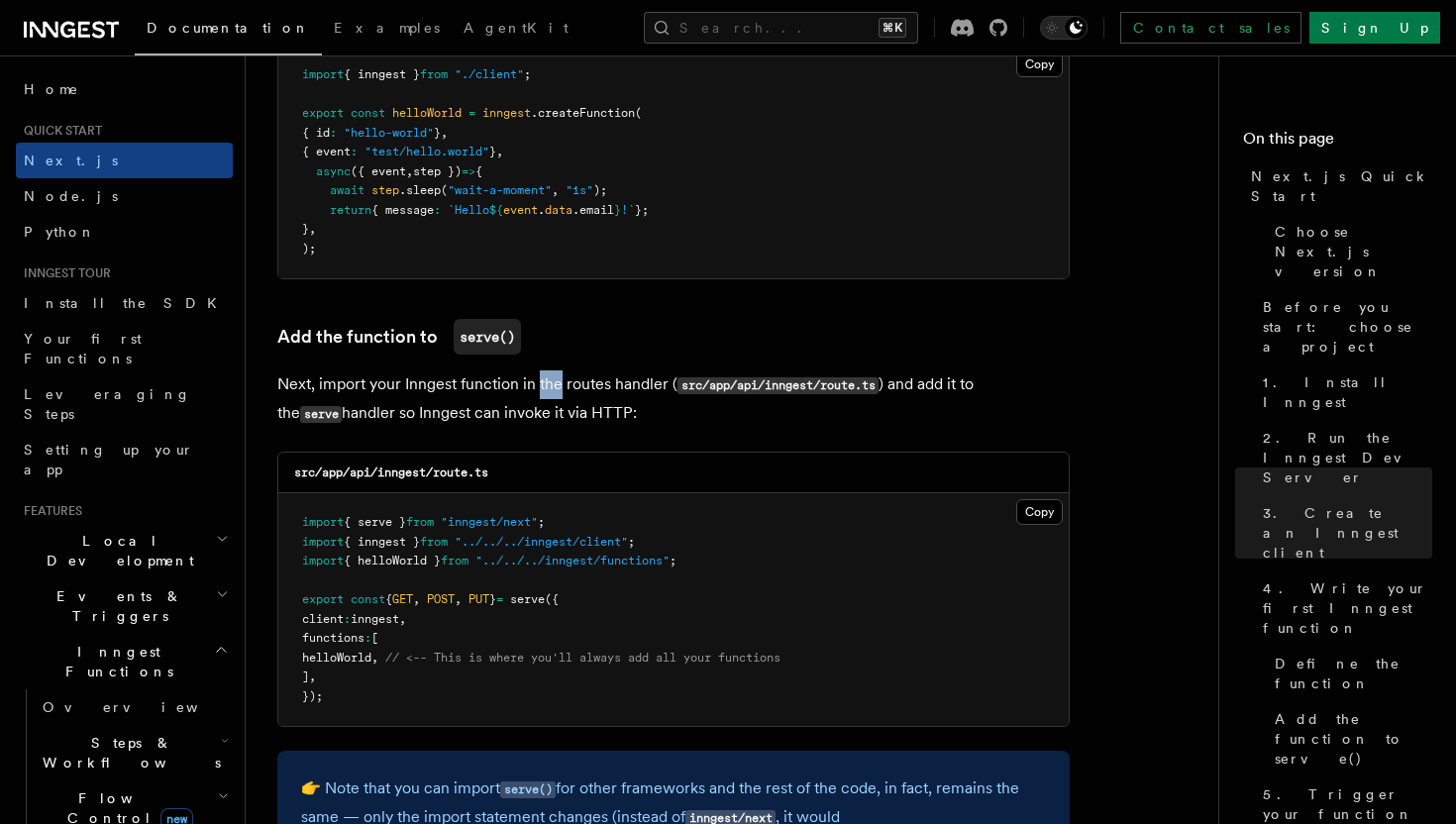click on "Next, import your Inngest function in the routes handler ( src/app/api/inngest/route.ts ) and add it to the  serve  handler so Inngest can invoke it via HTTP:" at bounding box center (674, 399) 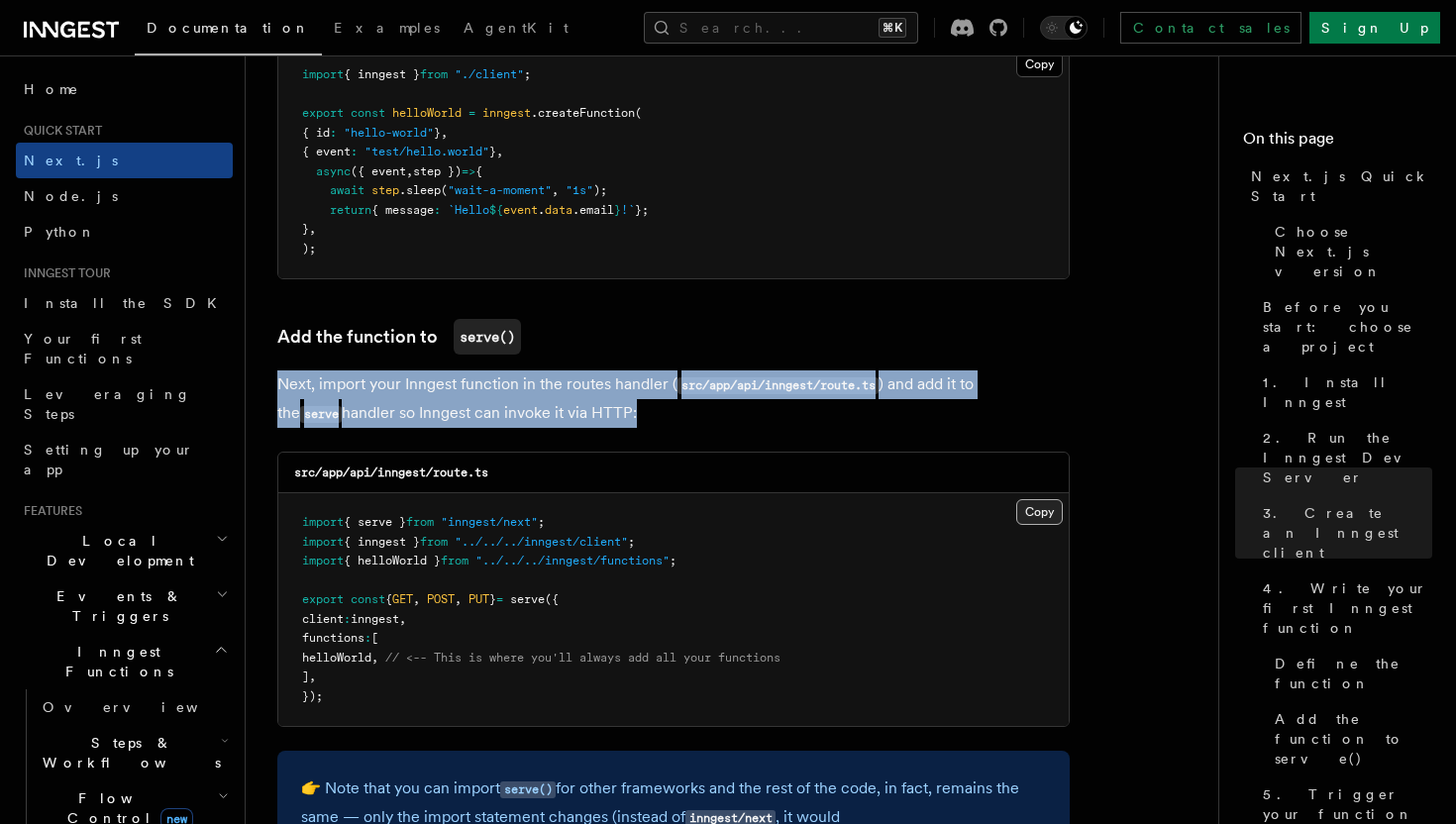 click on "Copy Copied" at bounding box center (1039, 512) 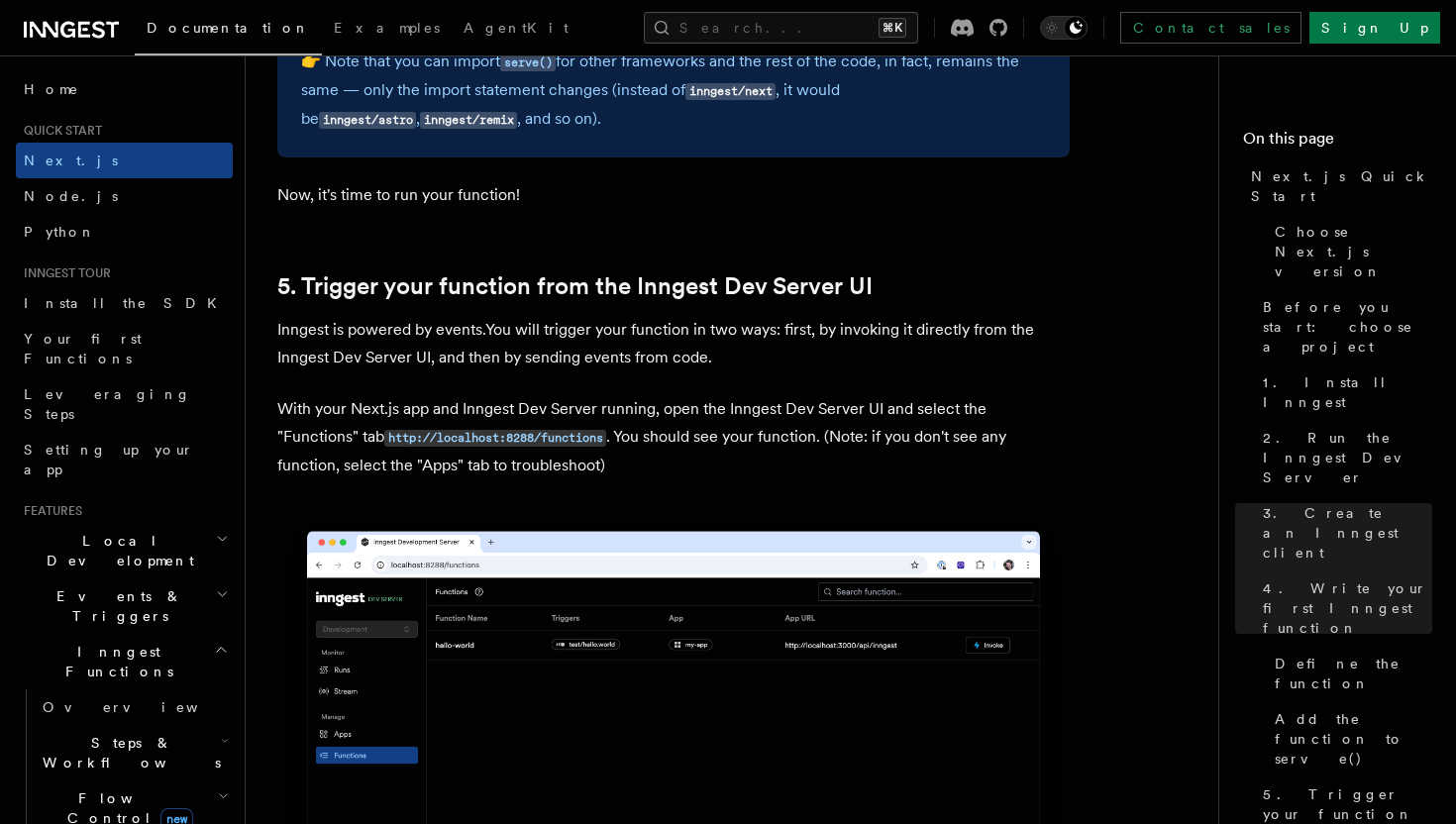 scroll, scrollTop: 4424, scrollLeft: 0, axis: vertical 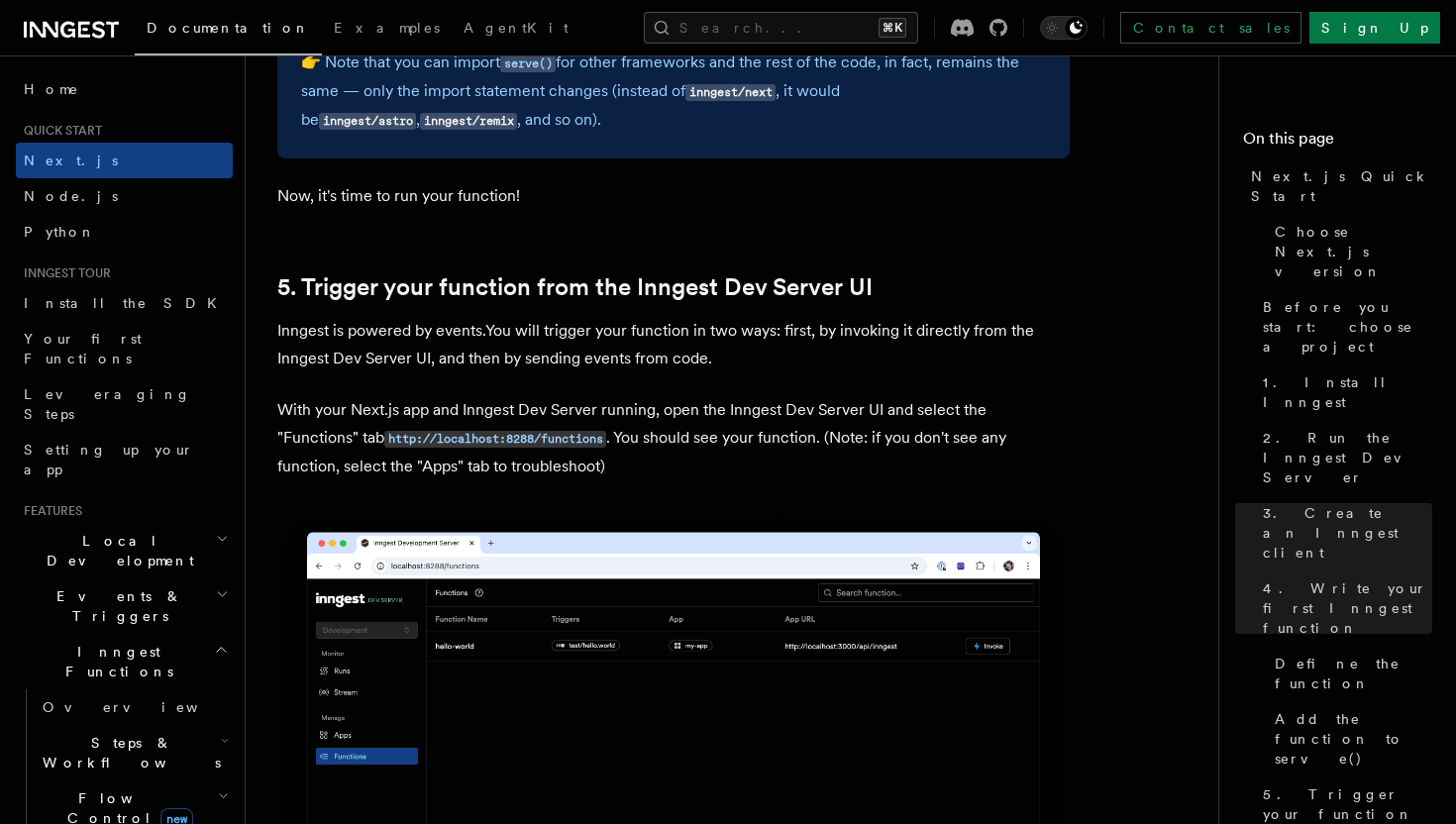 click on "Inngest is powered by events.You will trigger your function in two ways: first, by invoking it directly from the Inngest Dev Server UI, and then by sending events from code." at bounding box center (674, 345) 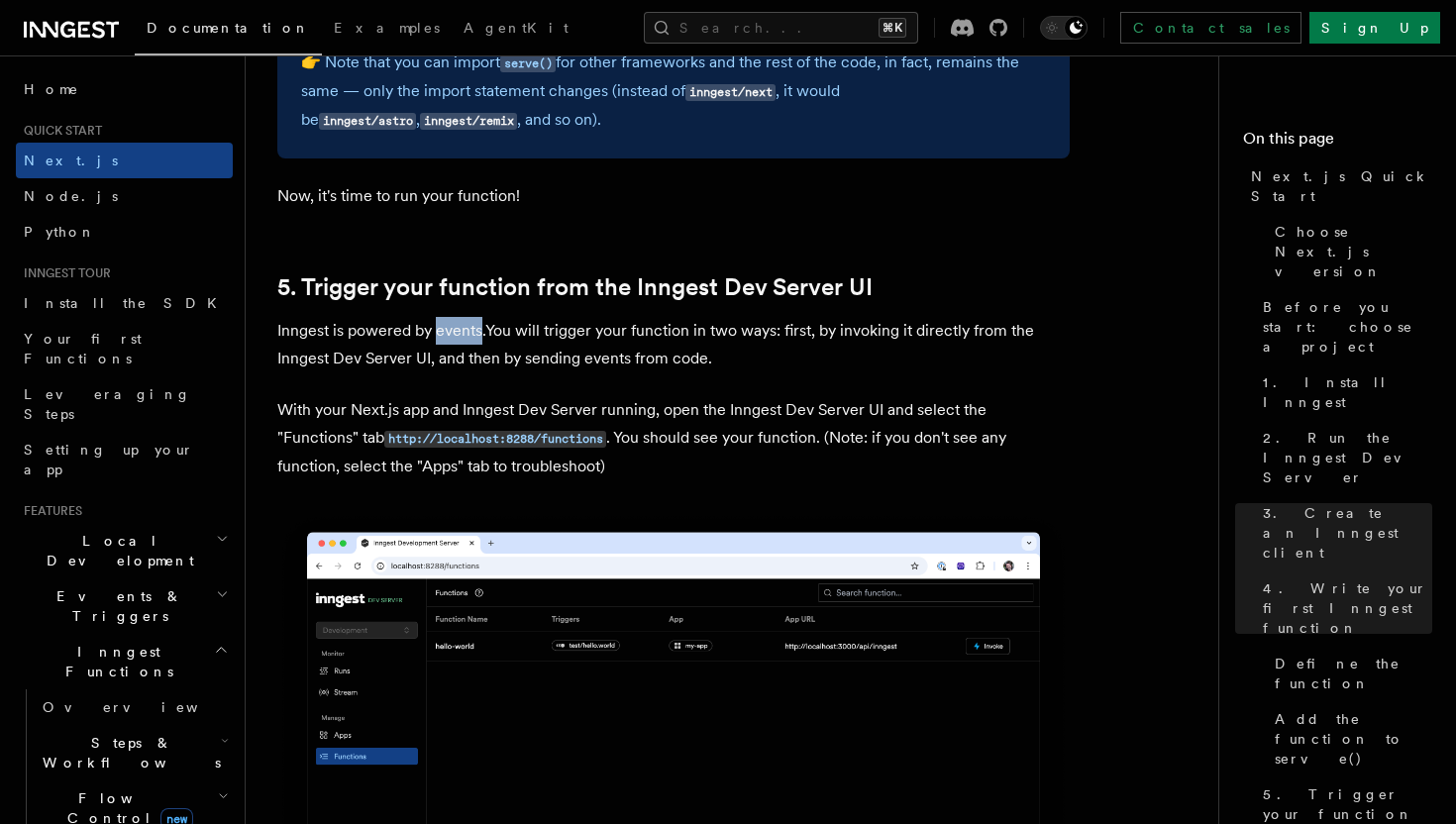 click on "Inngest is powered by events.You will trigger your function in two ways: first, by invoking it directly from the Inngest Dev Server UI, and then by sending events from code." at bounding box center (674, 345) 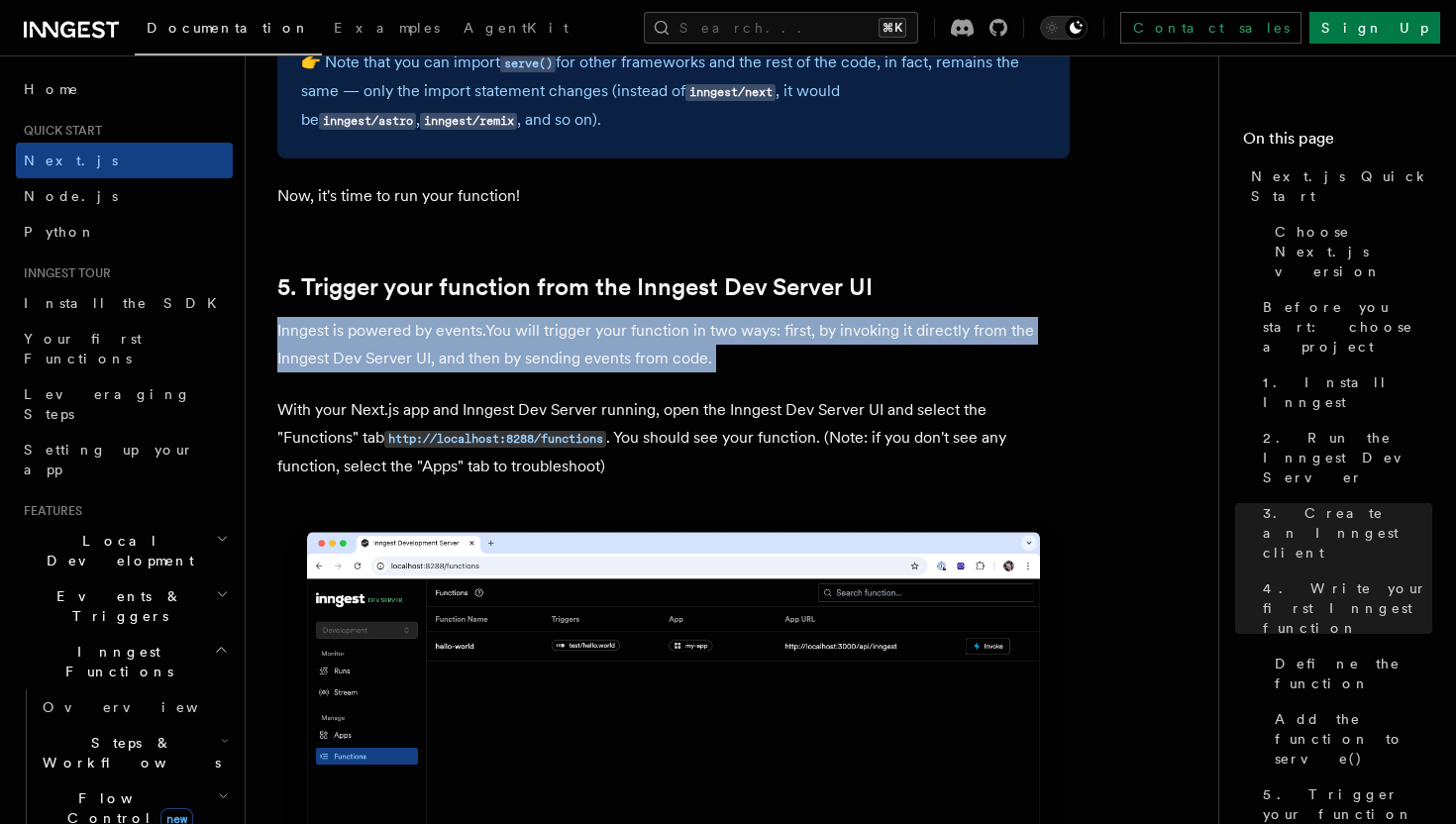 click on "Inngest is powered by events.You will trigger your function in two ways: first, by invoking it directly from the Inngest Dev Server UI, and then by sending events from code." at bounding box center [674, 345] 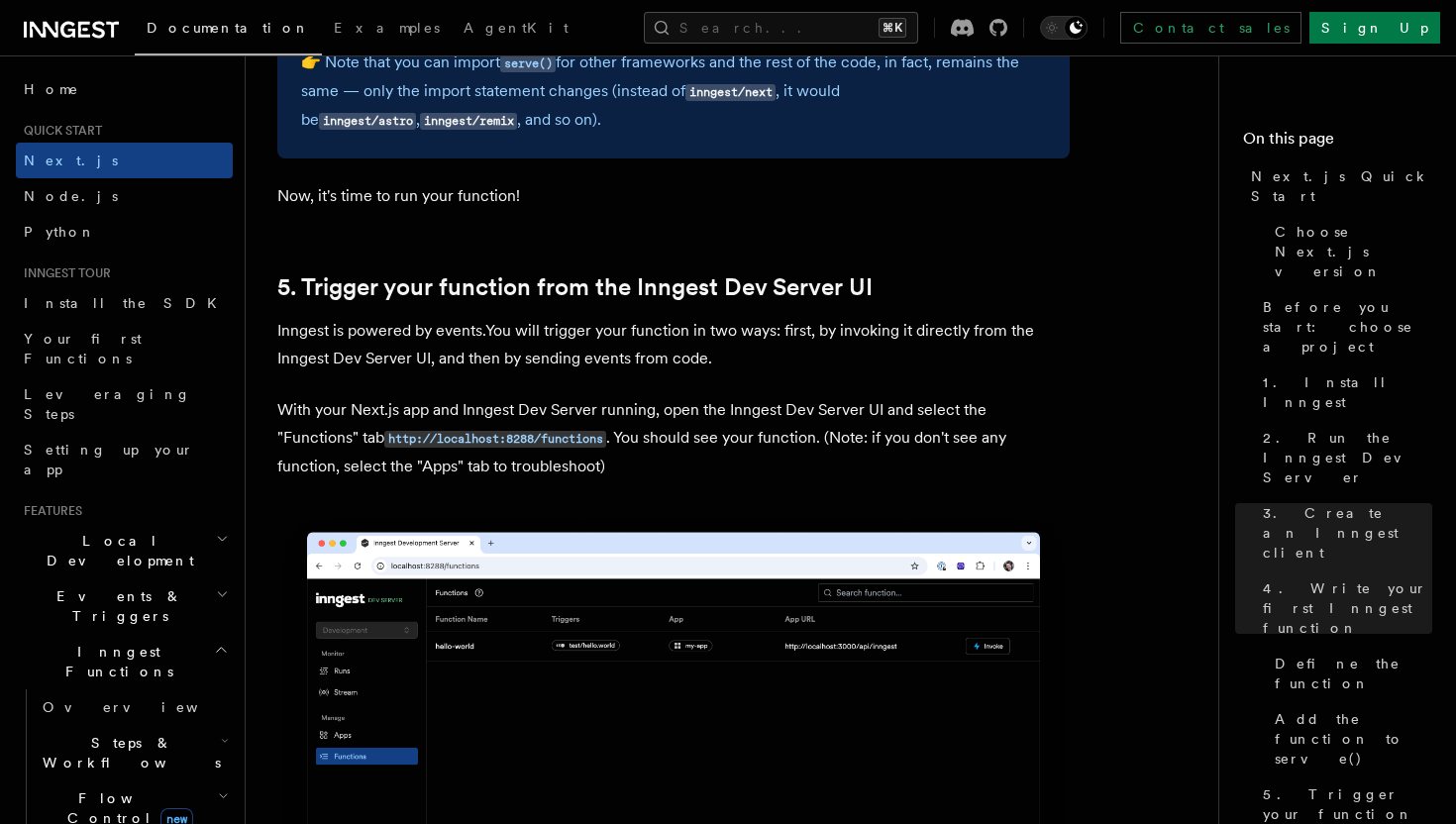 click on "Inngest is powered by events.You will trigger your function in two ways: first, by invoking it directly from the Inngest Dev Server UI, and then by sending events from code." at bounding box center (674, 345) 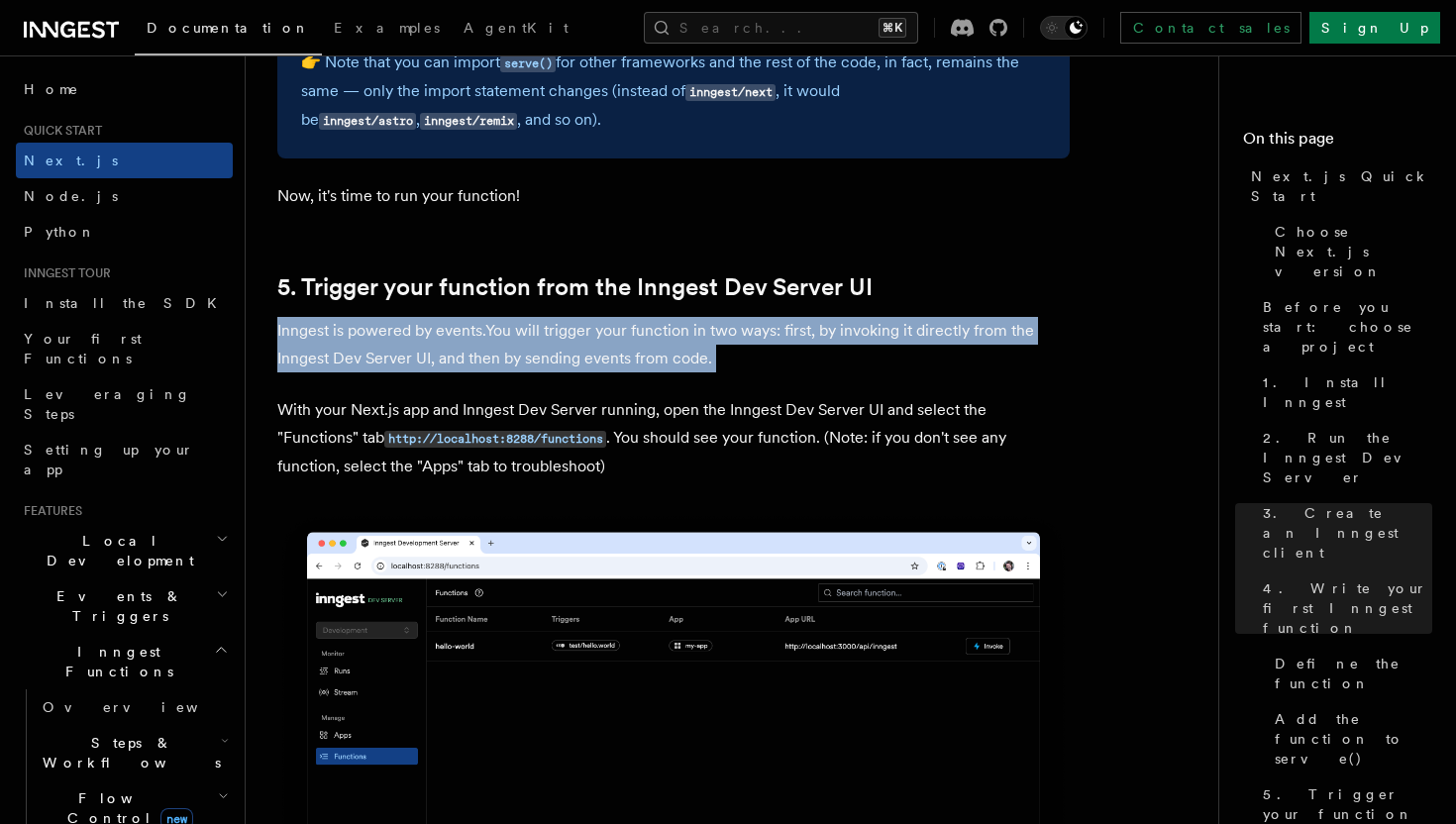 click on "Inngest is powered by events.You will trigger your function in two ways: first, by invoking it directly from the Inngest Dev Server UI, and then by sending events from code." at bounding box center (674, 345) 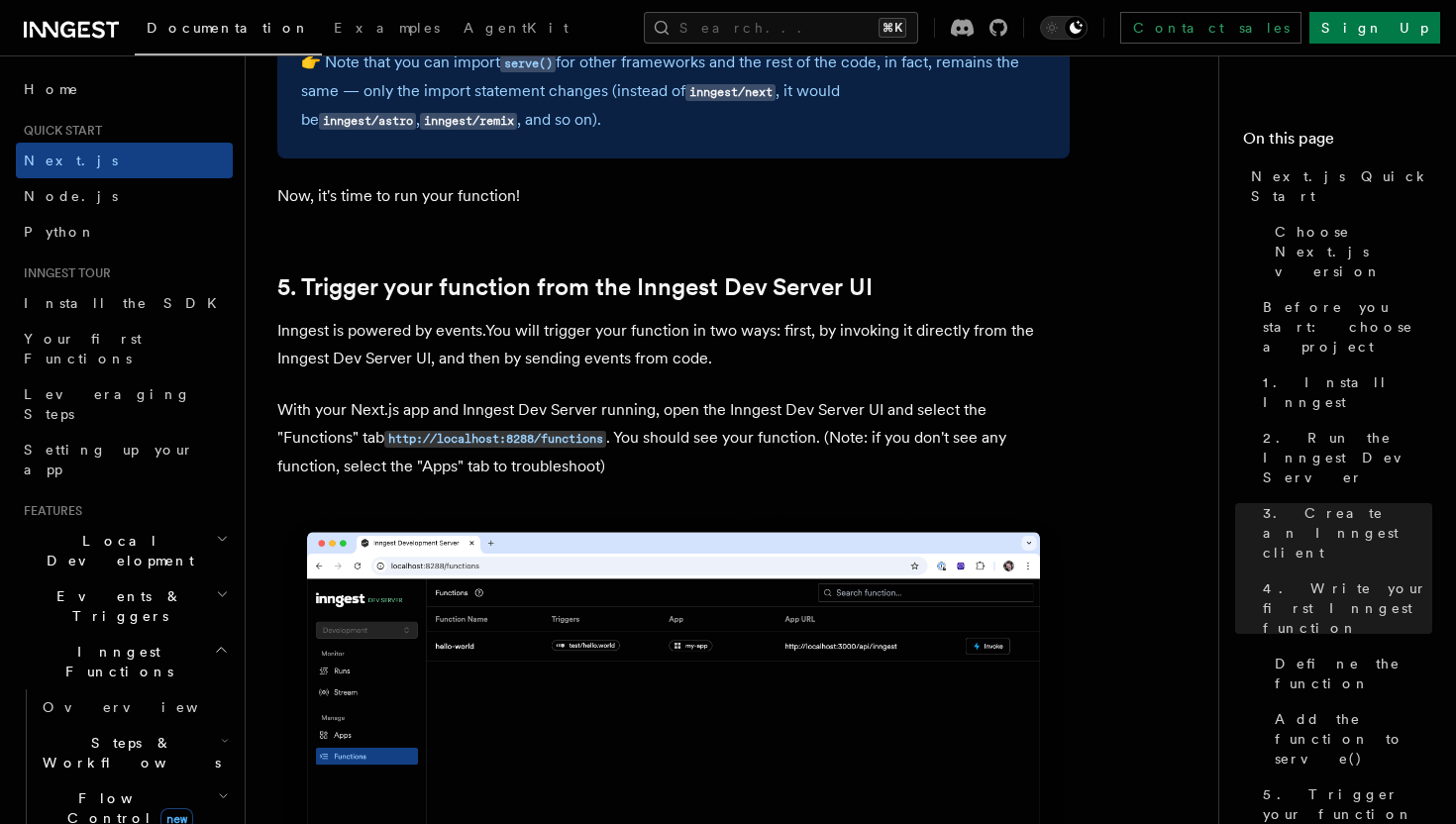 click on "Inngest is powered by events.You will trigger your function in two ways: first, by invoking it directly from the Inngest Dev Server UI, and then by sending events from code." at bounding box center [674, 345] 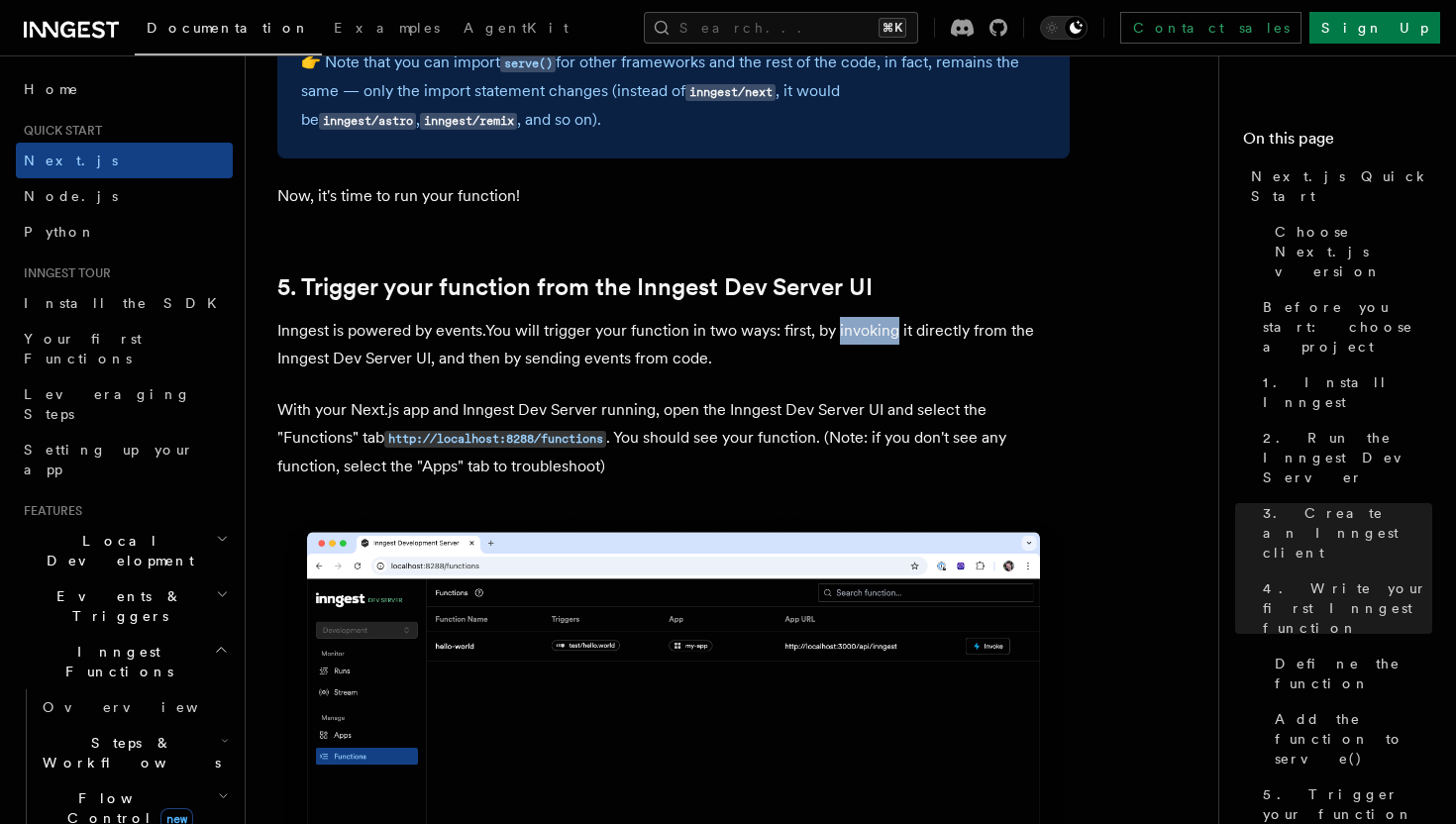 click on "Inngest is powered by events.You will trigger your function in two ways: first, by invoking it directly from the Inngest Dev Server UI, and then by sending events from code." at bounding box center (674, 345) 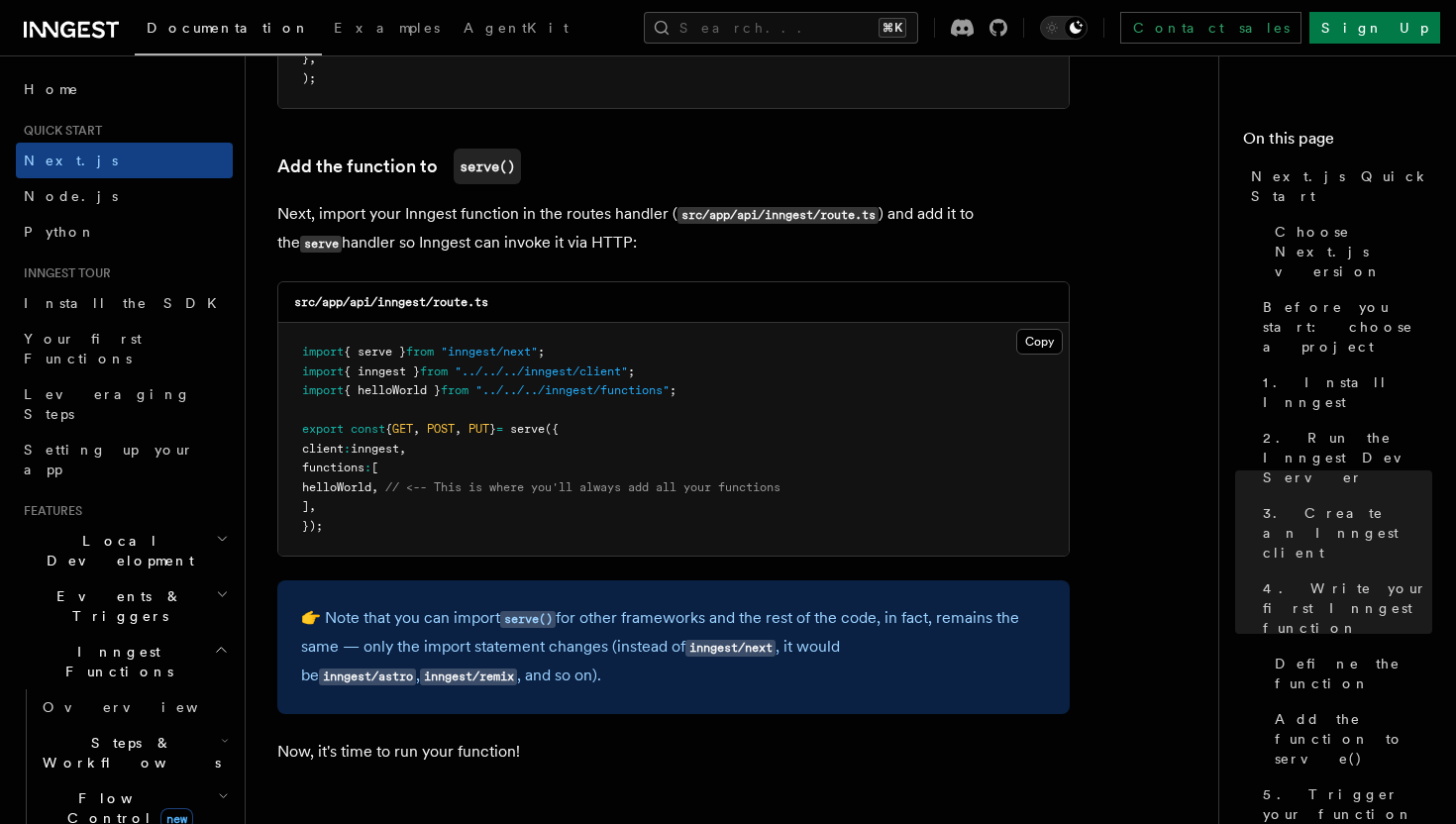 scroll, scrollTop: 3873, scrollLeft: 0, axis: vertical 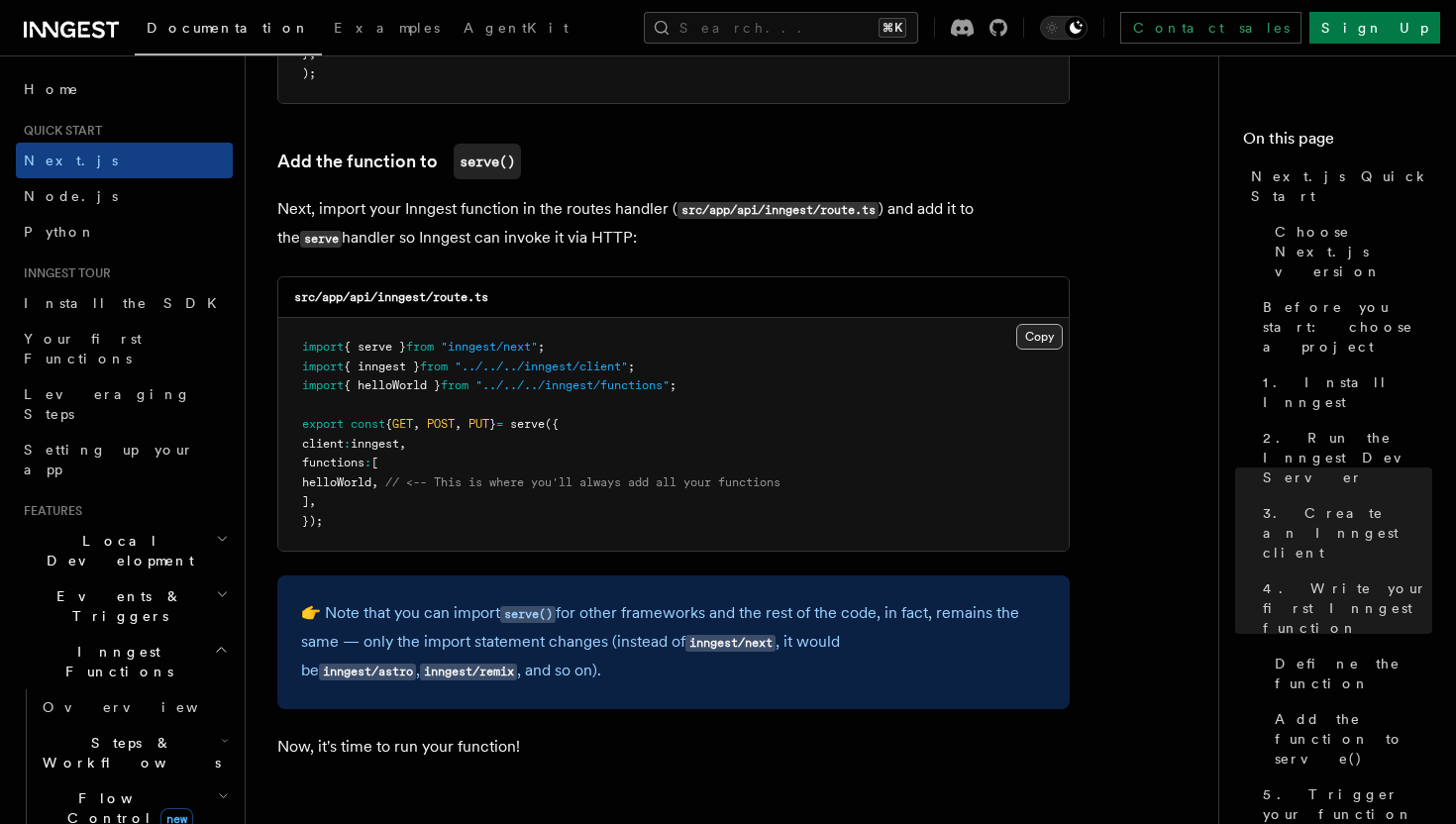 click on "Copy Copied" at bounding box center [1039, 337] 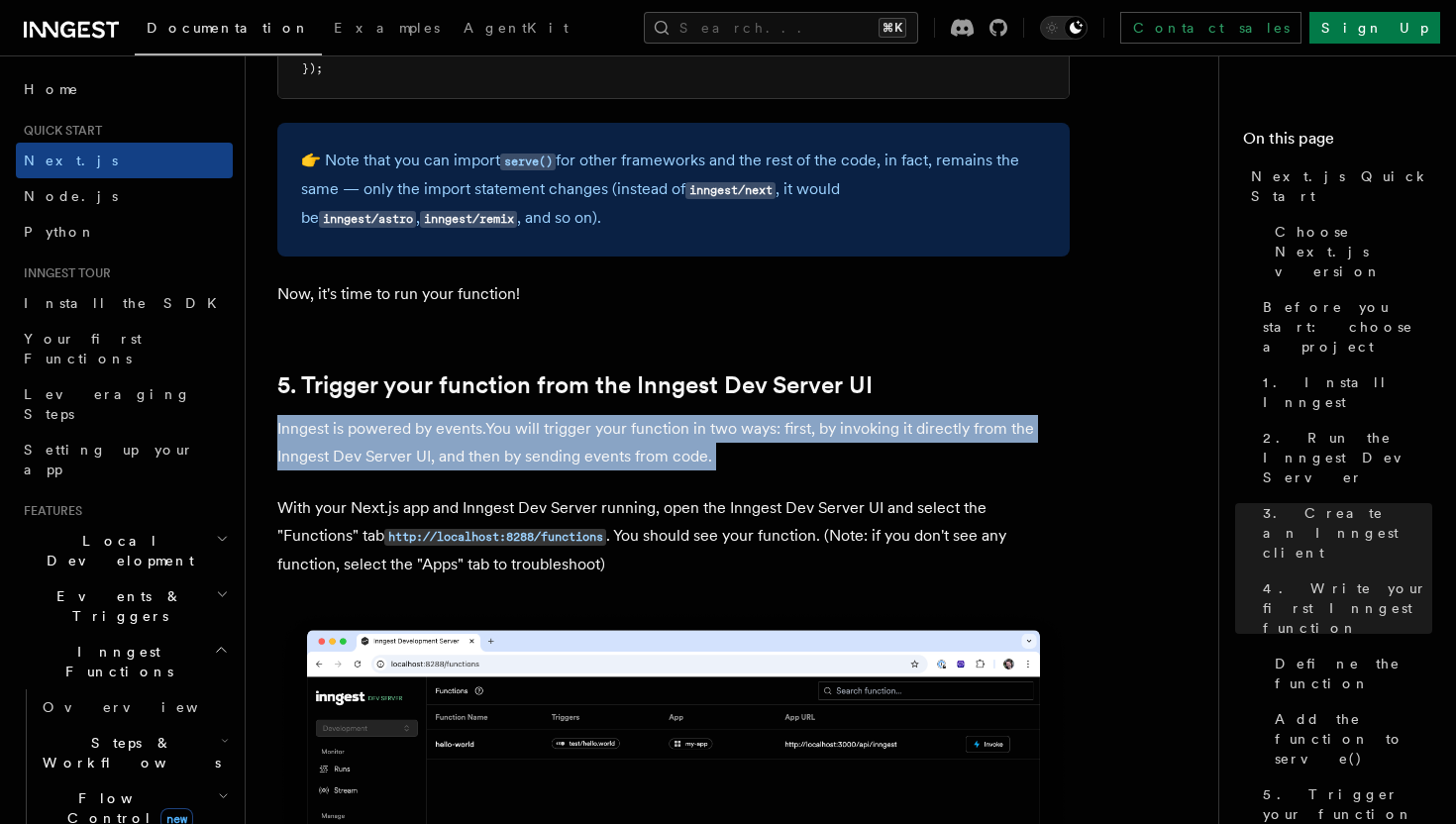 scroll, scrollTop: 4466, scrollLeft: 0, axis: vertical 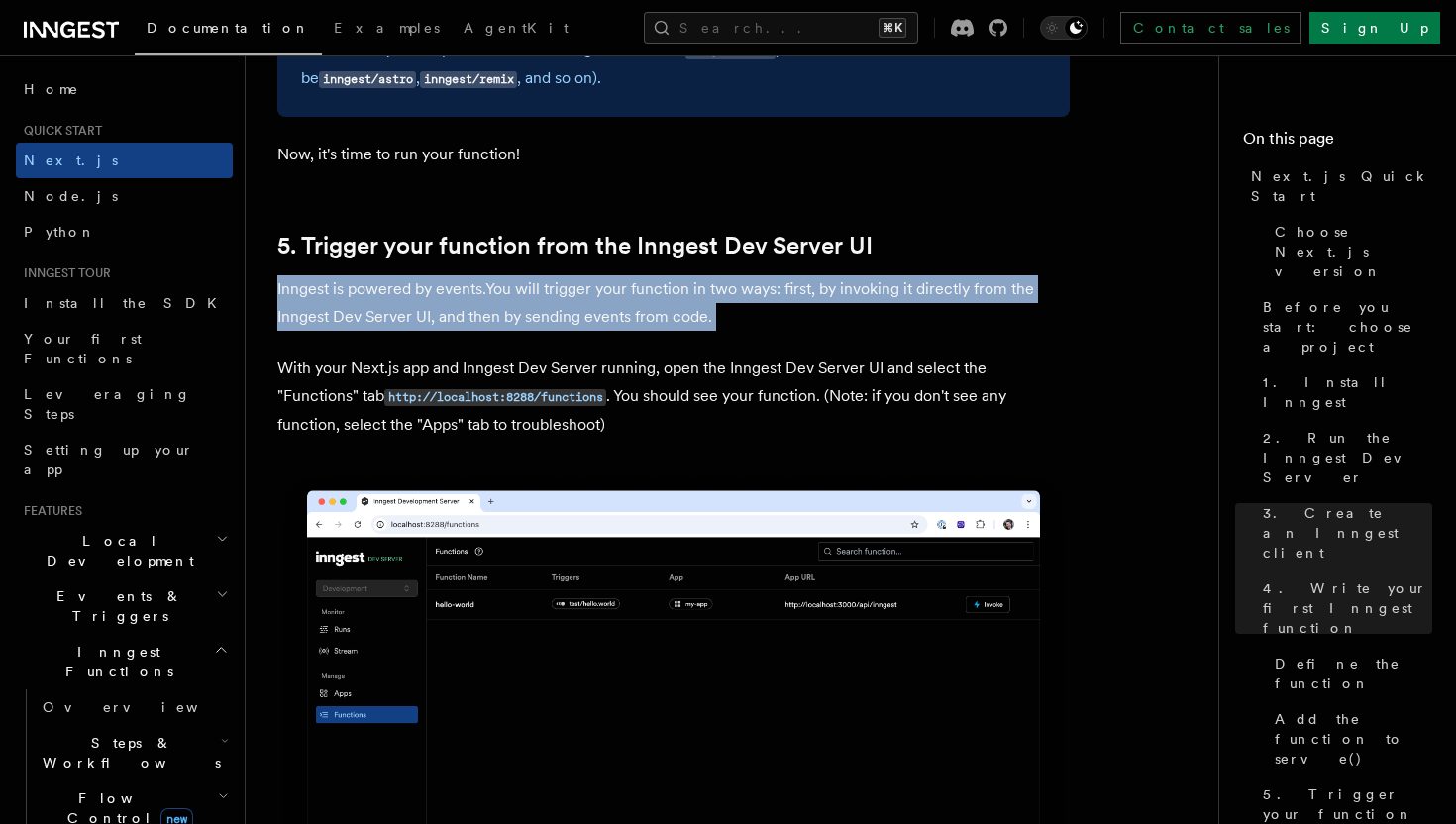 click on "Inngest is powered by events.You will trigger your function in two ways: first, by invoking it directly from the Inngest Dev Server UI, and then by sending events from code." at bounding box center (674, 303) 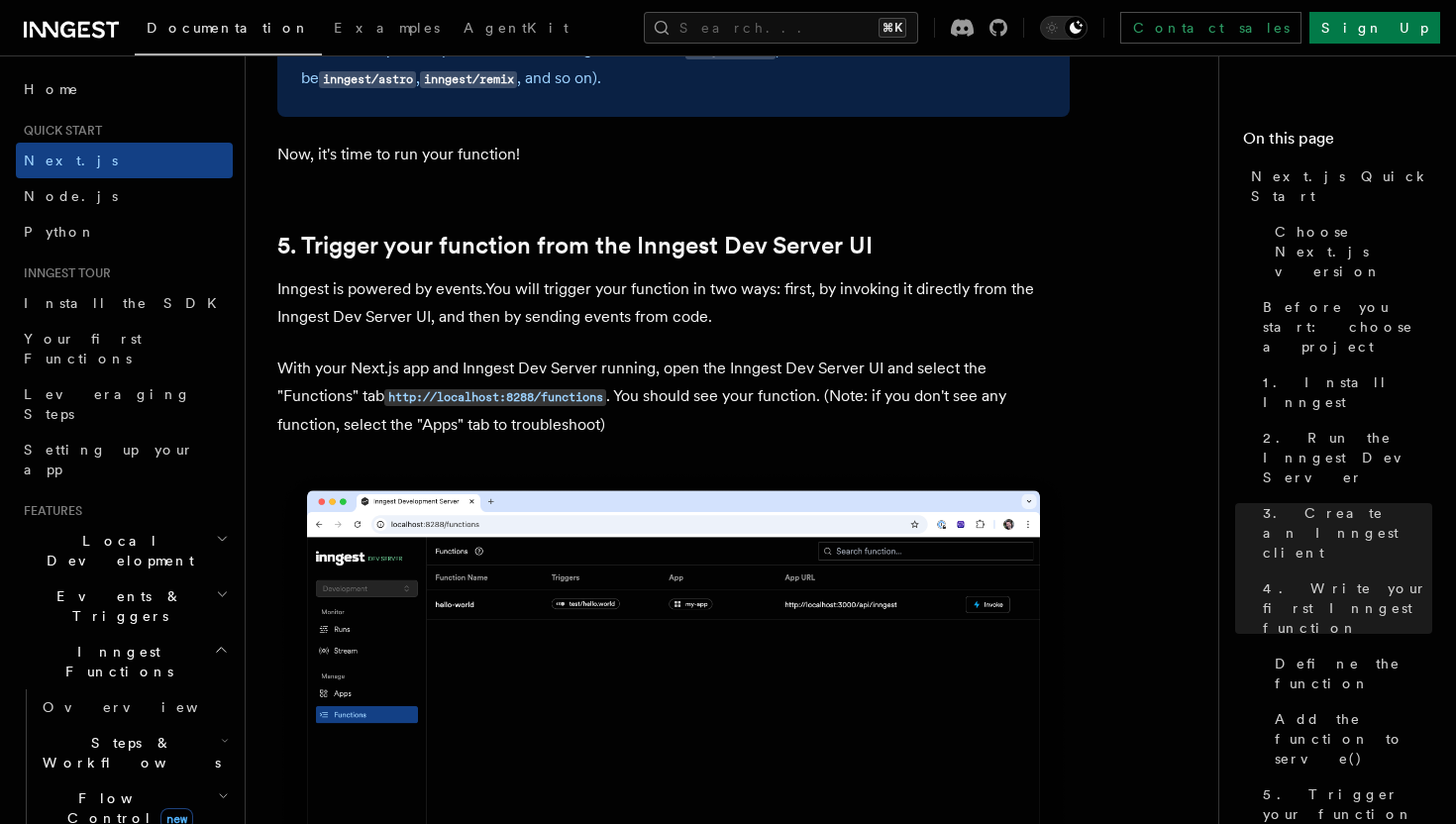 click on "Inngest is powered by events.You will trigger your function in two ways: first, by invoking it directly from the Inngest Dev Server UI, and then by sending events from code." at bounding box center [674, 303] 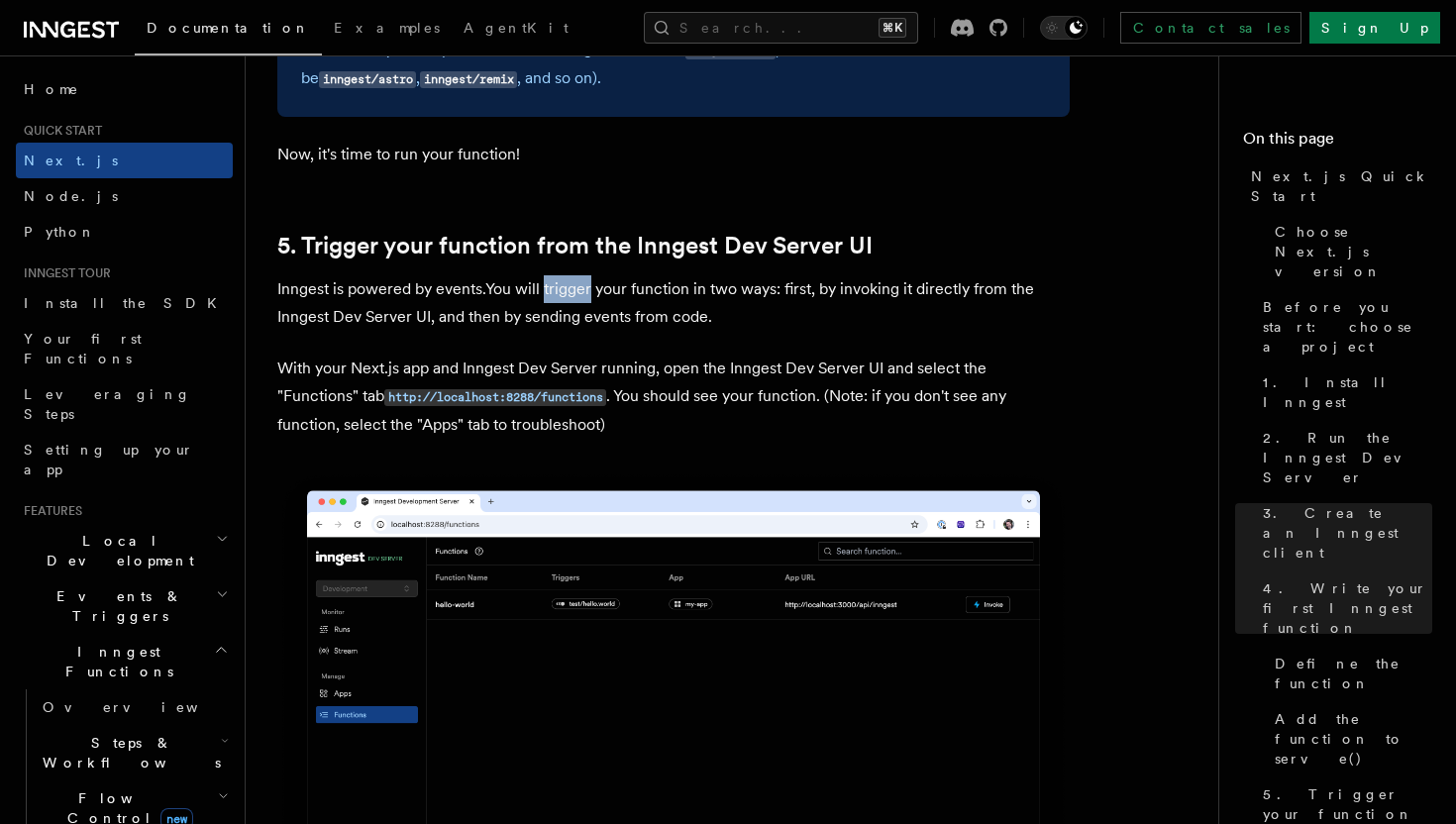 click on "Inngest is powered by events.You will trigger your function in two ways: first, by invoking it directly from the Inngest Dev Server UI, and then by sending events from code." at bounding box center [674, 303] 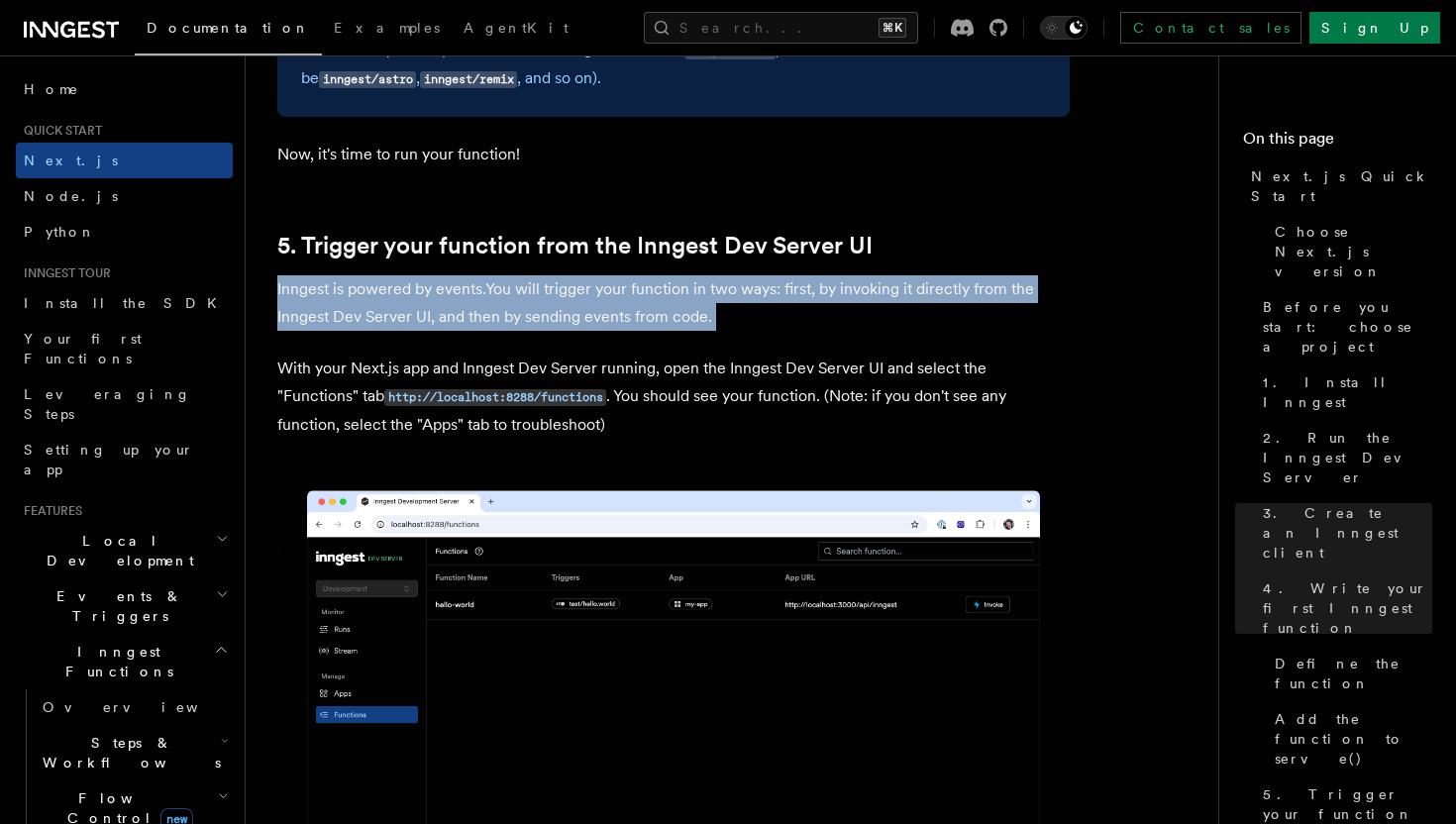 scroll, scrollTop: 4522, scrollLeft: 0, axis: vertical 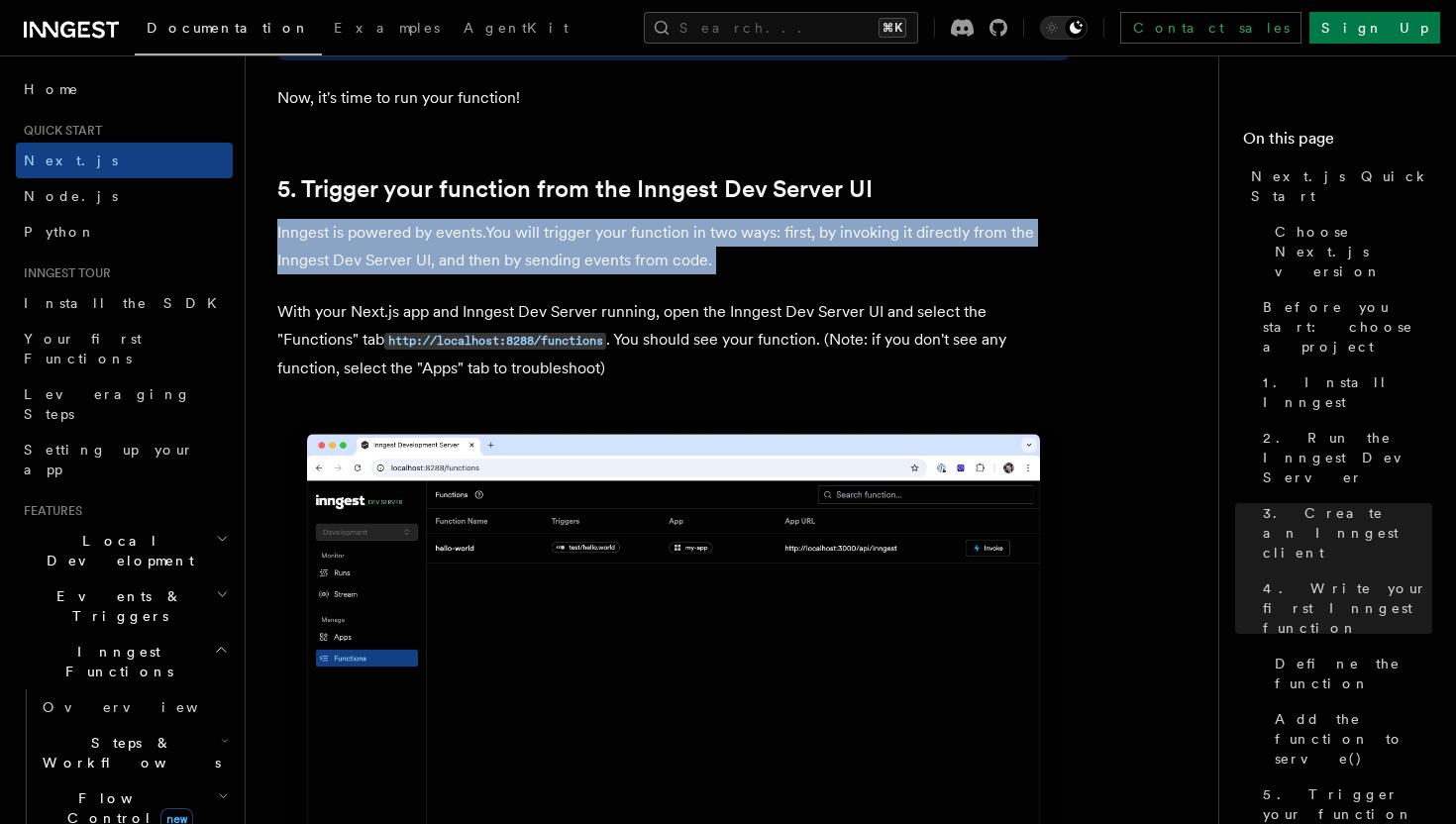 click on "Inngest is powered by events.You will trigger your function in two ways: first, by invoking it directly from the Inngest Dev Server UI, and then by sending events from code." at bounding box center (674, 247) 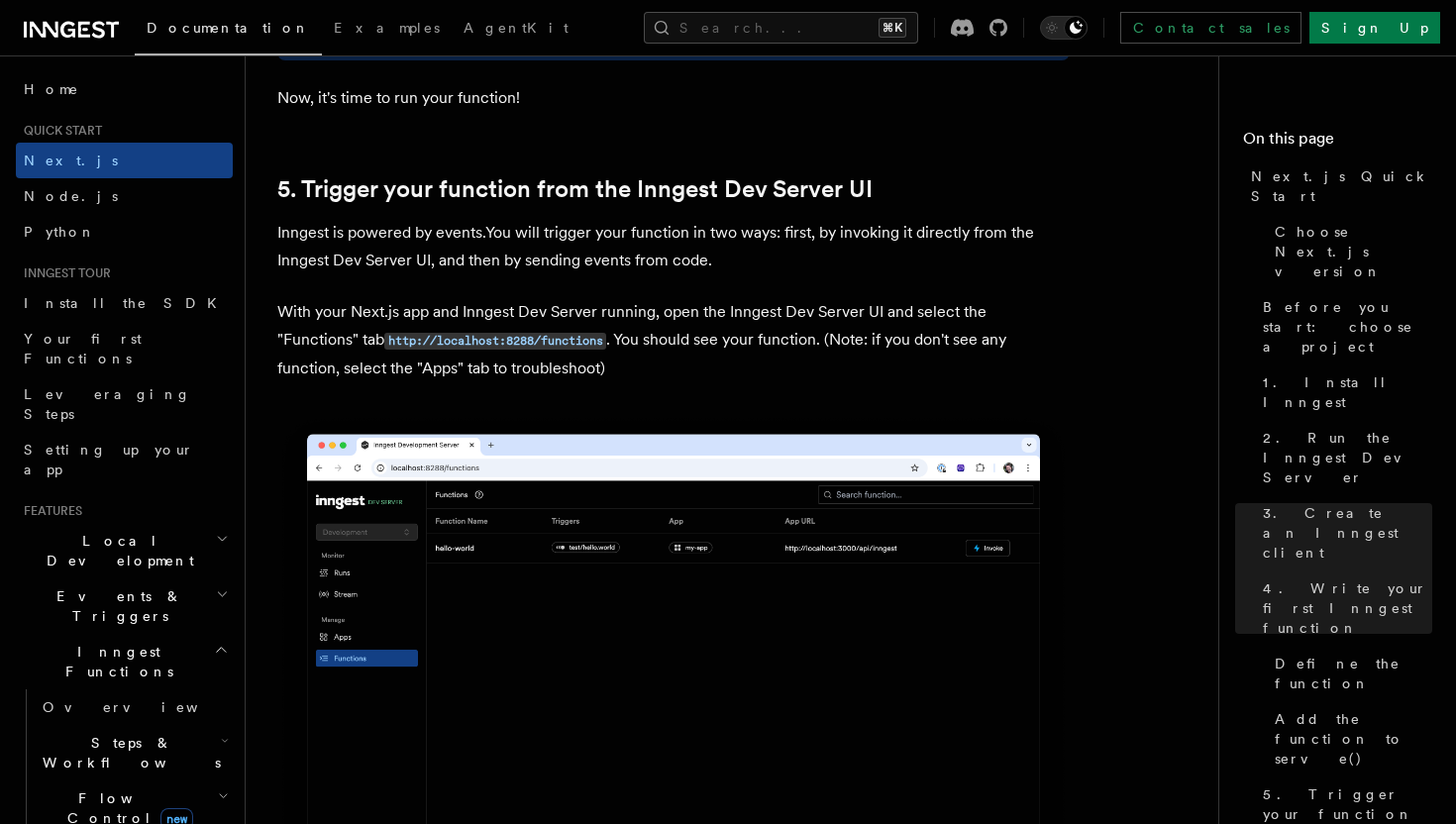 click on "Inngest is powered by events.You will trigger your function in two ways: first, by invoking it directly from the Inngest Dev Server UI, and then by sending events from code." at bounding box center [674, 247] 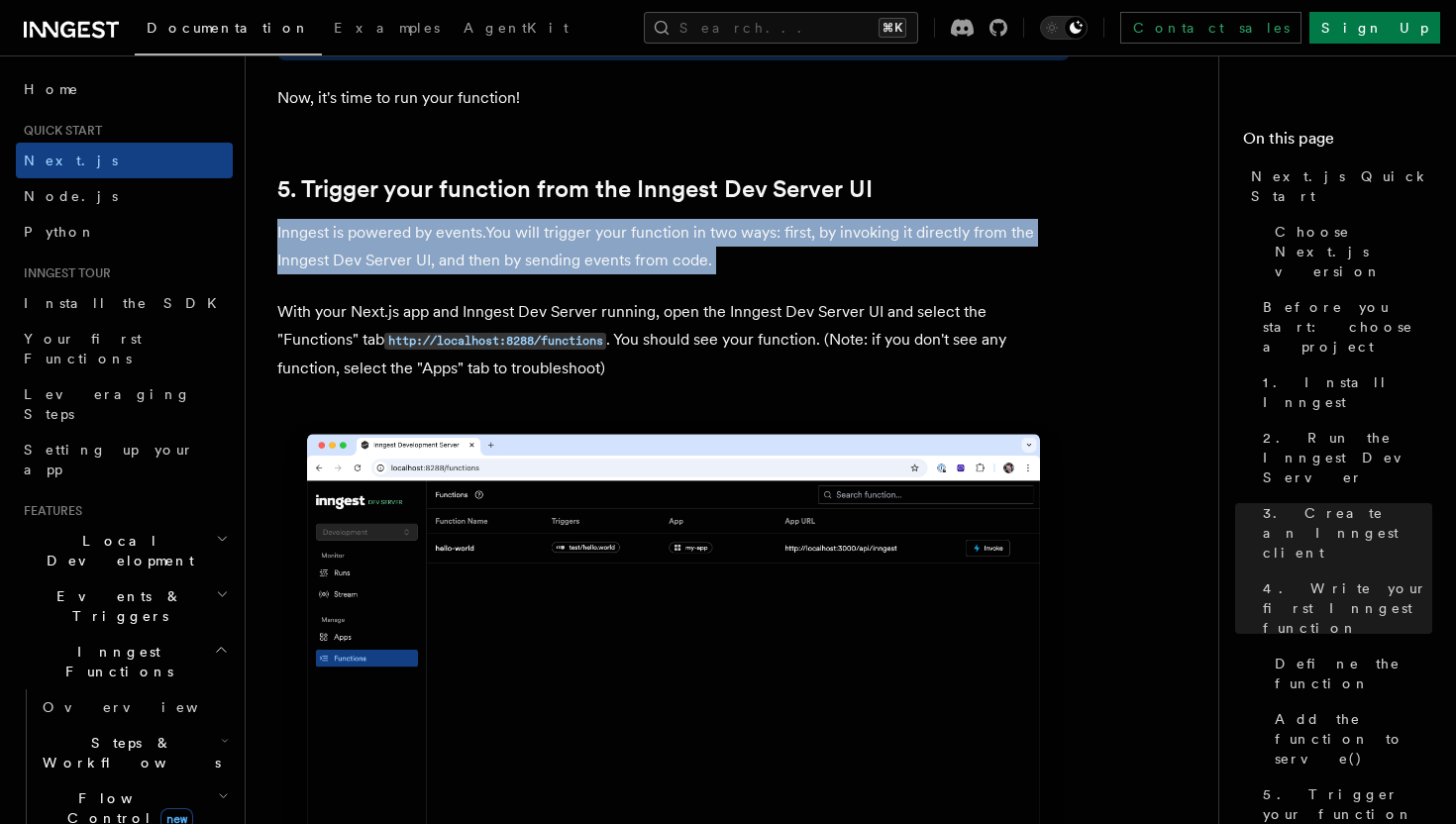click on "With your Next.js app and Inngest Dev Server running, open the Inngest Dev Server UI and select the "Functions" tab  http://localhost:8288/functions . You should see your function. (Note: if you don't see any function, select the "Apps" tab to troubleshoot)" at bounding box center (674, 340) 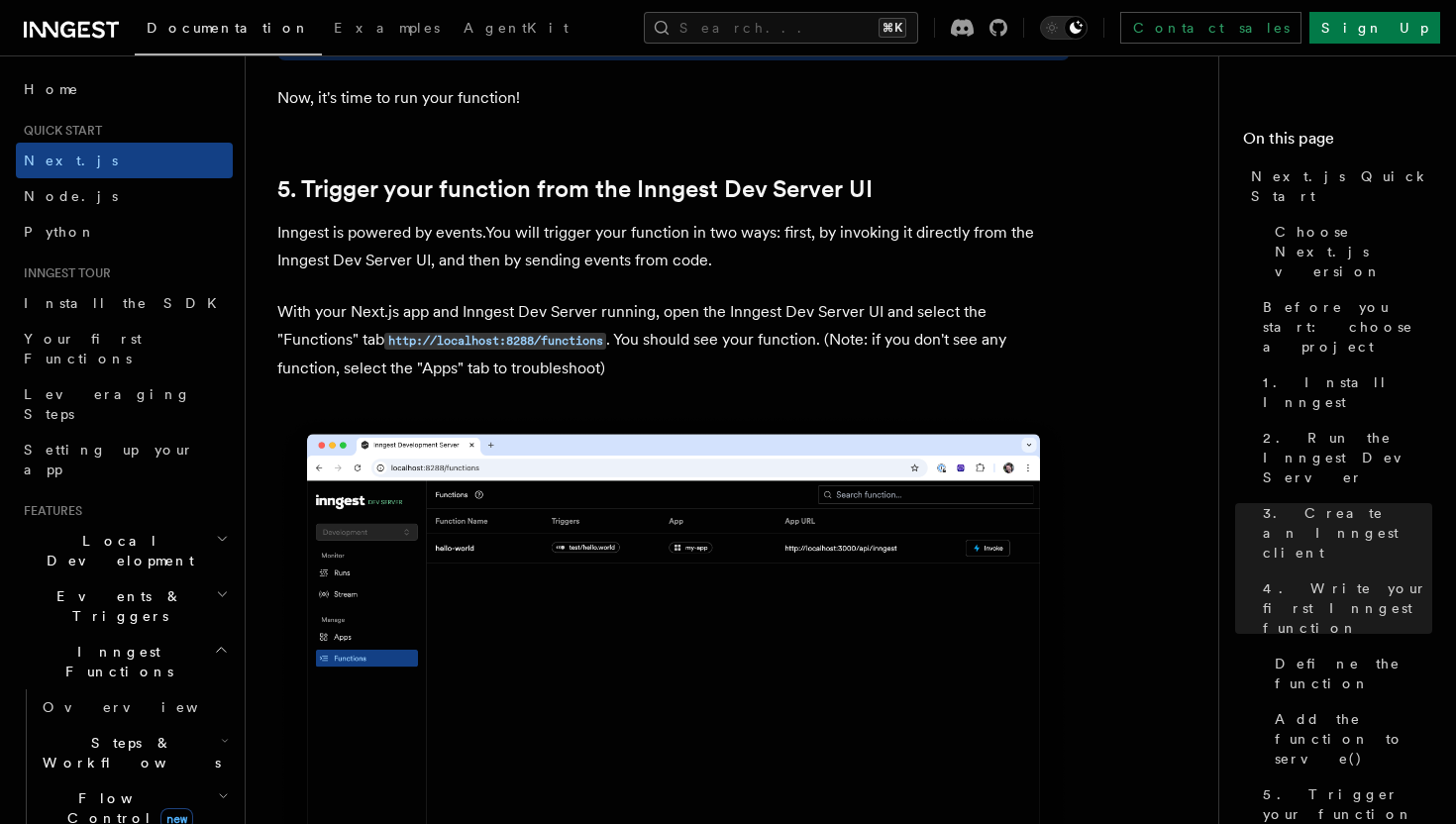 click on "With your Next.js app and Inngest Dev Server running, open the Inngest Dev Server UI and select the "Functions" tab  http://localhost:8288/functions . You should see your function. (Note: if you don't see any function, select the "Apps" tab to troubleshoot)" at bounding box center (674, 340) 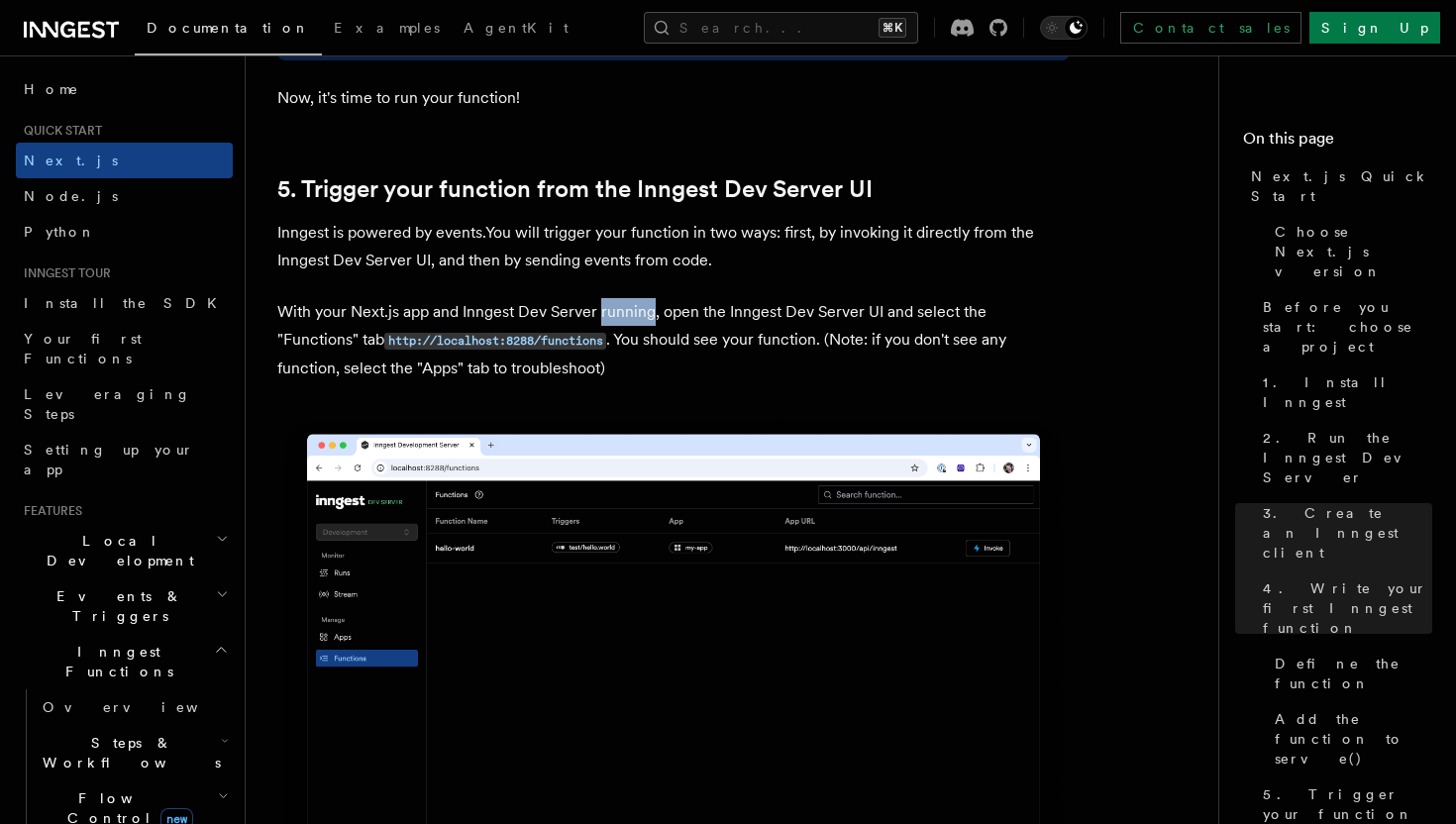 click on "With your Next.js app and Inngest Dev Server running, open the Inngest Dev Server UI and select the "Functions" tab  http://localhost:8288/functions . You should see your function. (Note: if you don't see any function, select the "Apps" tab to troubleshoot)" at bounding box center (674, 340) 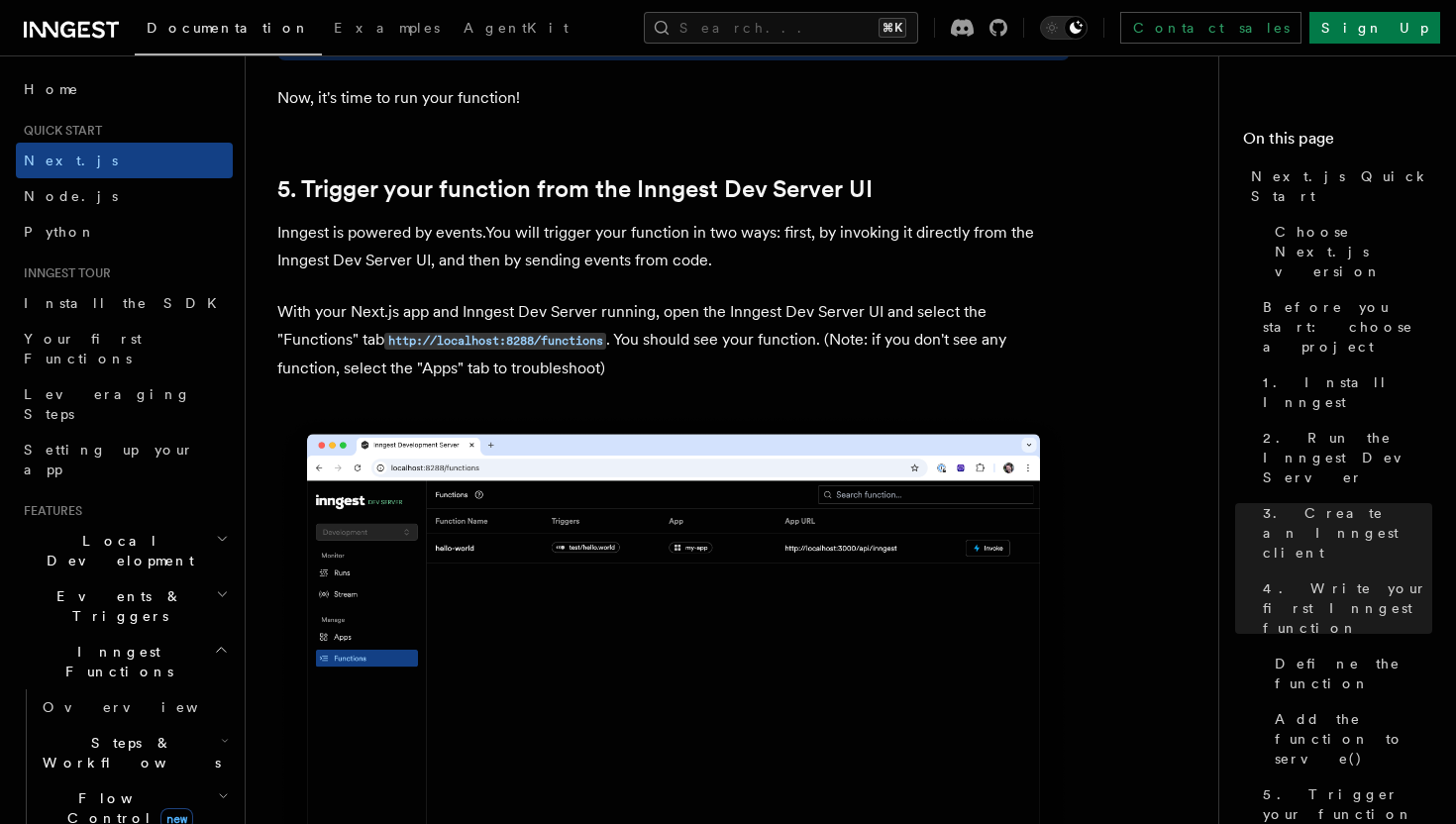 click on "With your Next.js app and Inngest Dev Server running, open the Inngest Dev Server UI and select the "Functions" tab  http://localhost:8288/functions . You should see your function. (Note: if you don't see any function, select the "Apps" tab to troubleshoot)" at bounding box center [674, 340] 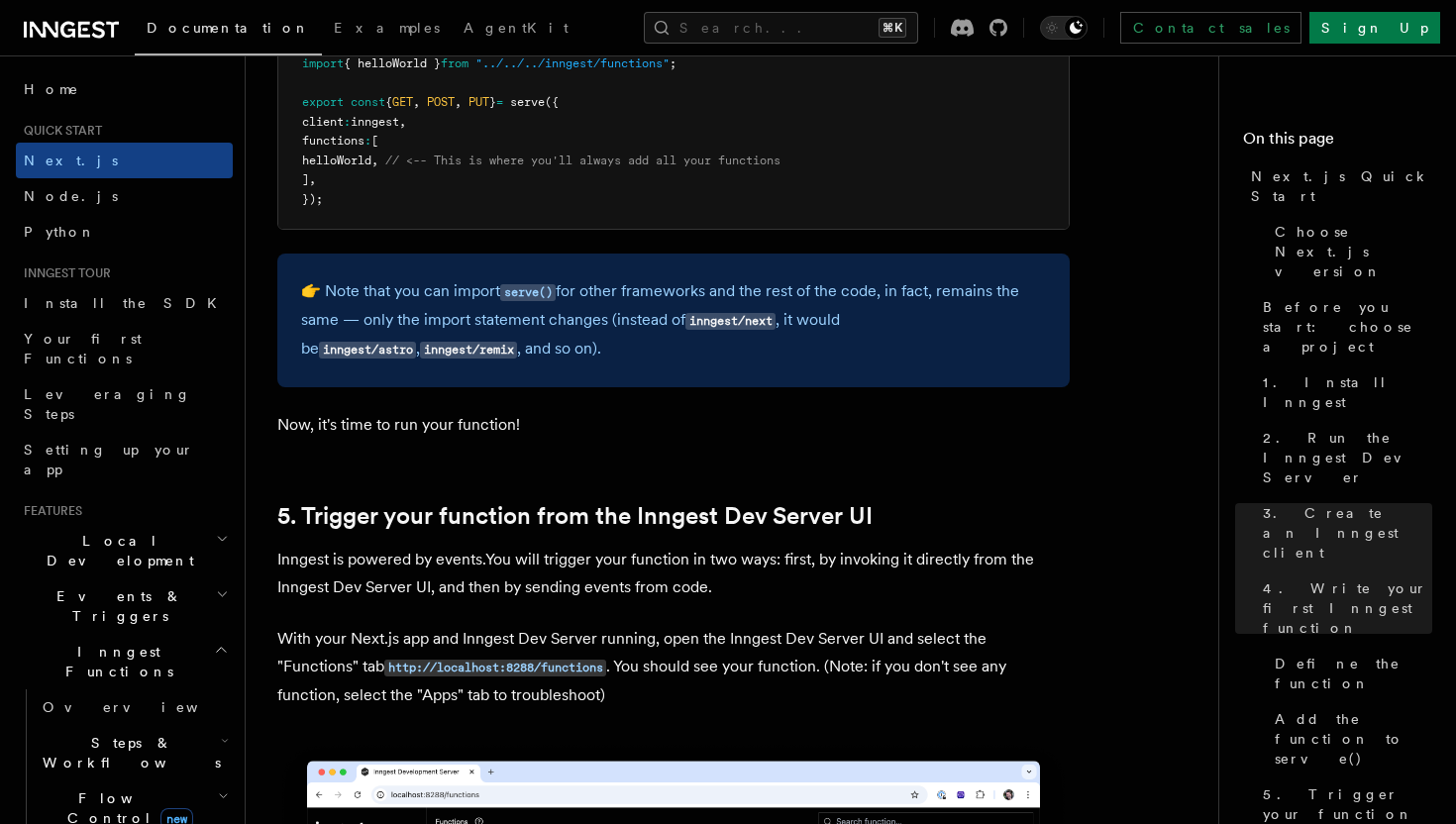scroll, scrollTop: 4193, scrollLeft: 0, axis: vertical 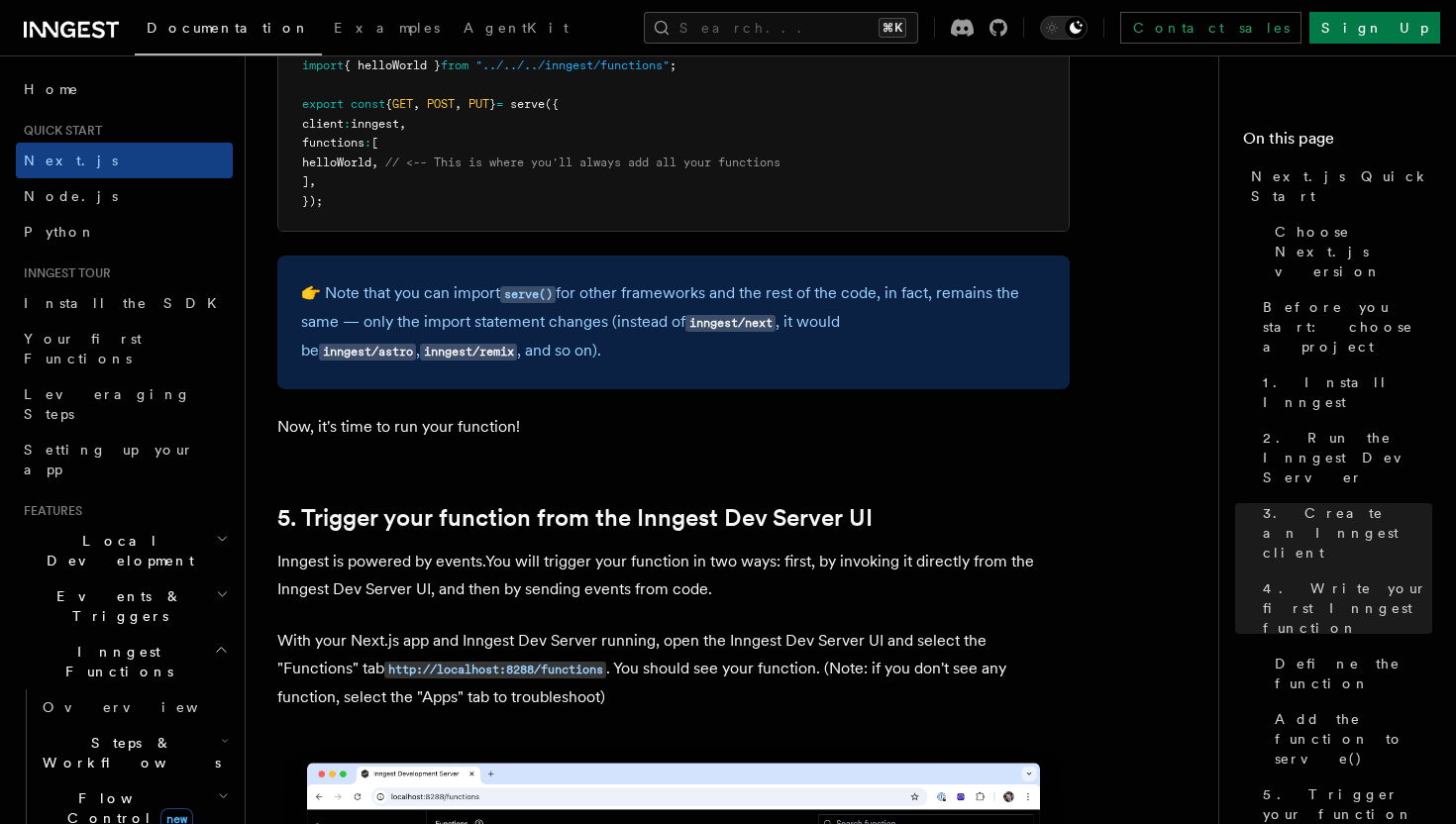click on "Quick start Next.js Quick Start
In this tutorial you will add Inngest to a Next.js app to see how easy it can be to build complex workflows.
Inngest makes it easy to build, manage, and execute reliable workflows. Some use cases include scheduling drip marketing campaigns, building payment flows, or chaining LLM interactions.
By the end of this ten-minute tutorial you will:
Set up and run Inngest on your machine.
Write your first Inngest function.
Trigger your function from your app and through Inngest Dev Server.
Let's get started!
Choose Next.js version
Choose your preferred Next.js version for this tutorial:
Next.js - App Router Next.js - Pages Router Before you start: choose a project In this tutorial you can use any existing Next.js project, or you can create a new one. Instructions for creating a new Next.js project  Run the following command in your terminal to create a new Next.js project: Copy Copied npx  create-next-app@latest   --ts   --eslint   --tailwind   --src-dir   --app" at bounding box center (740, 2534) 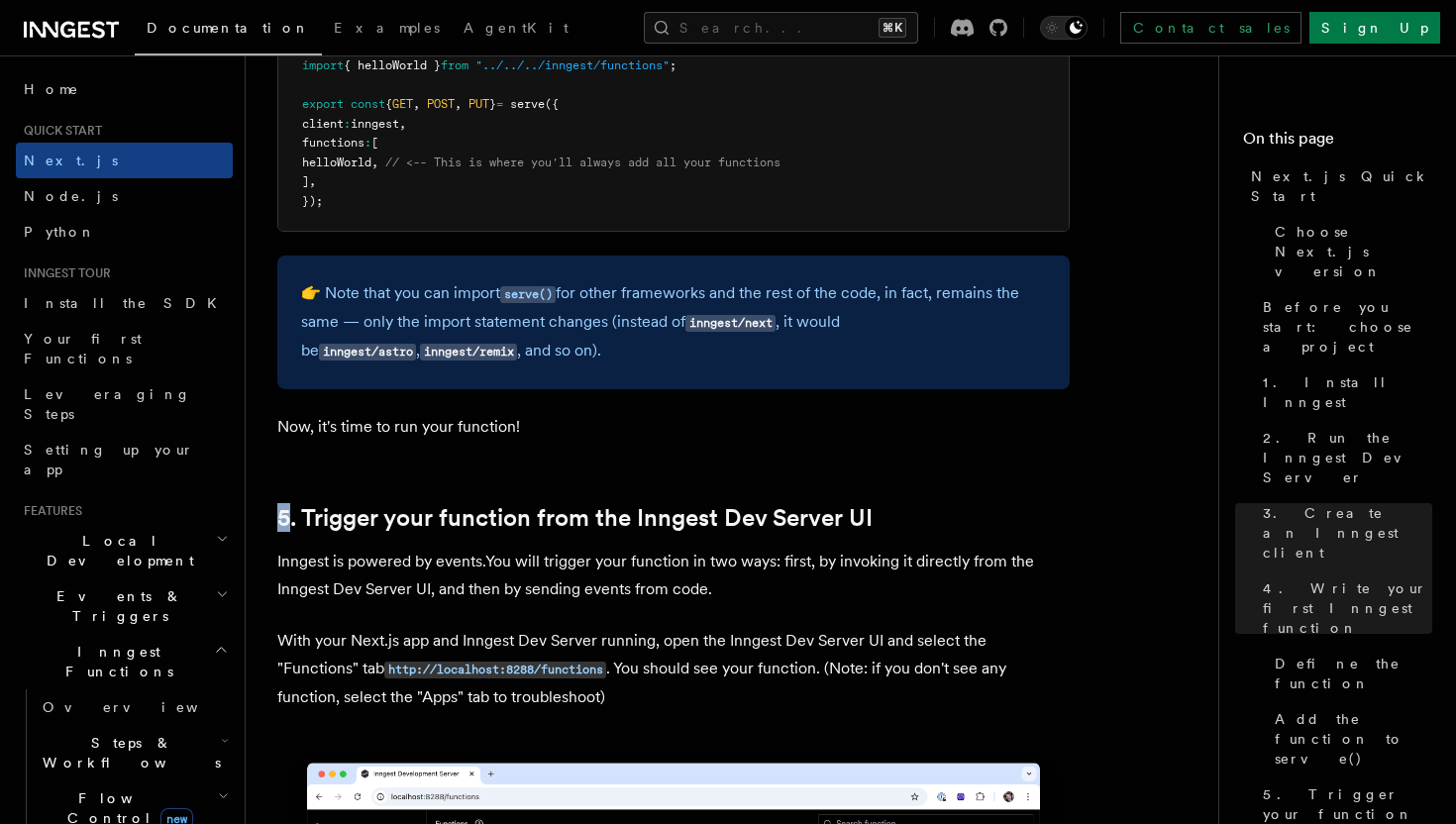 click on "Quick start Next.js Quick Start
In this tutorial you will add Inngest to a Next.js app to see how easy it can be to build complex workflows.
Inngest makes it easy to build, manage, and execute reliable workflows. Some use cases include scheduling drip marketing campaigns, building payment flows, or chaining LLM interactions.
By the end of this ten-minute tutorial you will:
Set up and run Inngest on your machine.
Write your first Inngest function.
Trigger your function from your app and through Inngest Dev Server.
Let's get started!
Choose Next.js version
Choose your preferred Next.js version for this tutorial:
Next.js - App Router Next.js - Pages Router Before you start: choose a project In this tutorial you can use any existing Next.js project, or you can create a new one. Instructions for creating a new Next.js project  Run the following command in your terminal to create a new Next.js project: Copy Copied npx  create-next-app@latest   --ts   --eslint   --tailwind   --src-dir   --app" at bounding box center (740, 2534) 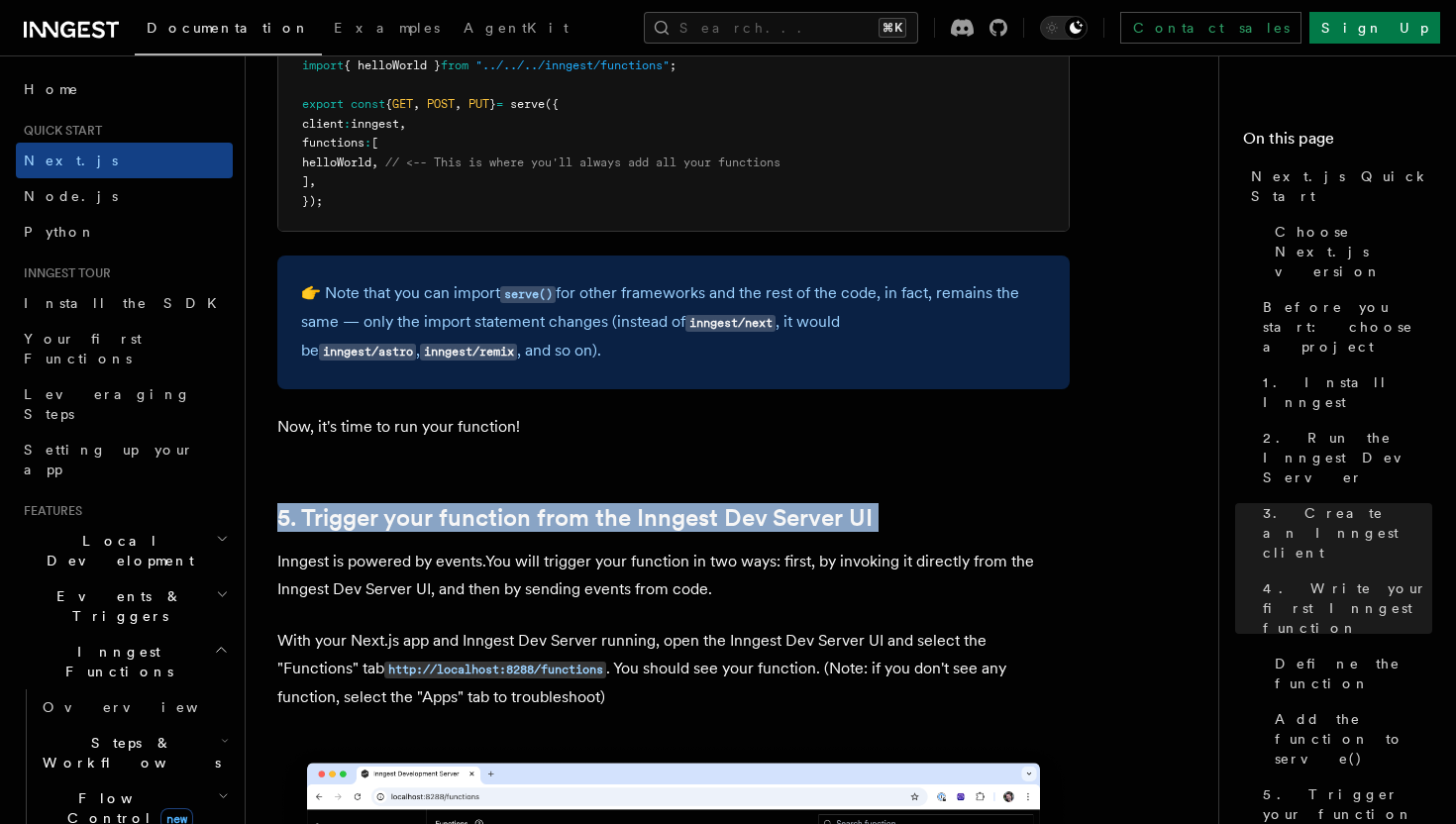 click on "Now, it's time to run your function!" at bounding box center [674, 427] 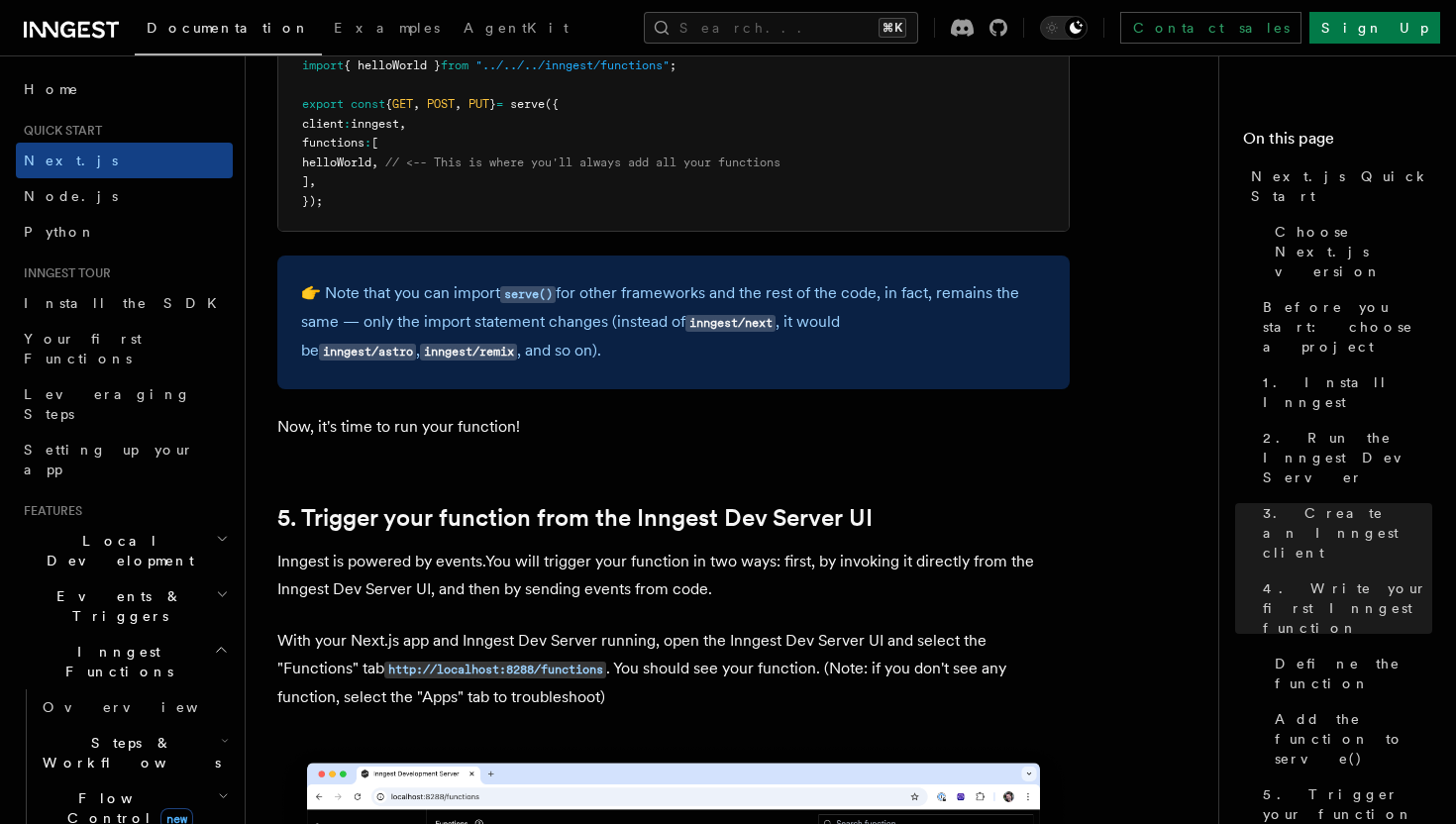 click on "Now, it's time to run your function!" at bounding box center (674, 427) 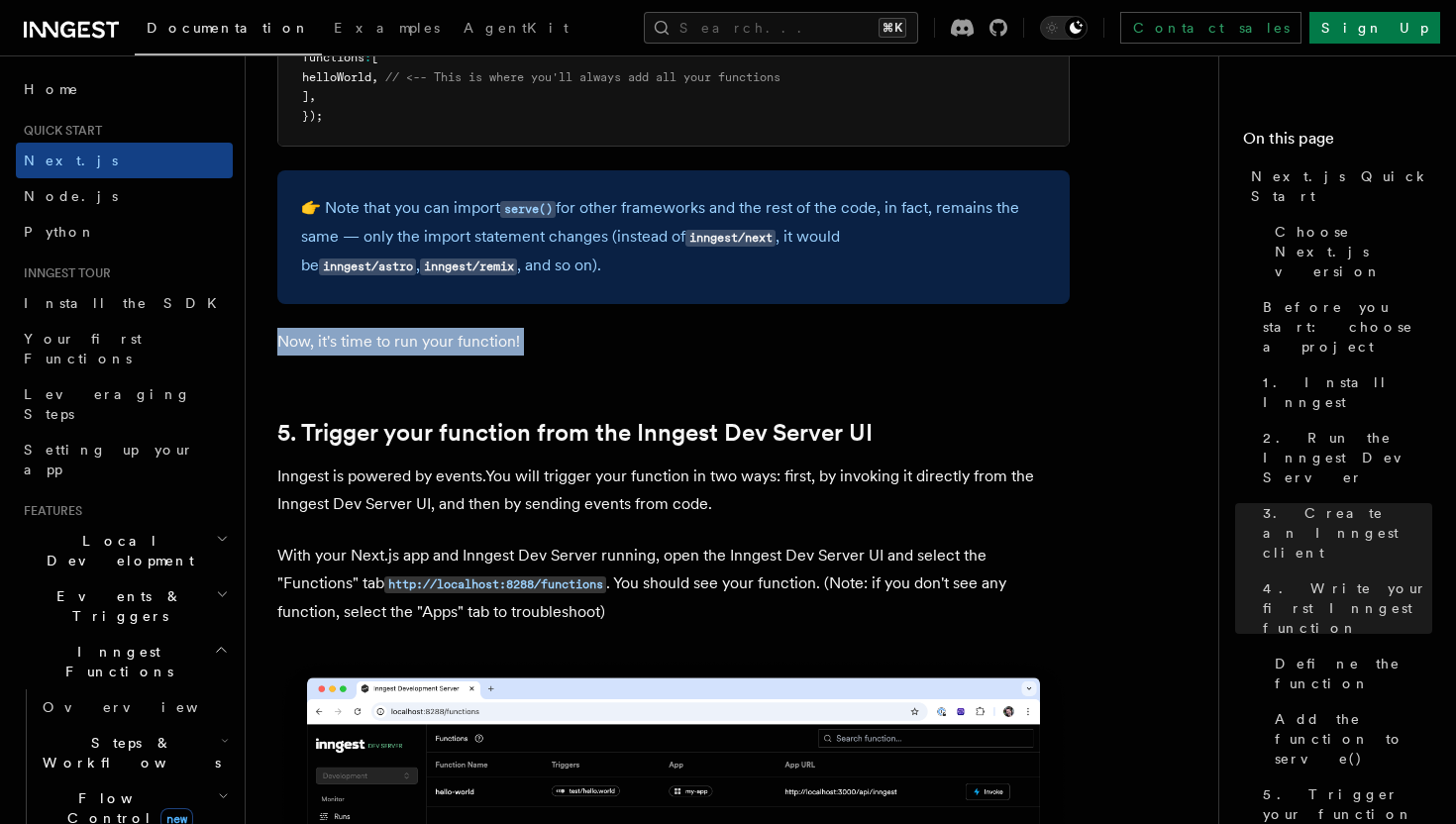scroll, scrollTop: 4336, scrollLeft: 0, axis: vertical 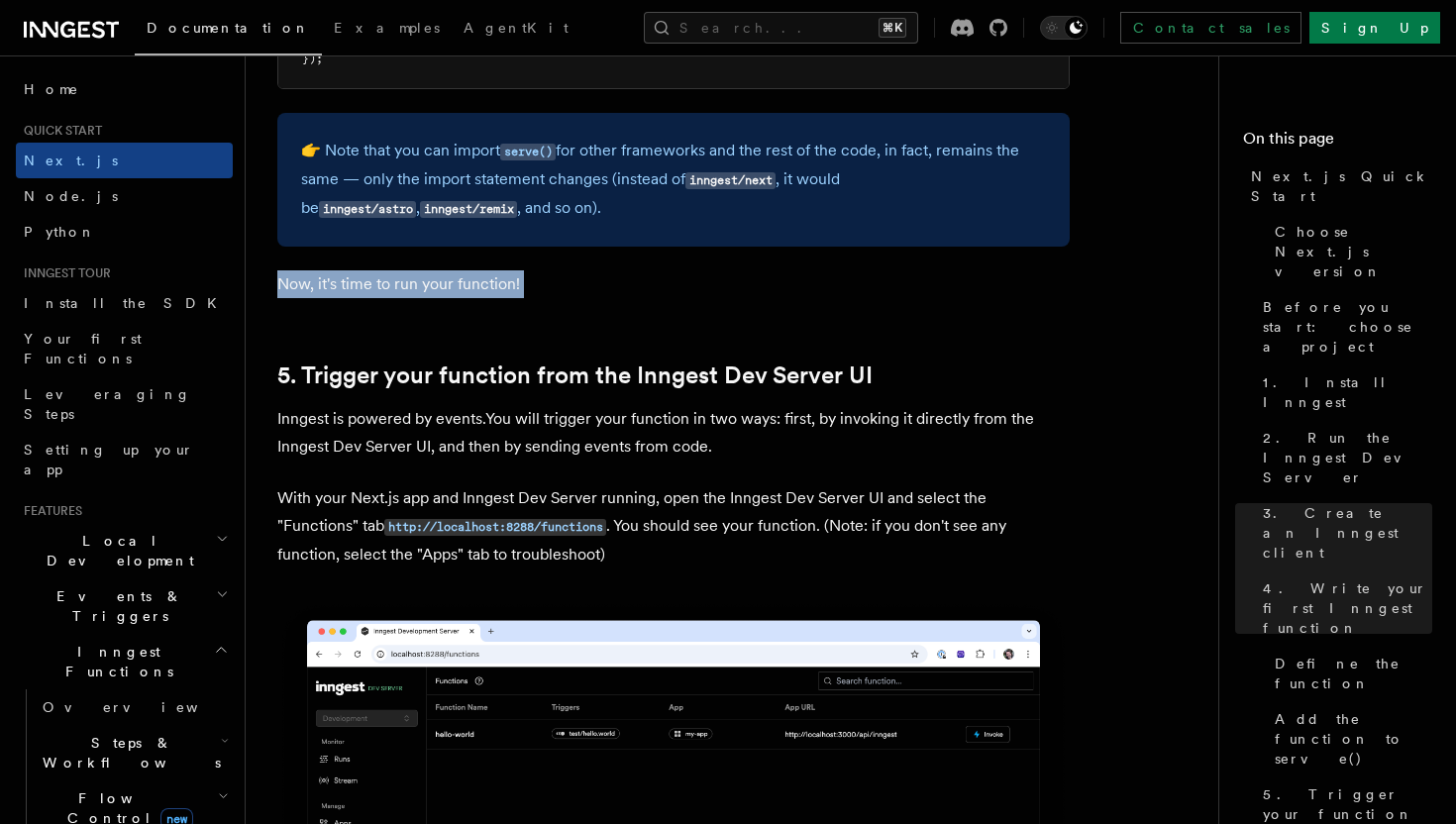 click on "Inngest is powered by events.You will trigger your function in two ways: first, by invoking it directly from the Inngest Dev Server UI, and then by sending events from code." at bounding box center (674, 433) 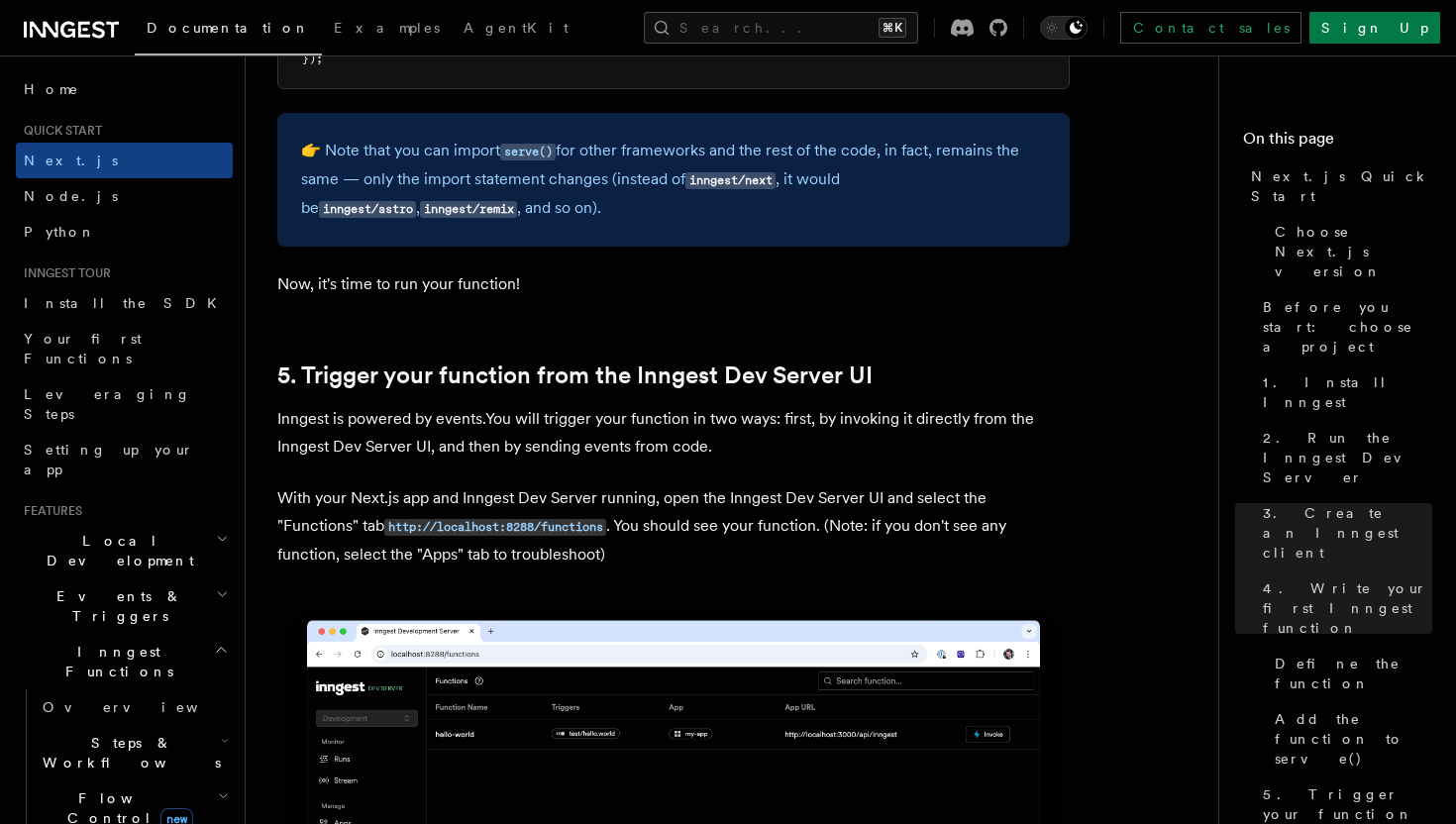 click on "Inngest is powered by events.You will trigger your function in two ways: first, by invoking it directly from the Inngest Dev Server UI, and then by sending events from code." at bounding box center (674, 433) 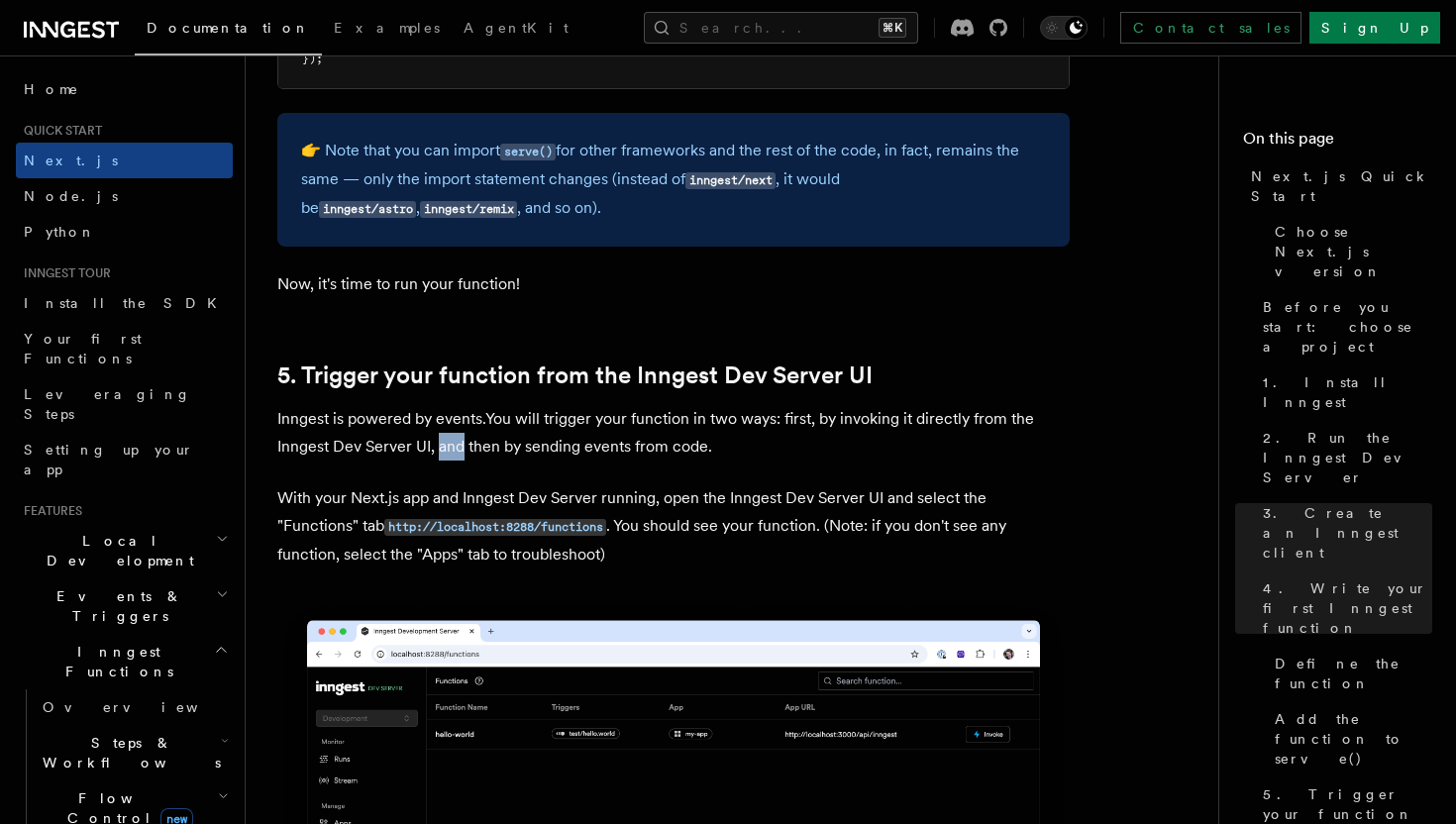 click on "Inngest is powered by events.You will trigger your function in two ways: first, by invoking it directly from the Inngest Dev Server UI, and then by sending events from code." at bounding box center (674, 433) 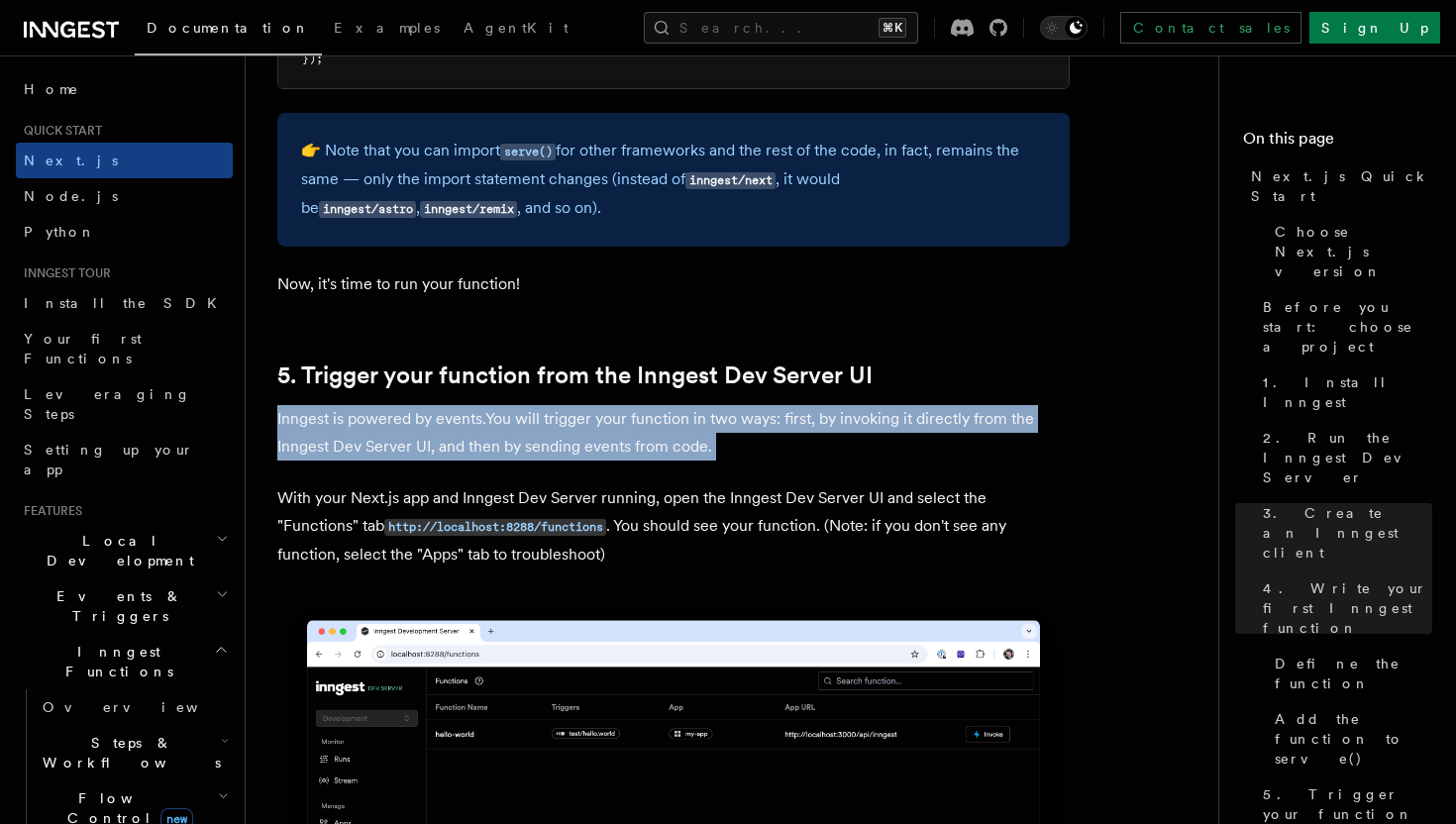 click on "Inngest is powered by events.You will trigger your function in two ways: first, by invoking it directly from the Inngest Dev Server UI, and then by sending events from code." at bounding box center [674, 433] 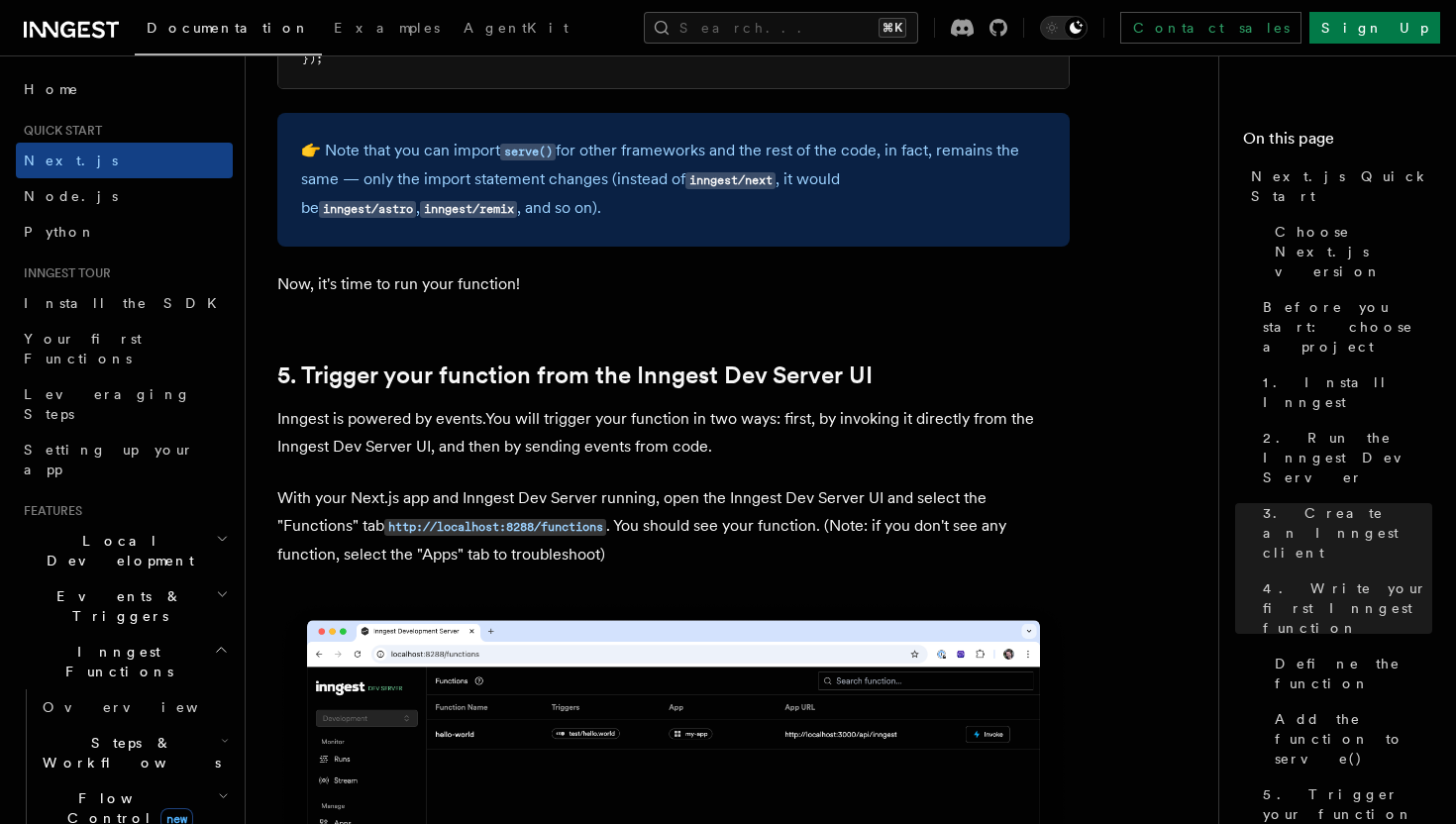 click on "Inngest is powered by events.You will trigger your function in two ways: first, by invoking it directly from the Inngest Dev Server UI, and then by sending events from code." at bounding box center (674, 433) 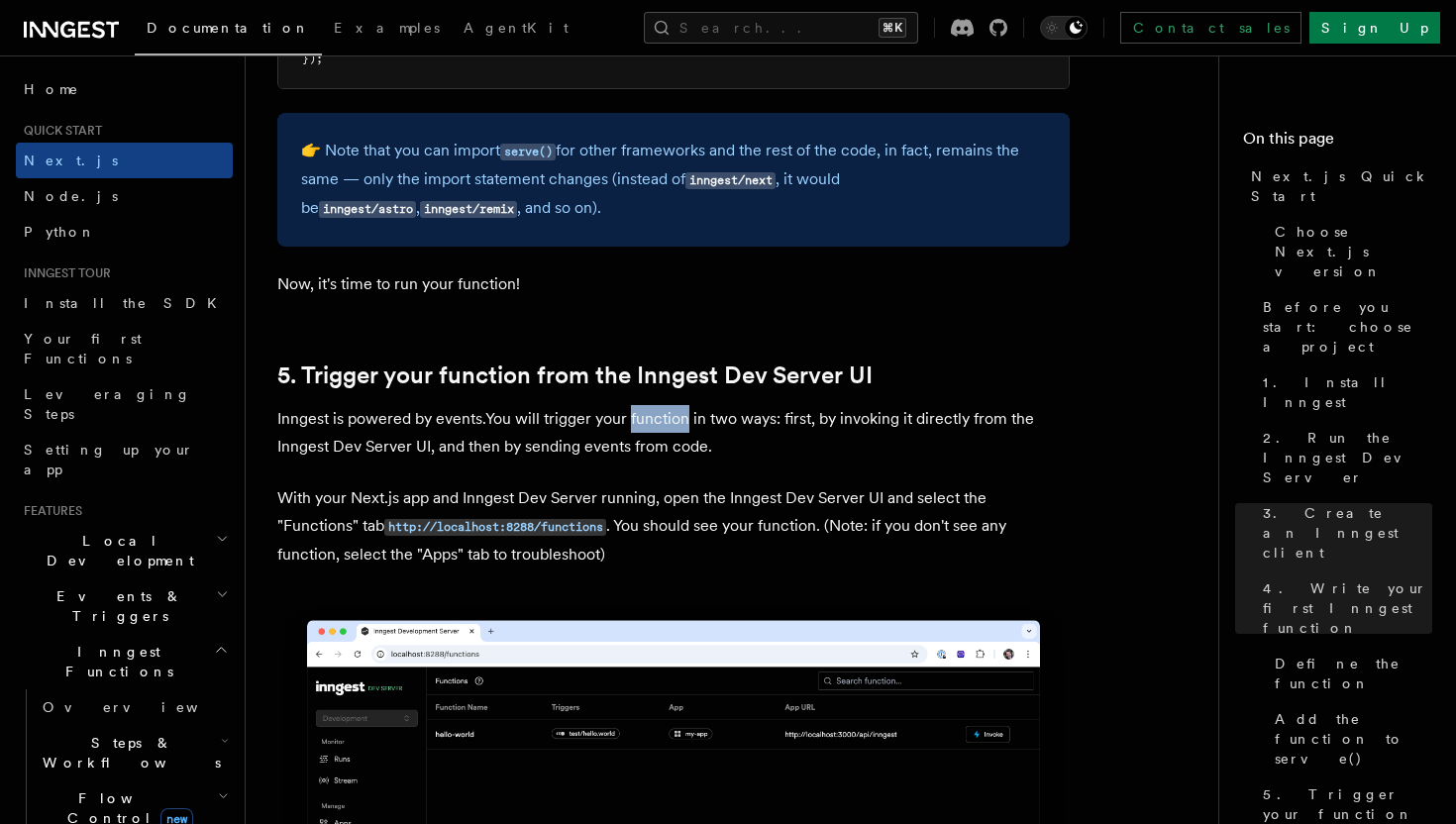click on "Inngest is powered by events.You will trigger your function in two ways: first, by invoking it directly from the Inngest Dev Server UI, and then by sending events from code." at bounding box center [674, 433] 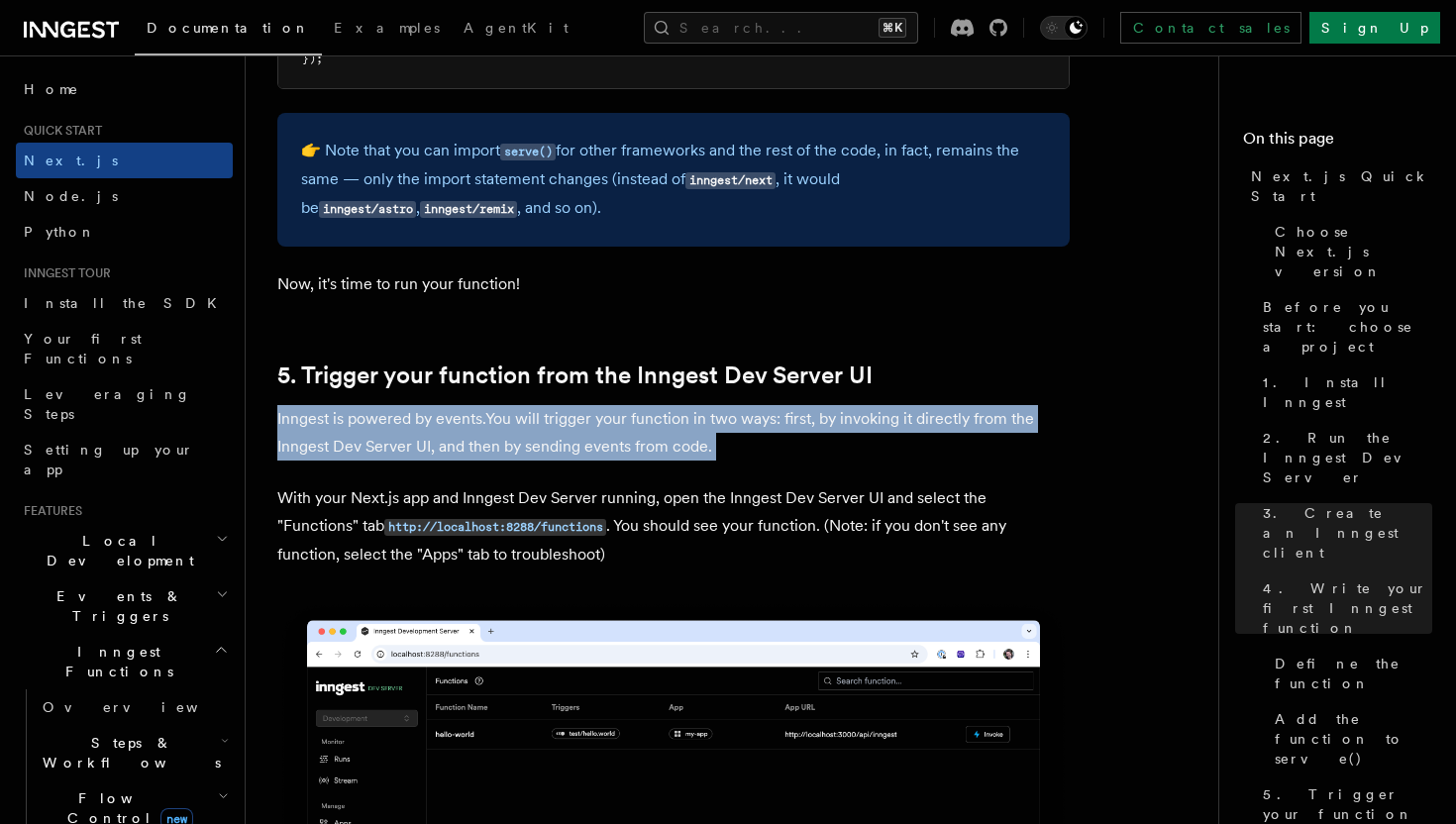 click on "Inngest is powered by events.You will trigger your function in two ways: first, by invoking it directly from the Inngest Dev Server UI, and then by sending events from code." at bounding box center (674, 433) 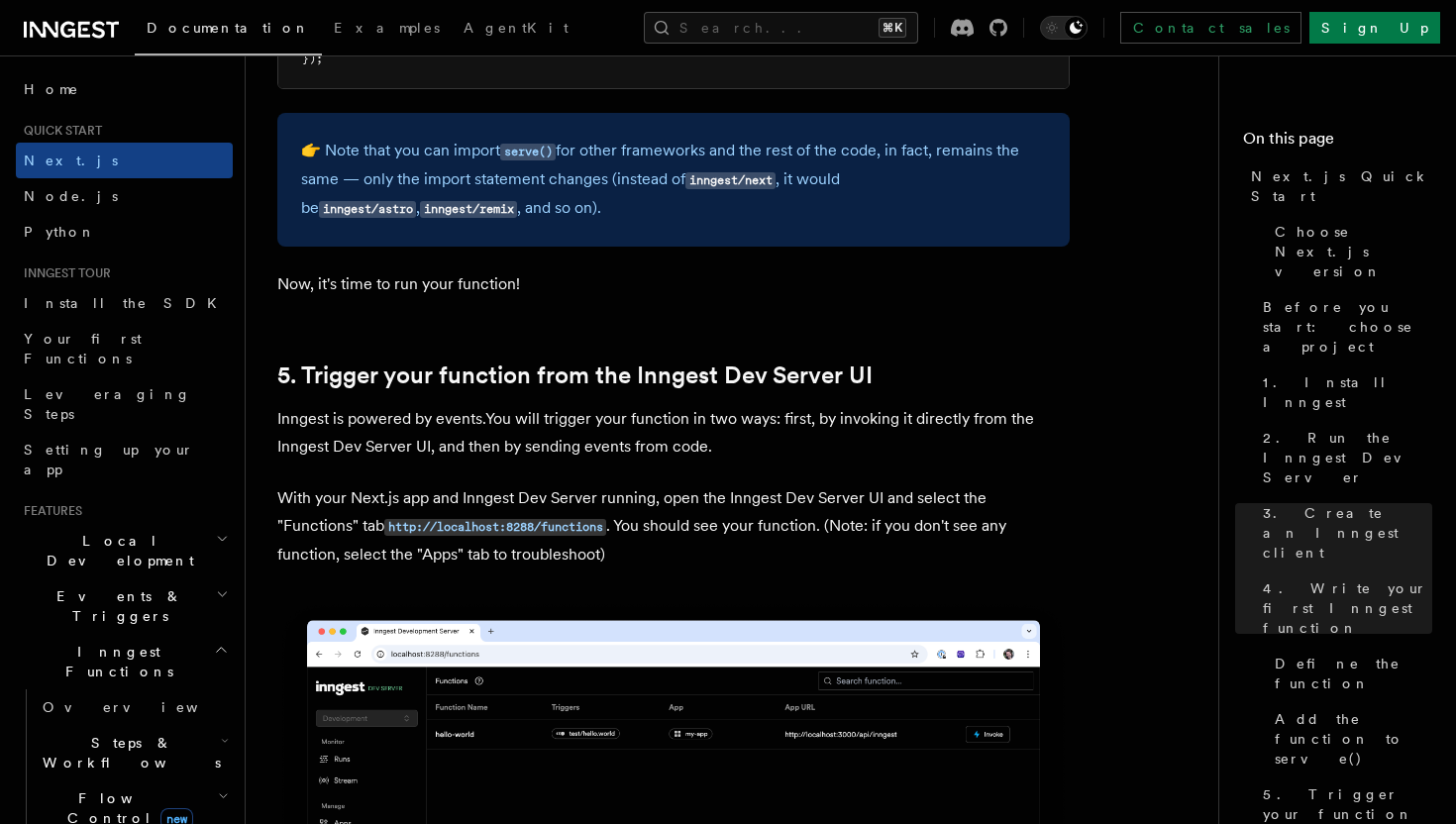 click on "Inngest is powered by events.You will trigger your function in two ways: first, by invoking it directly from the Inngest Dev Server UI, and then by sending events from code." at bounding box center [674, 433] 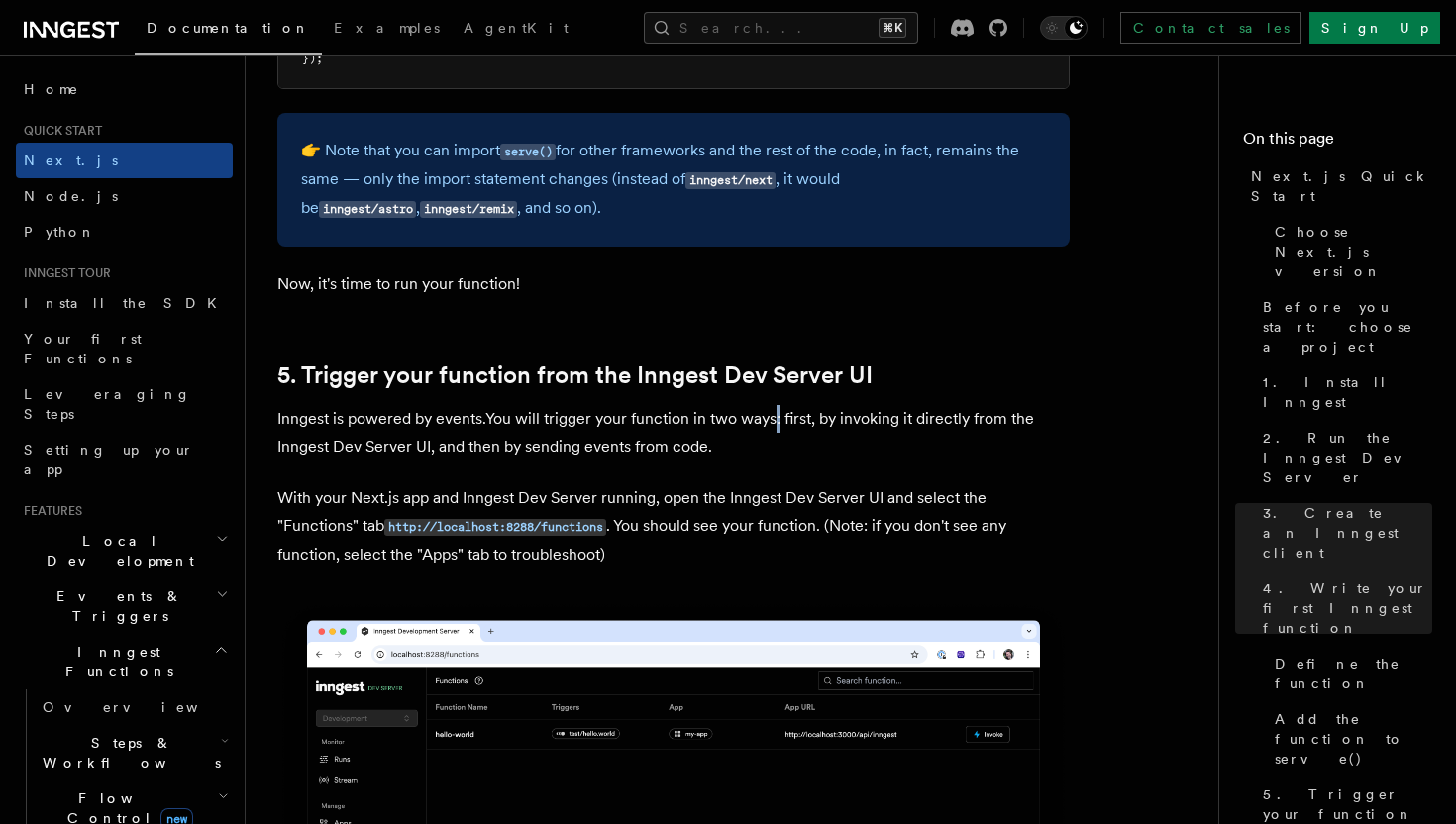 click on "Inngest is powered by events.You will trigger your function in two ways: first, by invoking it directly from the Inngest Dev Server UI, and then by sending events from code." at bounding box center (674, 433) 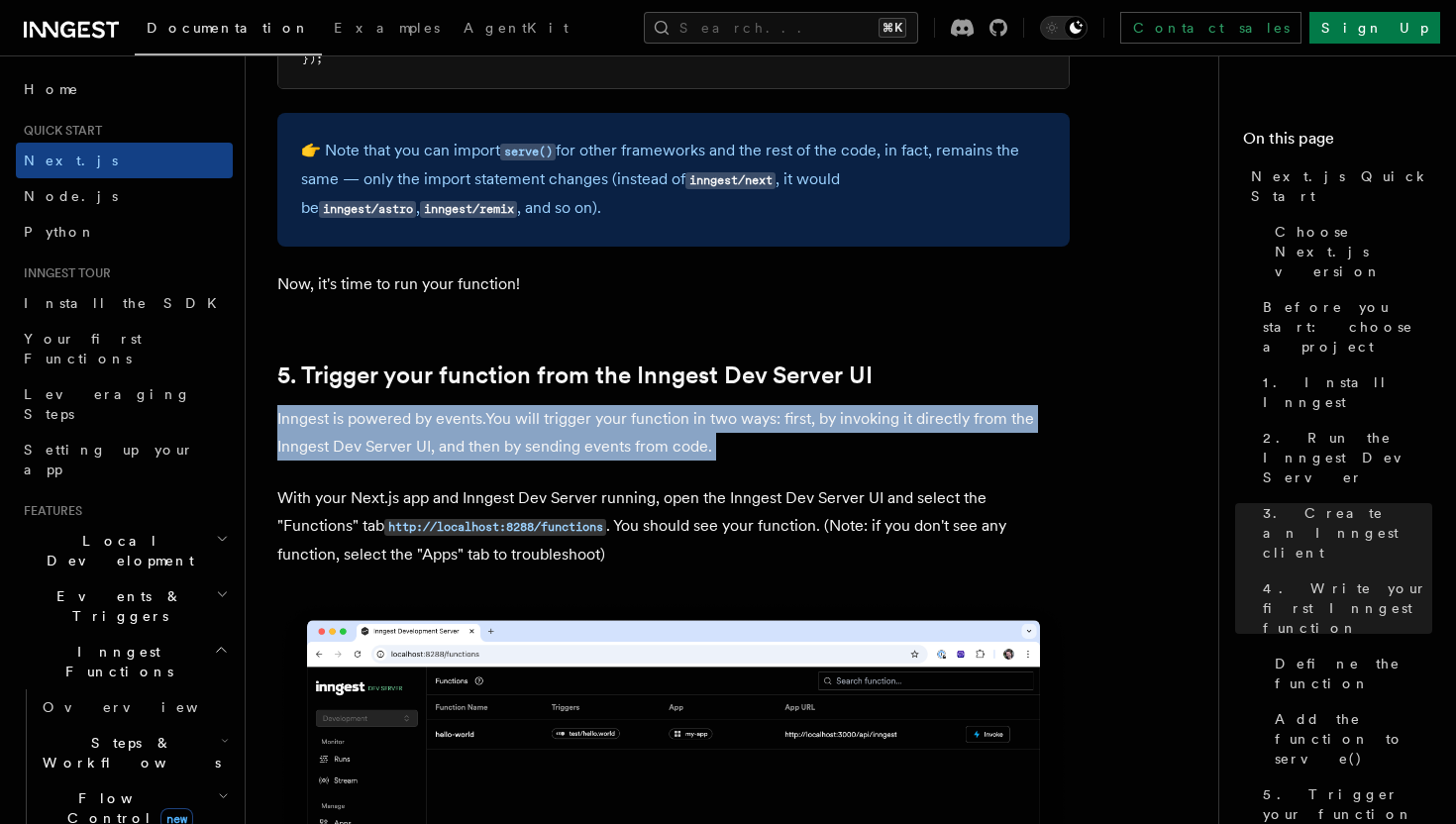 scroll, scrollTop: 4358, scrollLeft: 0, axis: vertical 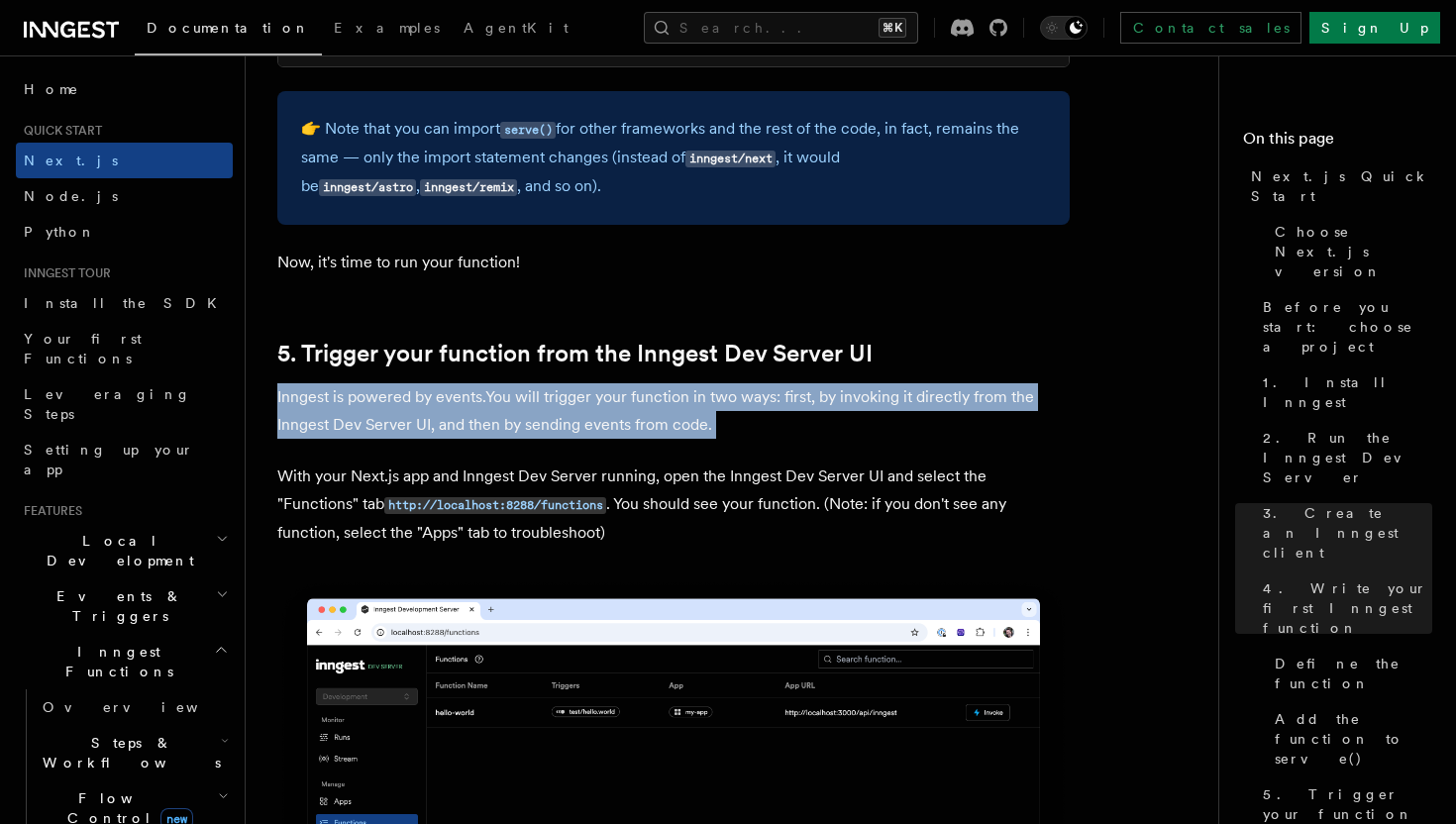 click on "Inngest is powered by events.You will trigger your function in two ways: first, by invoking it directly from the Inngest Dev Server UI, and then by sending events from code." at bounding box center [674, 411] 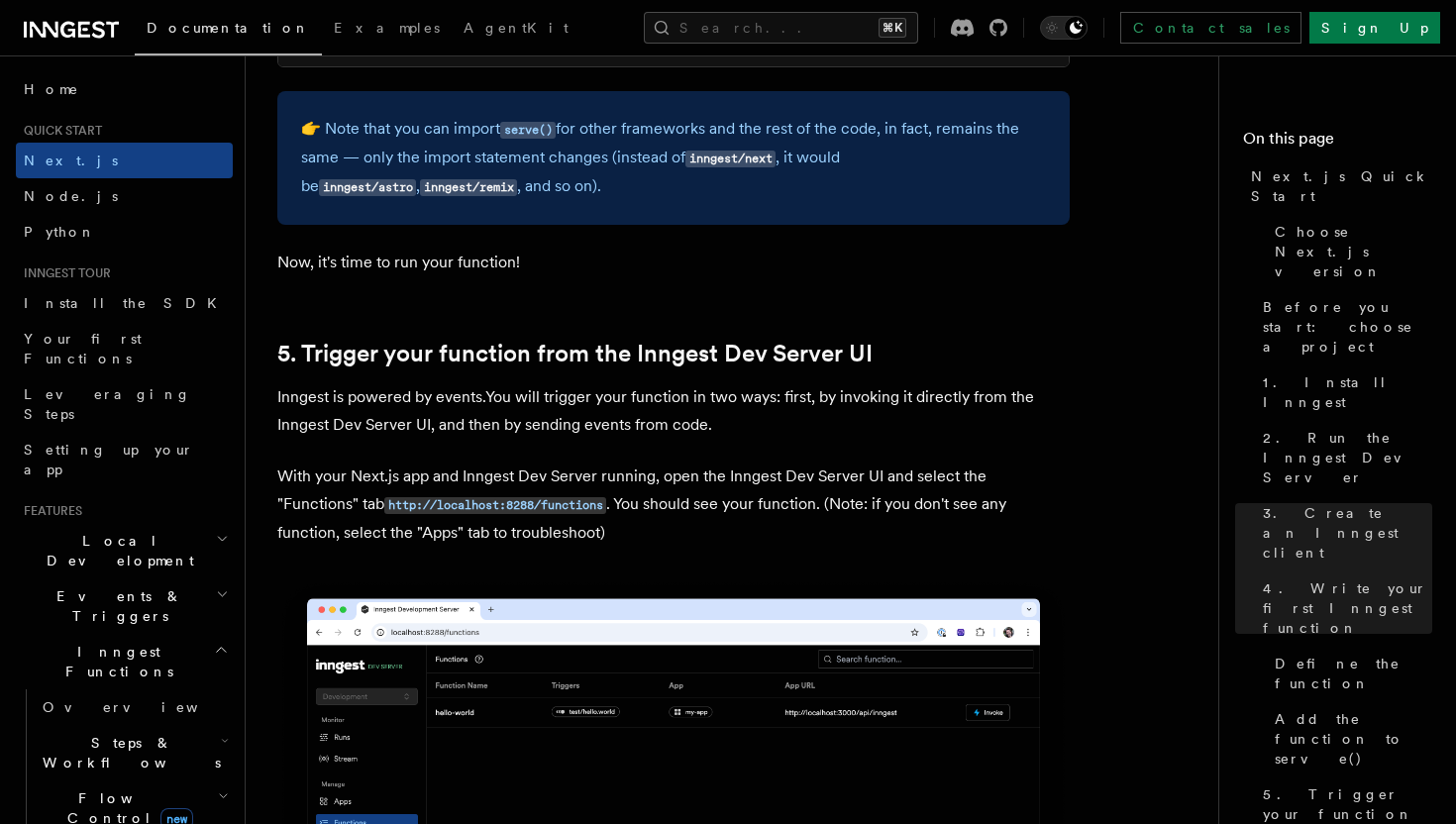 click on "Inngest is powered by events.You will trigger your function in two ways: first, by invoking it directly from the Inngest Dev Server UI, and then by sending events from code." at bounding box center (674, 411) 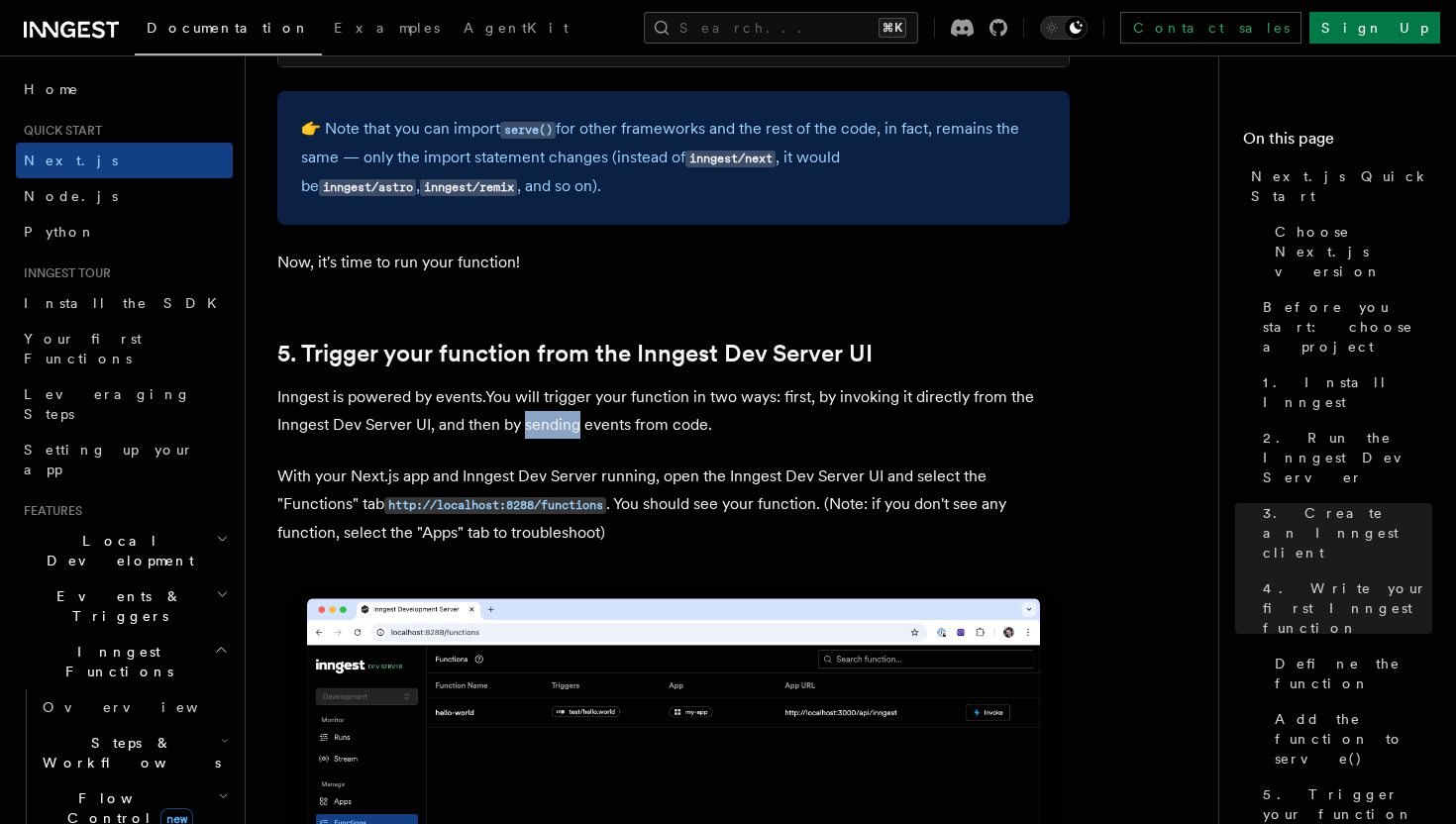 click on "Inngest is powered by events.You will trigger your function in two ways: first, by invoking it directly from the Inngest Dev Server UI, and then by sending events from code." at bounding box center (674, 411) 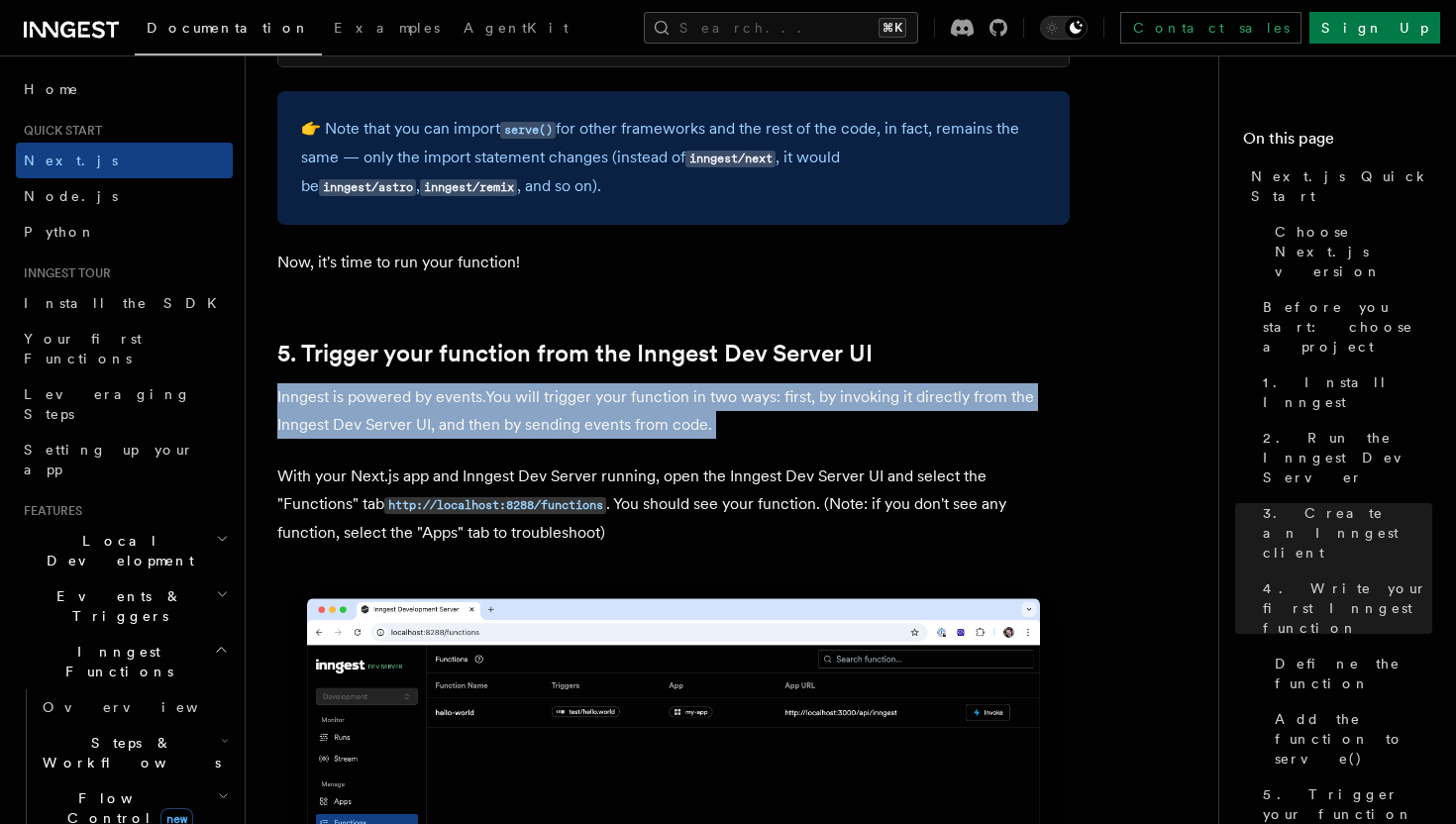 click on "Inngest is powered by events.You will trigger your function in two ways: first, by invoking it directly from the Inngest Dev Server UI, and then by sending events from code." at bounding box center [674, 411] 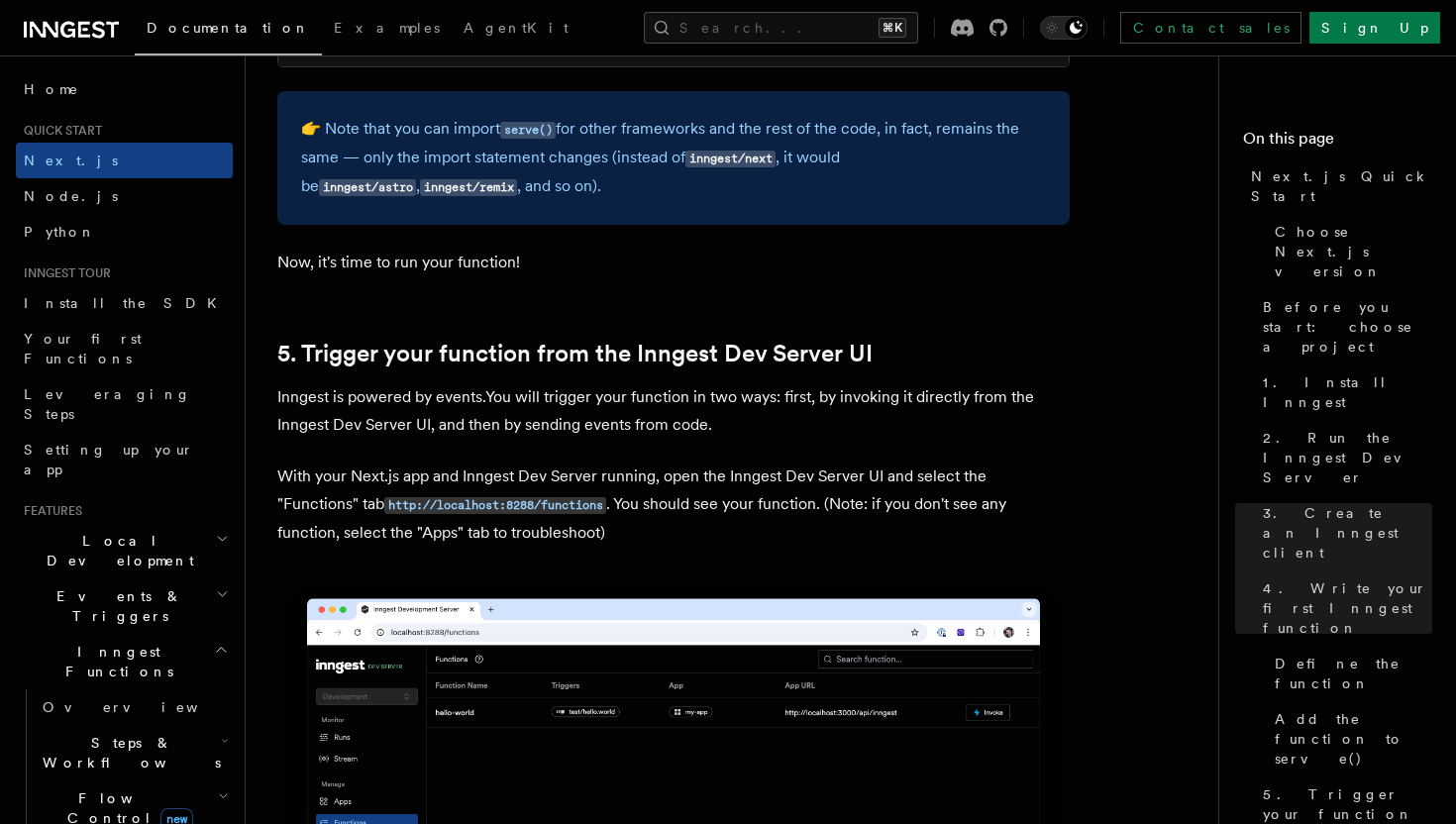 click on "Inngest is powered by events.You will trigger your function in two ways: first, by invoking it directly from the Inngest Dev Server UI, and then by sending events from code." at bounding box center [674, 411] 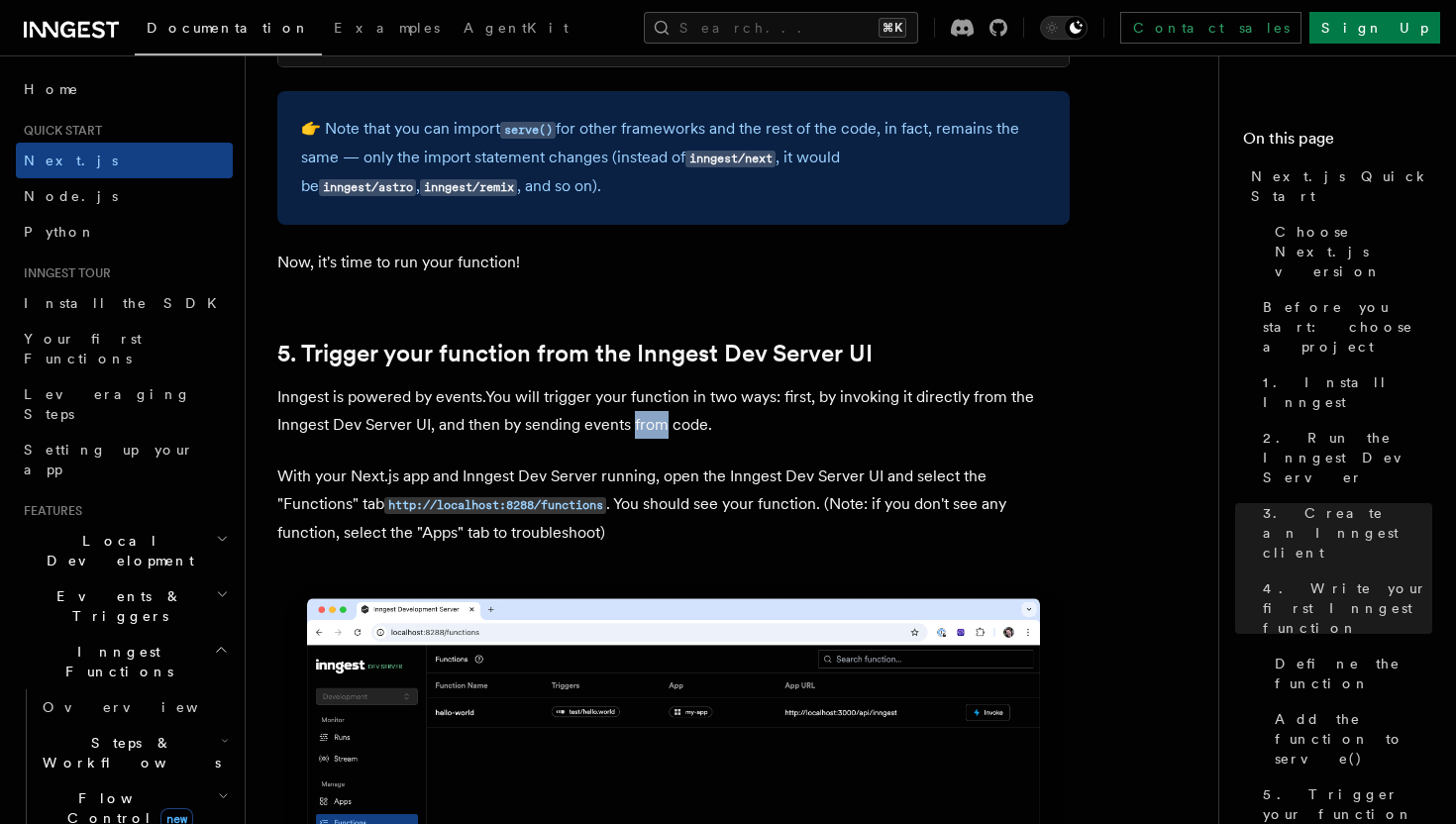 click on "Inngest is powered by events.You will trigger your function in two ways: first, by invoking it directly from the Inngest Dev Server UI, and then by sending events from code." at bounding box center (674, 411) 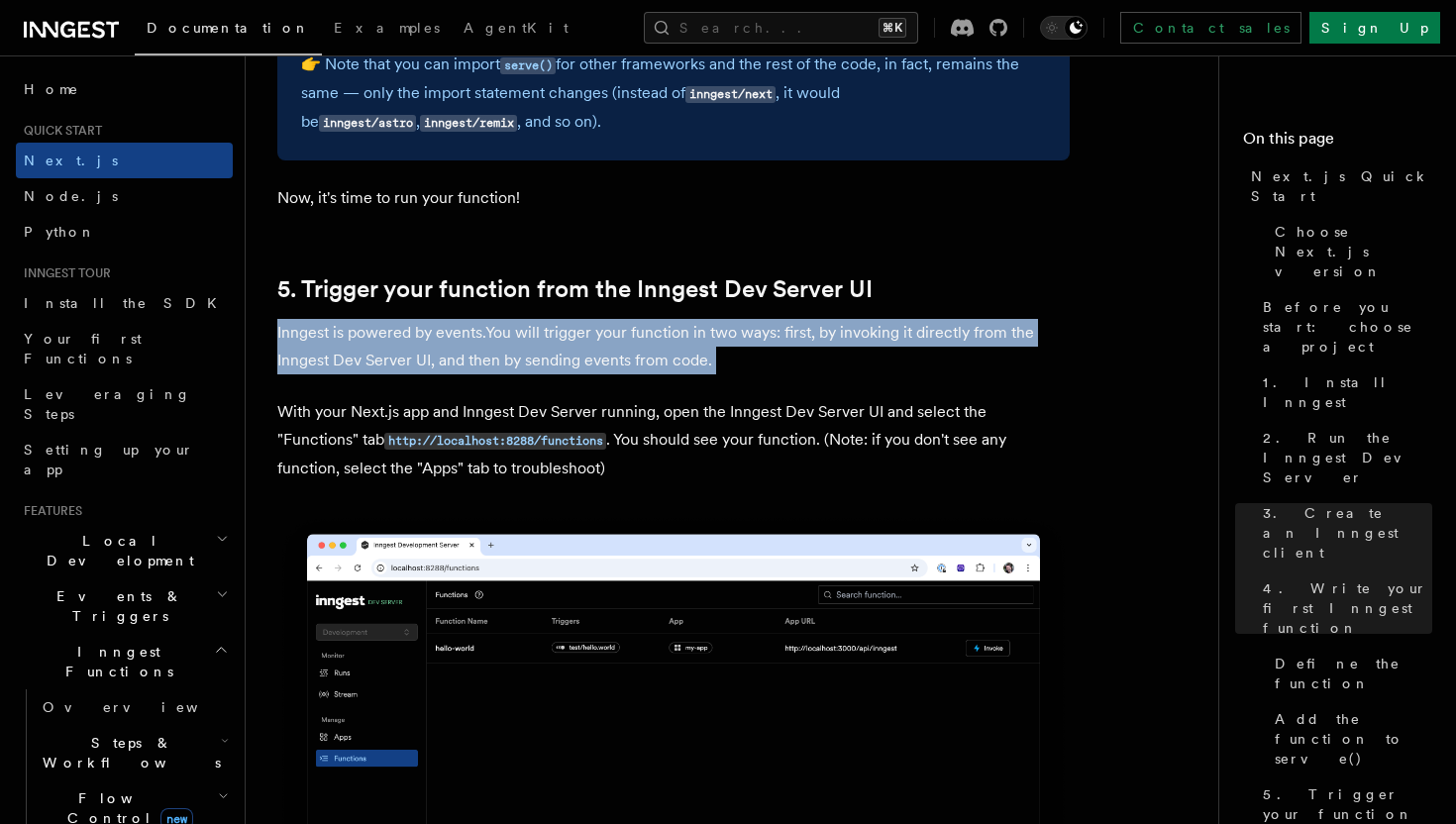 scroll, scrollTop: 4429, scrollLeft: 0, axis: vertical 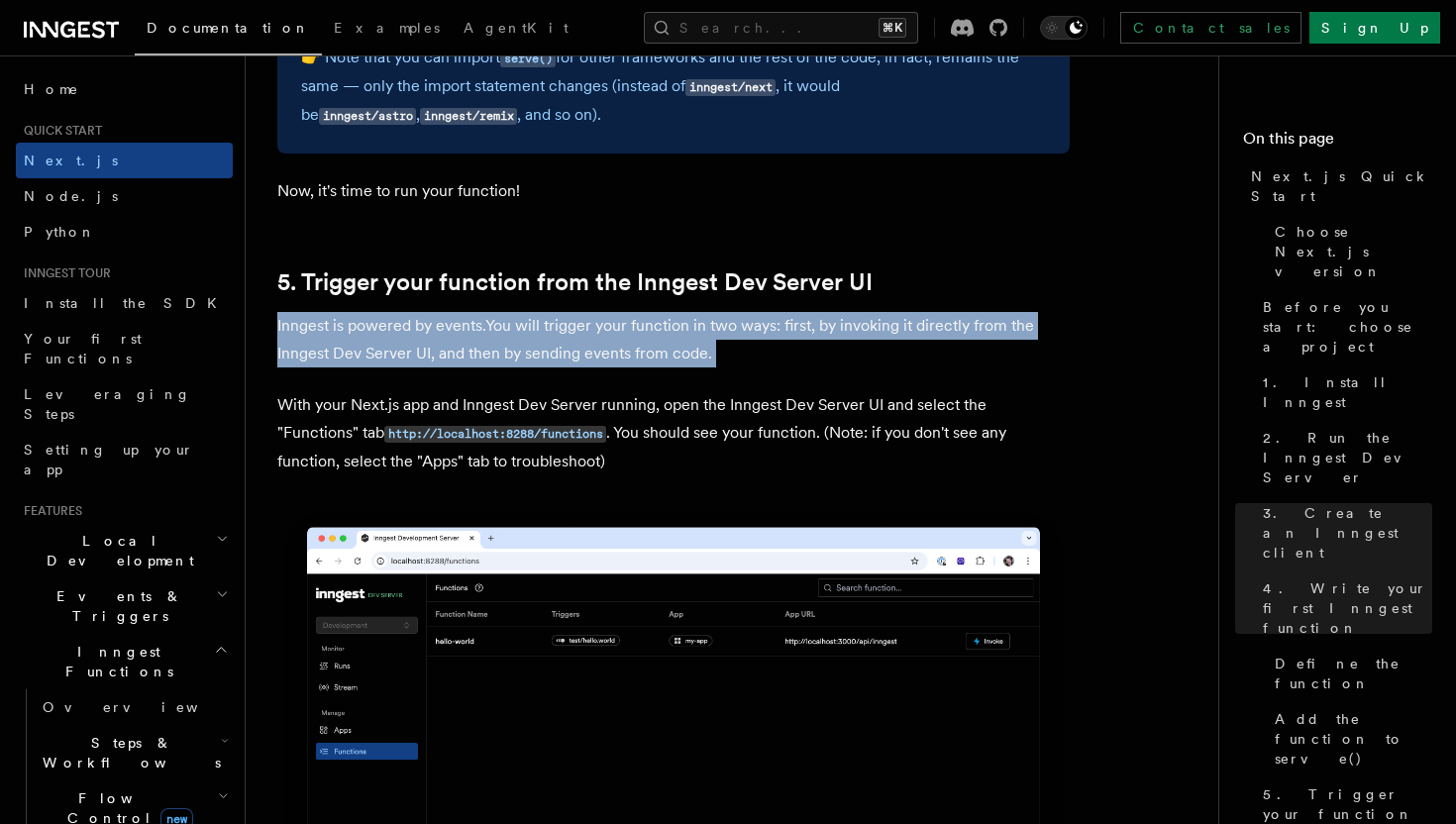 click on "With your Next.js app and Inngest Dev Server running, open the Inngest Dev Server UI and select the "Functions" tab  http://localhost:8288/functions . You should see your function. (Note: if you don't see any function, select the "Apps" tab to troubleshoot)" at bounding box center [674, 433] 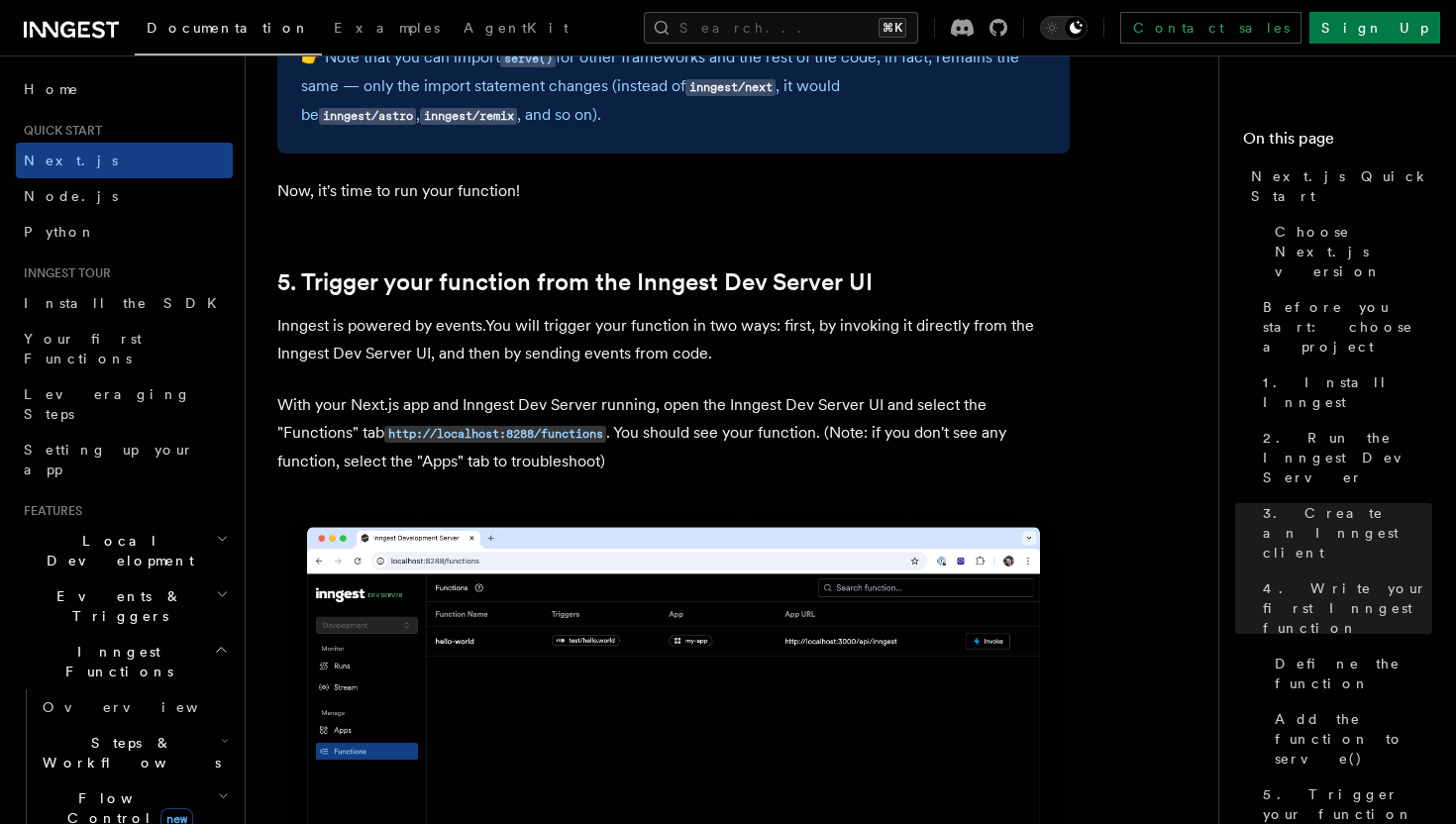 click on "With your Next.js app and Inngest Dev Server running, open the Inngest Dev Server UI and select the "Functions" tab  http://localhost:8288/functions . You should see your function. (Note: if you don't see any function, select the "Apps" tab to troubleshoot)" at bounding box center [674, 433] 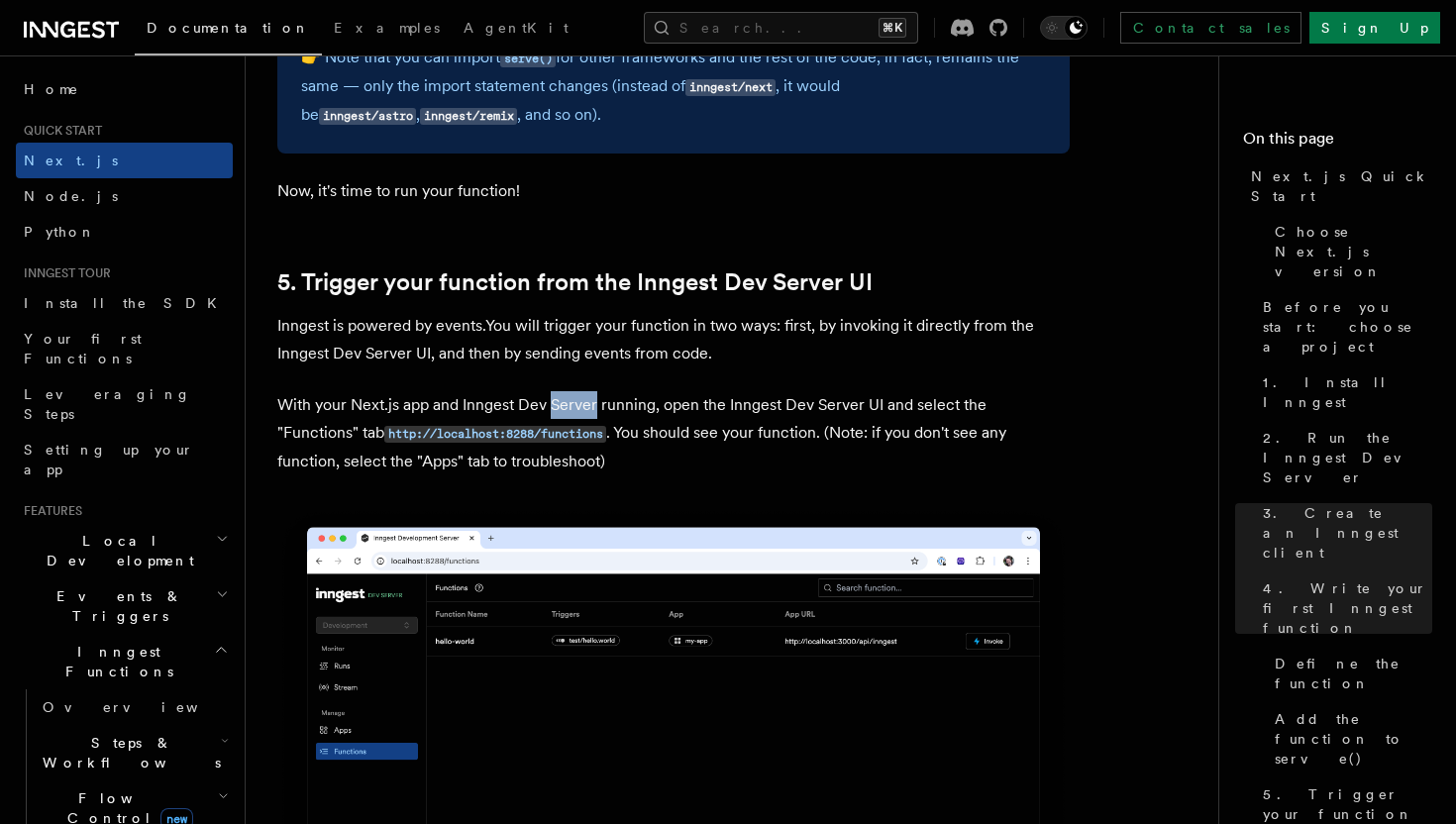 click on "With your Next.js app and Inngest Dev Server running, open the Inngest Dev Server UI and select the "Functions" tab  http://localhost:8288/functions . You should see your function. (Note: if you don't see any function, select the "Apps" tab to troubleshoot)" at bounding box center [674, 433] 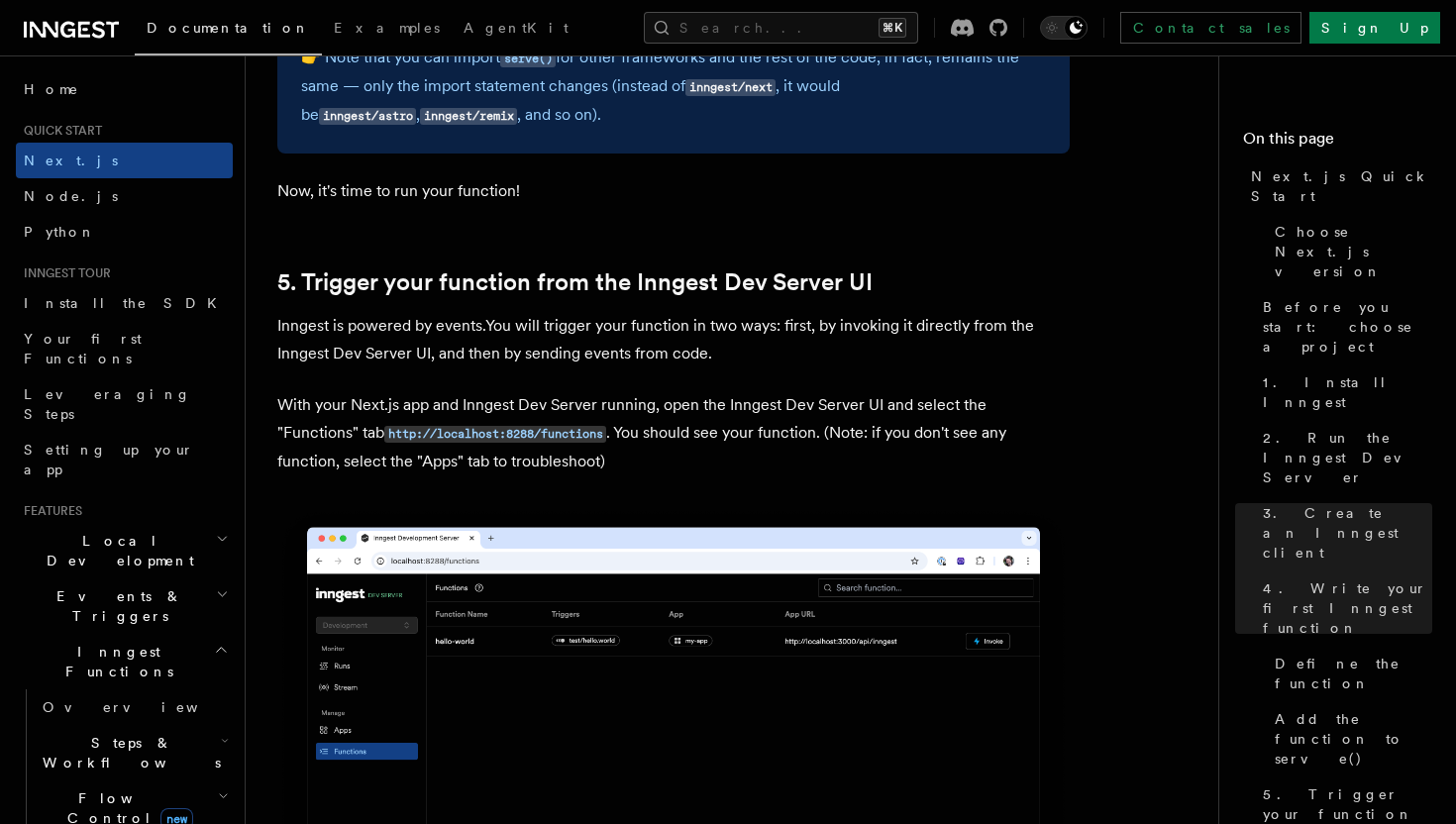 click on "With your Next.js app and Inngest Dev Server running, open the Inngest Dev Server UI and select the "Functions" tab  http://localhost:8288/functions . You should see your function. (Note: if you don't see any function, select the "Apps" tab to troubleshoot)" at bounding box center (674, 433) 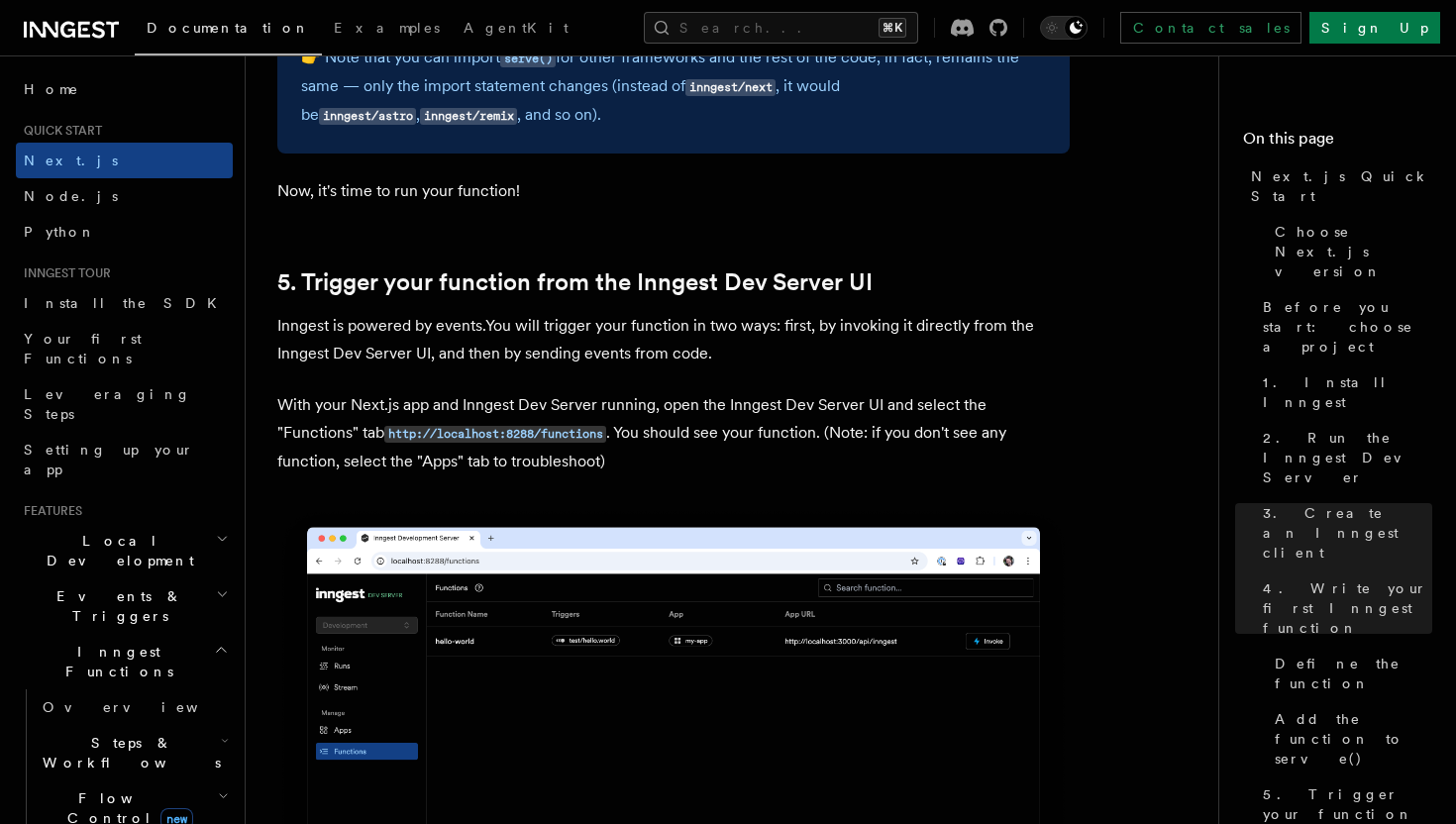 drag, startPoint x: 302, startPoint y: 411, endPoint x: 537, endPoint y: 416, distance: 235.05319 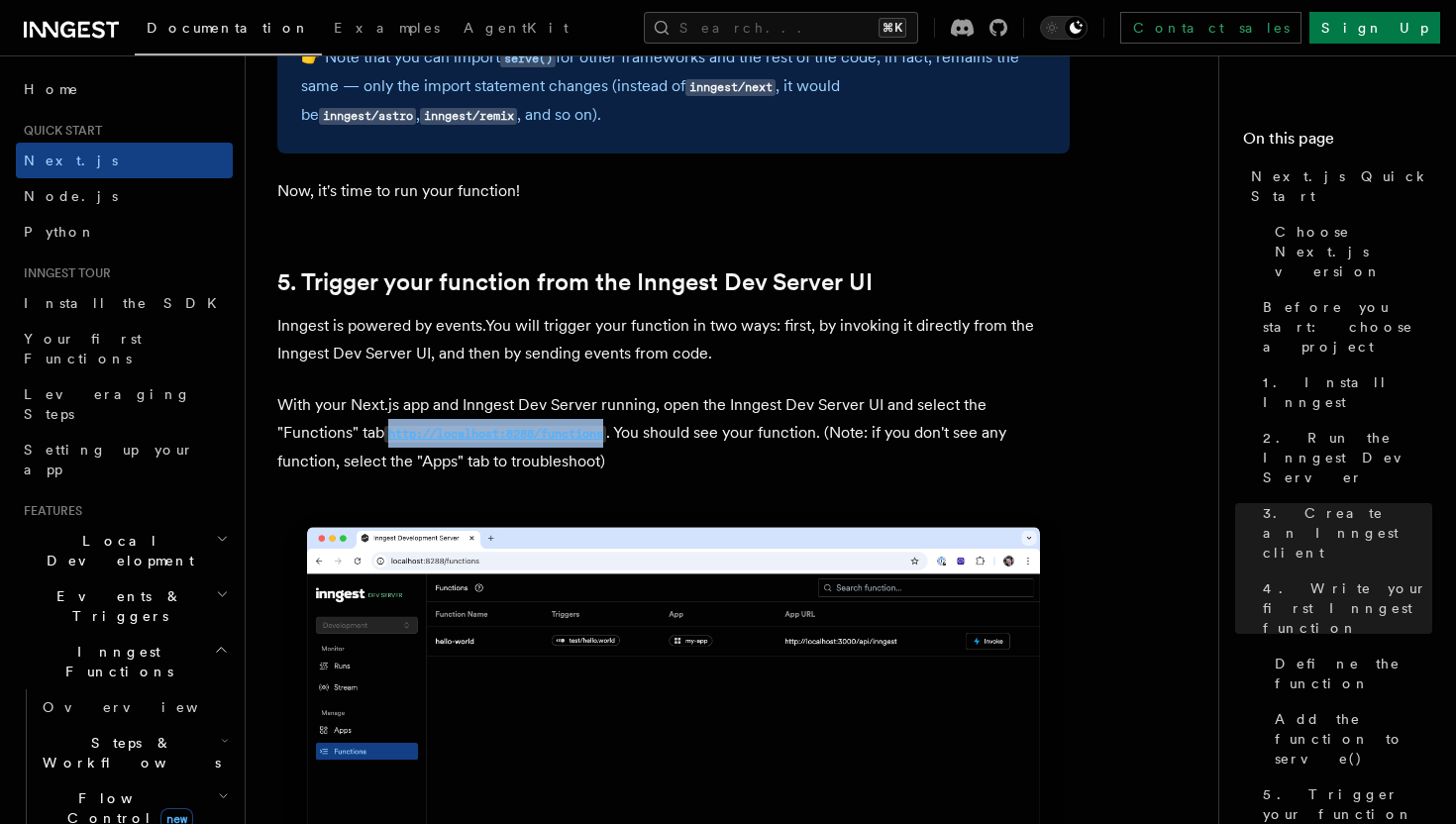 drag, startPoint x: 303, startPoint y: 407, endPoint x: 531, endPoint y: 401, distance: 228.07893 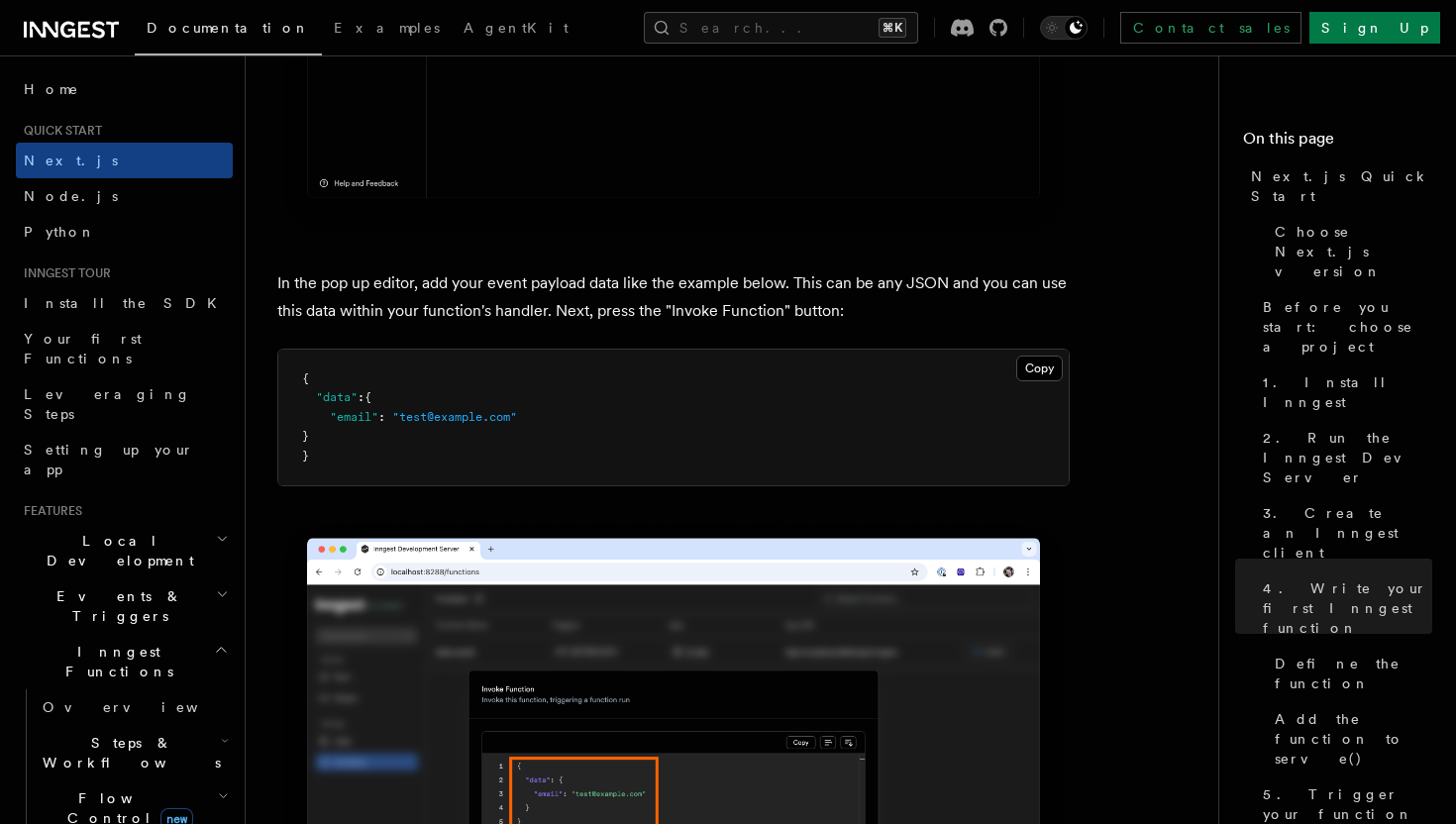scroll, scrollTop: 5778, scrollLeft: 0, axis: vertical 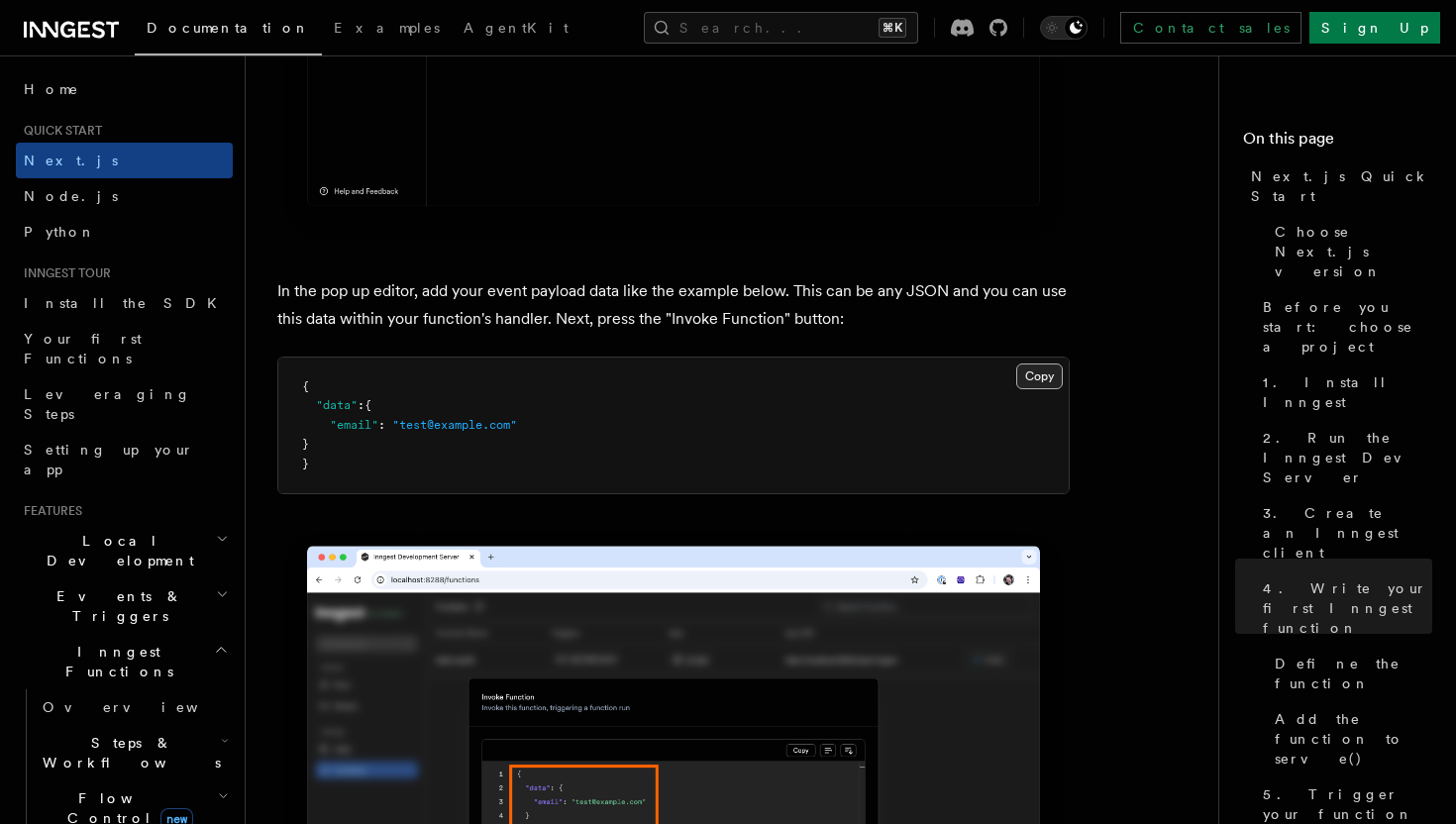 click on "Copy Copied" at bounding box center (1039, 376) 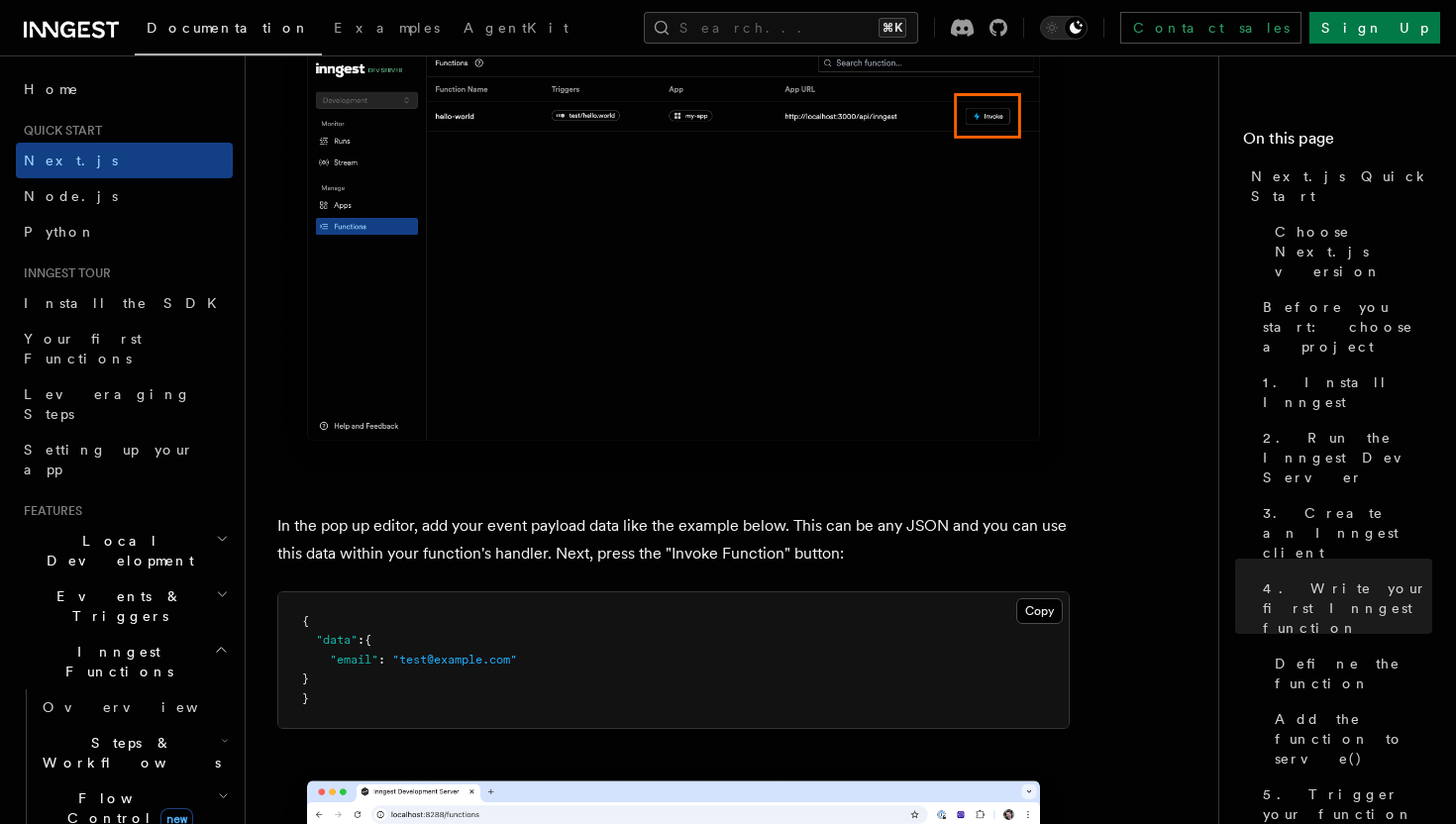 scroll, scrollTop: 5546, scrollLeft: 0, axis: vertical 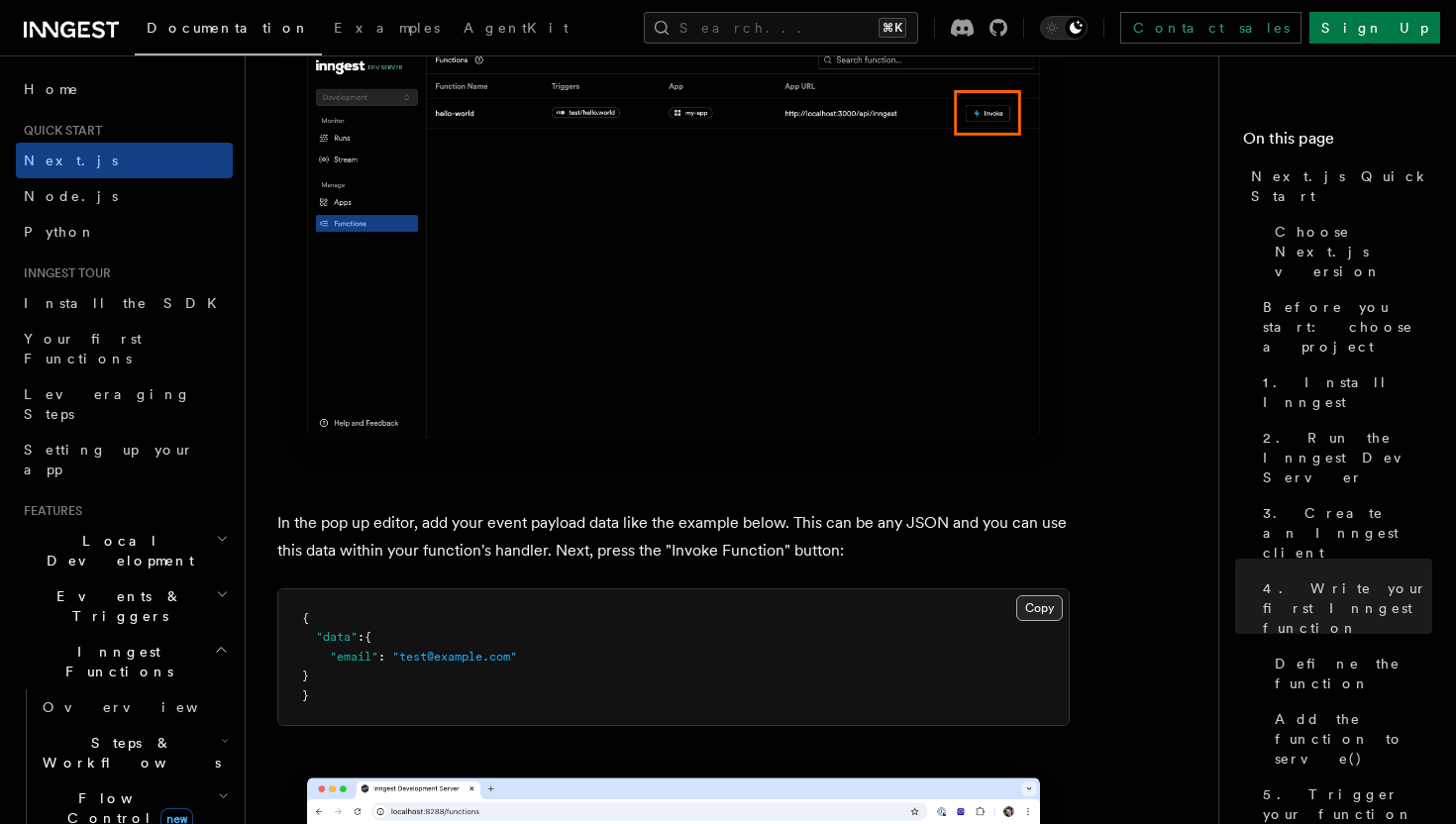 click on "Copy Copied" at bounding box center (1039, 608) 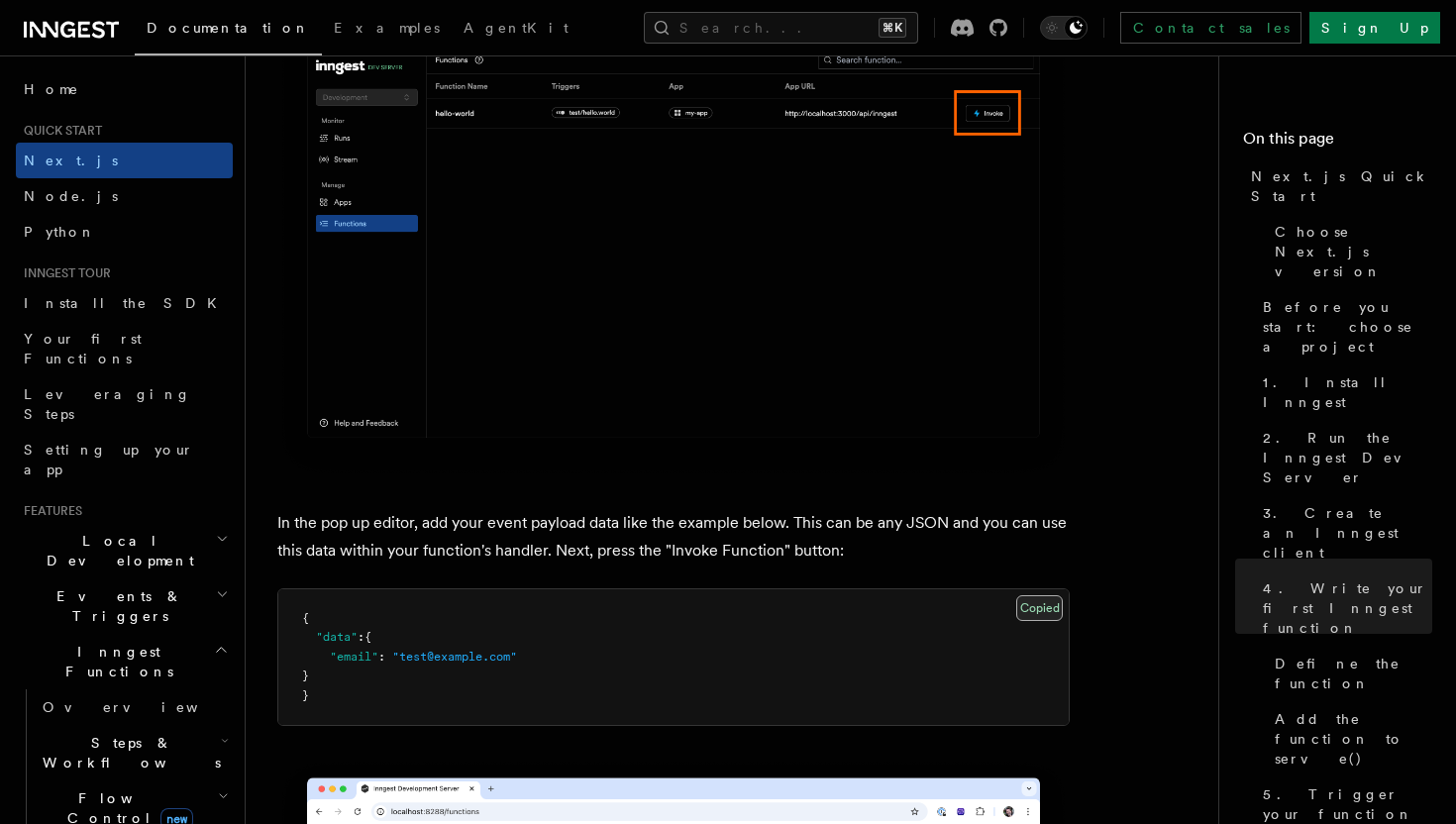click on "Copy Copied" at bounding box center (1039, 608) 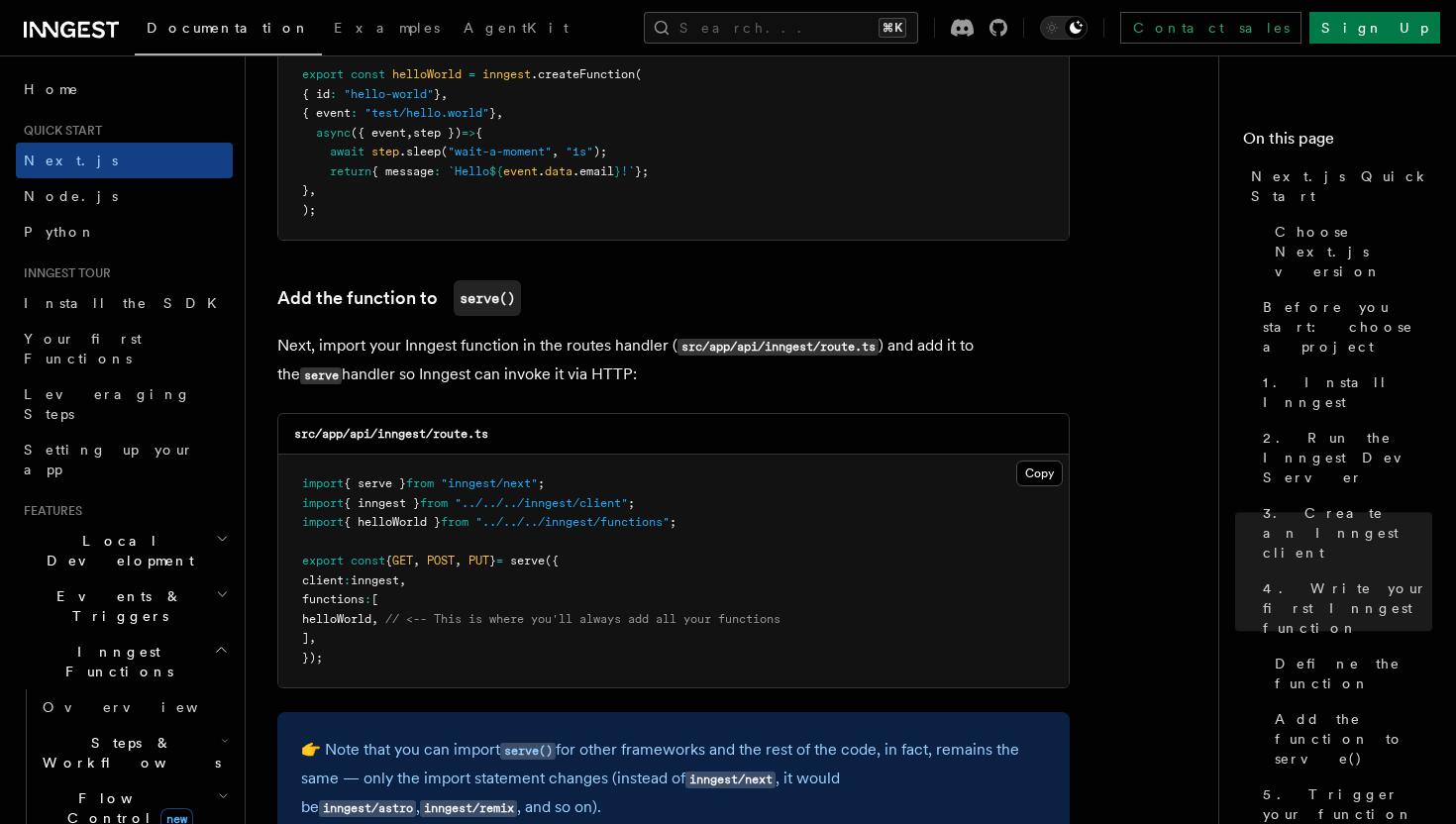 scroll, scrollTop: 3354, scrollLeft: 0, axis: vertical 